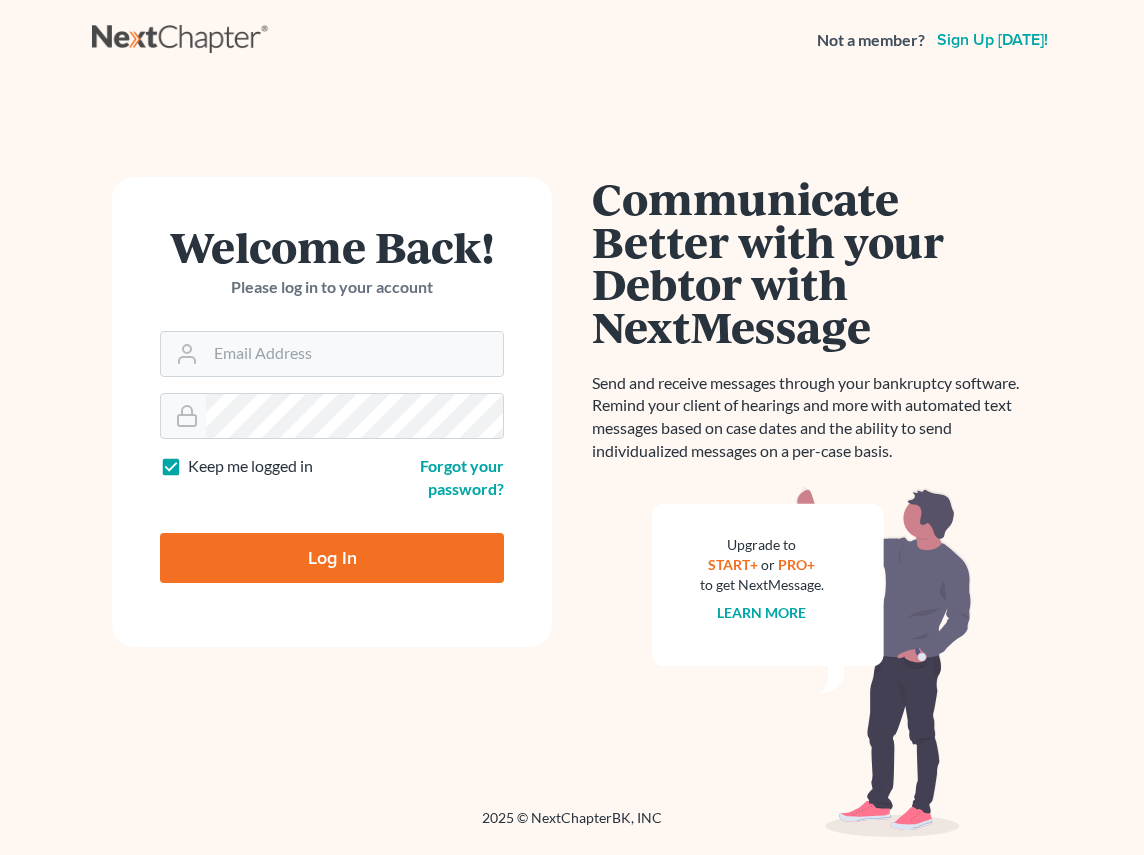 scroll, scrollTop: 0, scrollLeft: 0, axis: both 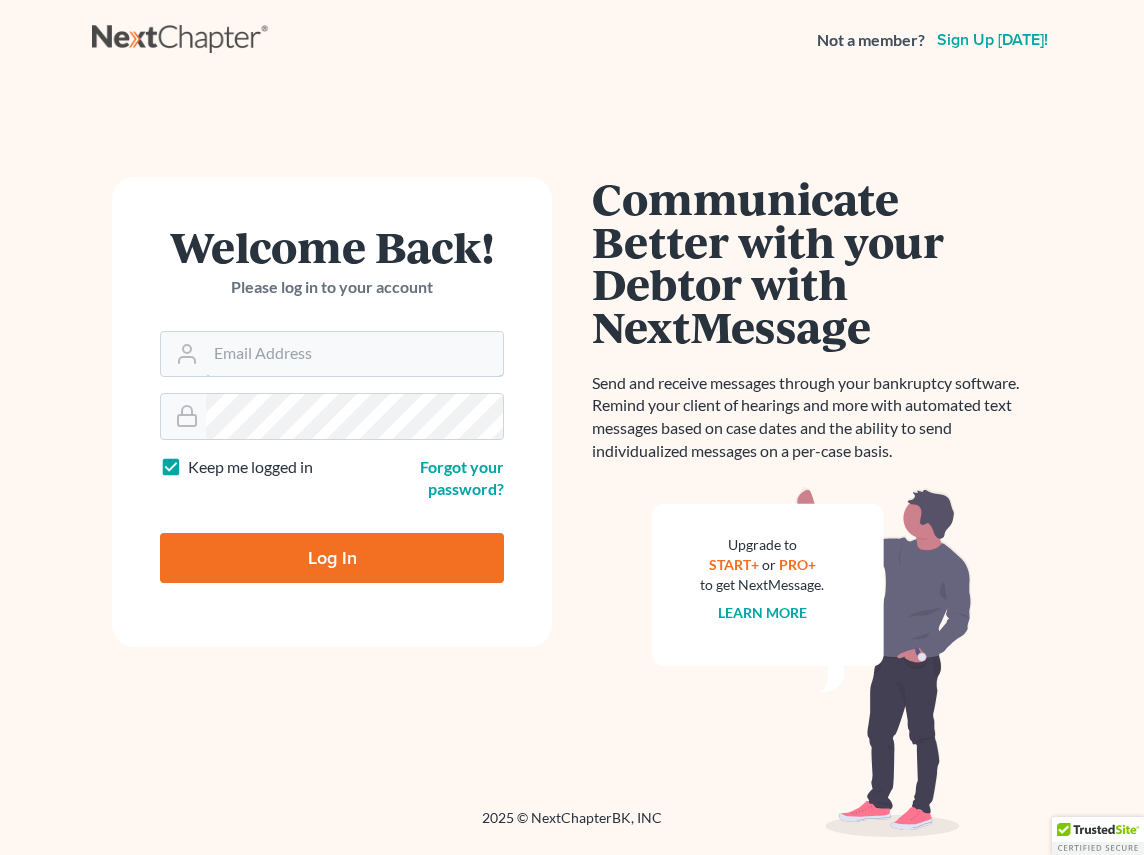 type on "[PERSON_NAME][EMAIL_ADDRESS][DOMAIN_NAME]" 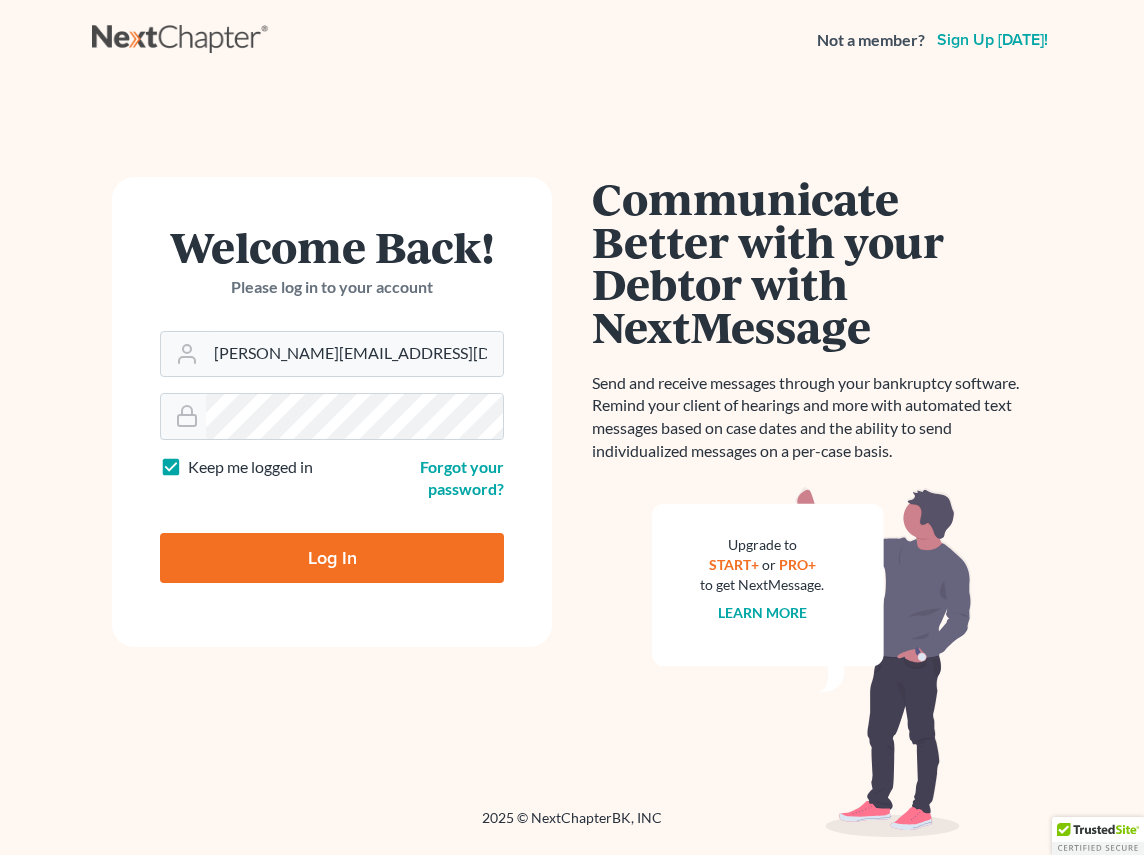click on "Log In" at bounding box center (332, 558) 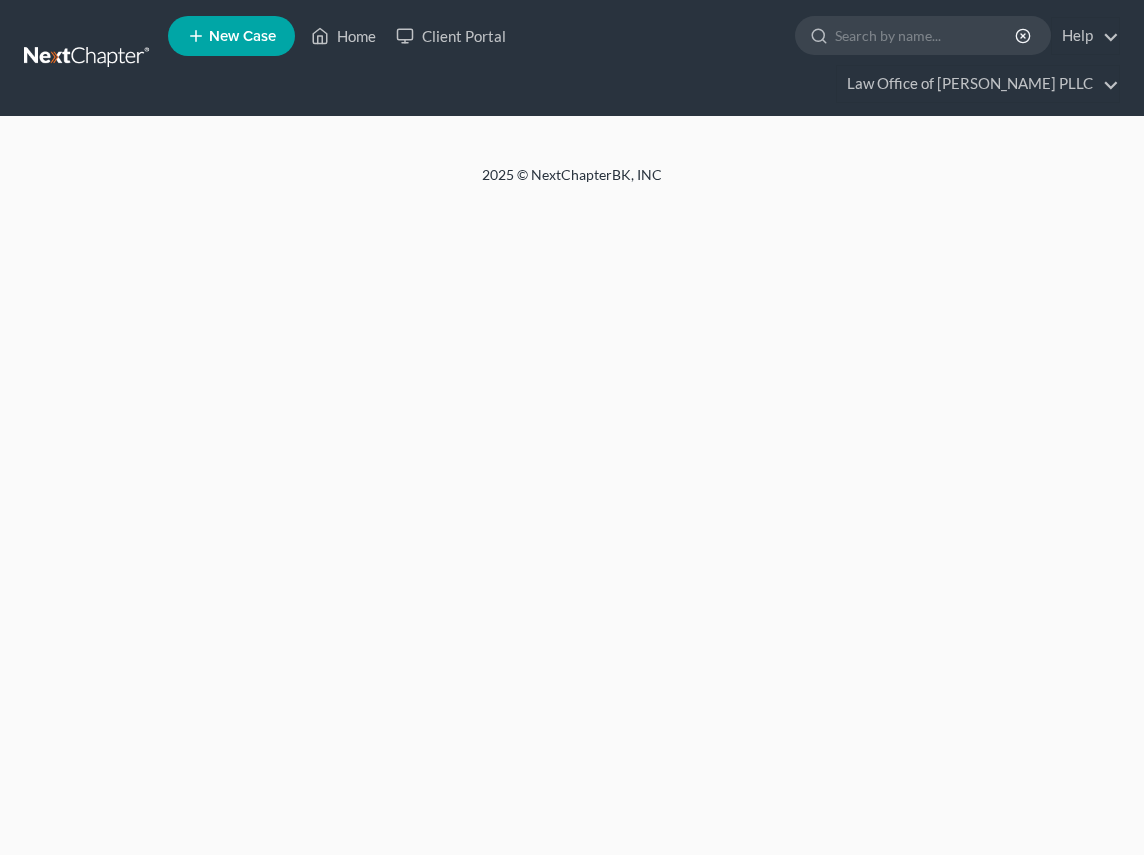 scroll, scrollTop: 0, scrollLeft: 0, axis: both 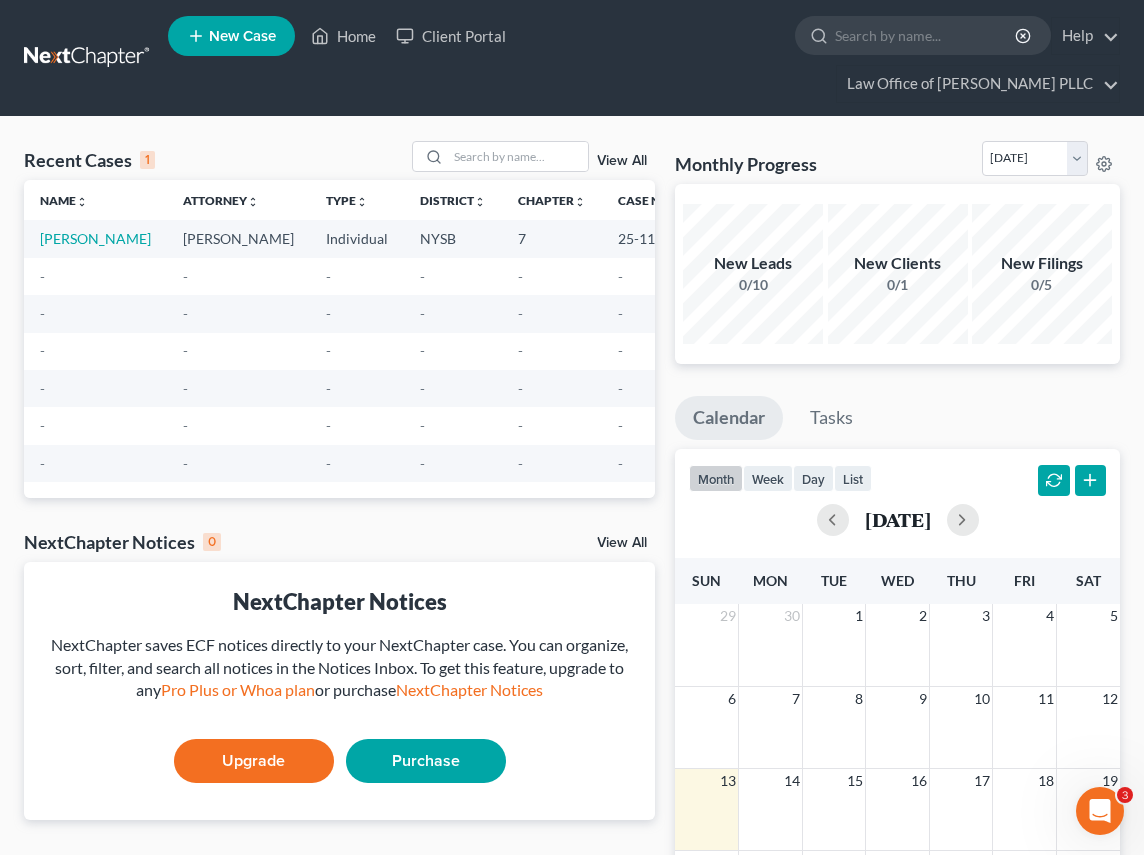click on "[PERSON_NAME]" at bounding box center [238, 238] 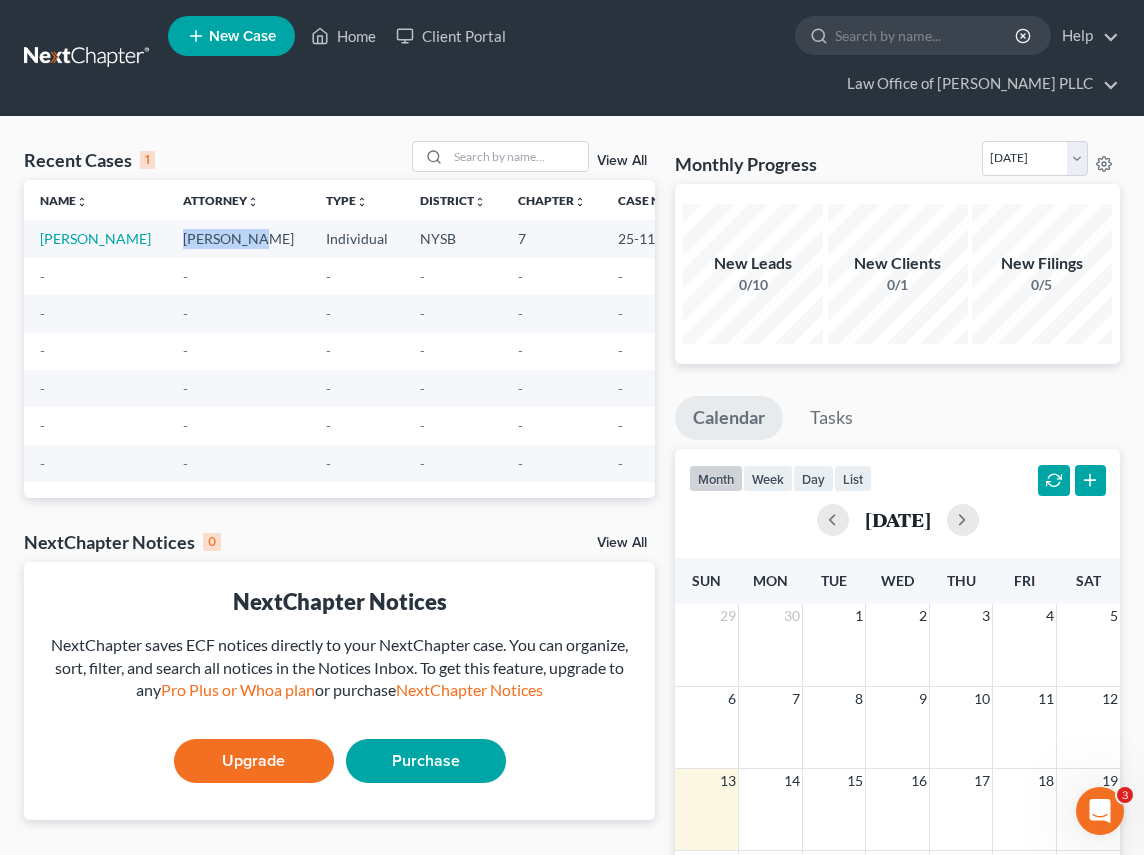 click on "[PERSON_NAME]" at bounding box center [238, 238] 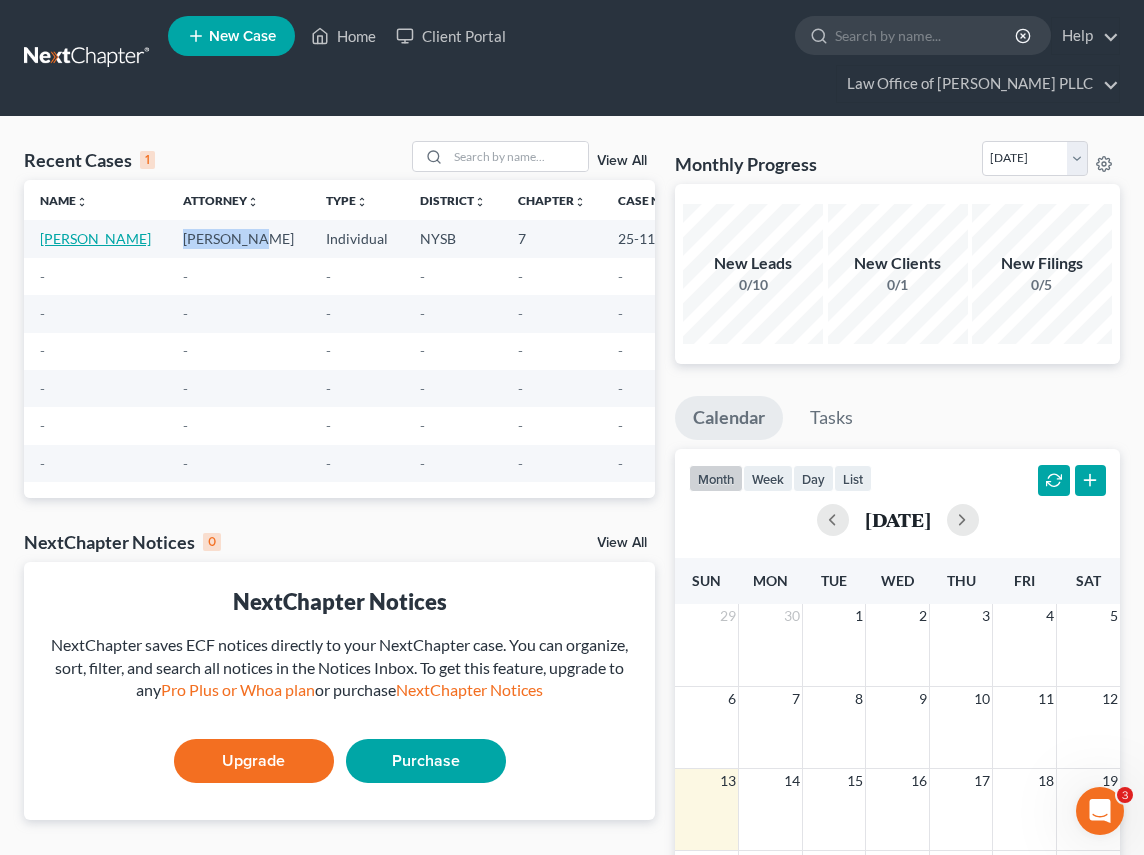 click on "[PERSON_NAME]" at bounding box center [95, 238] 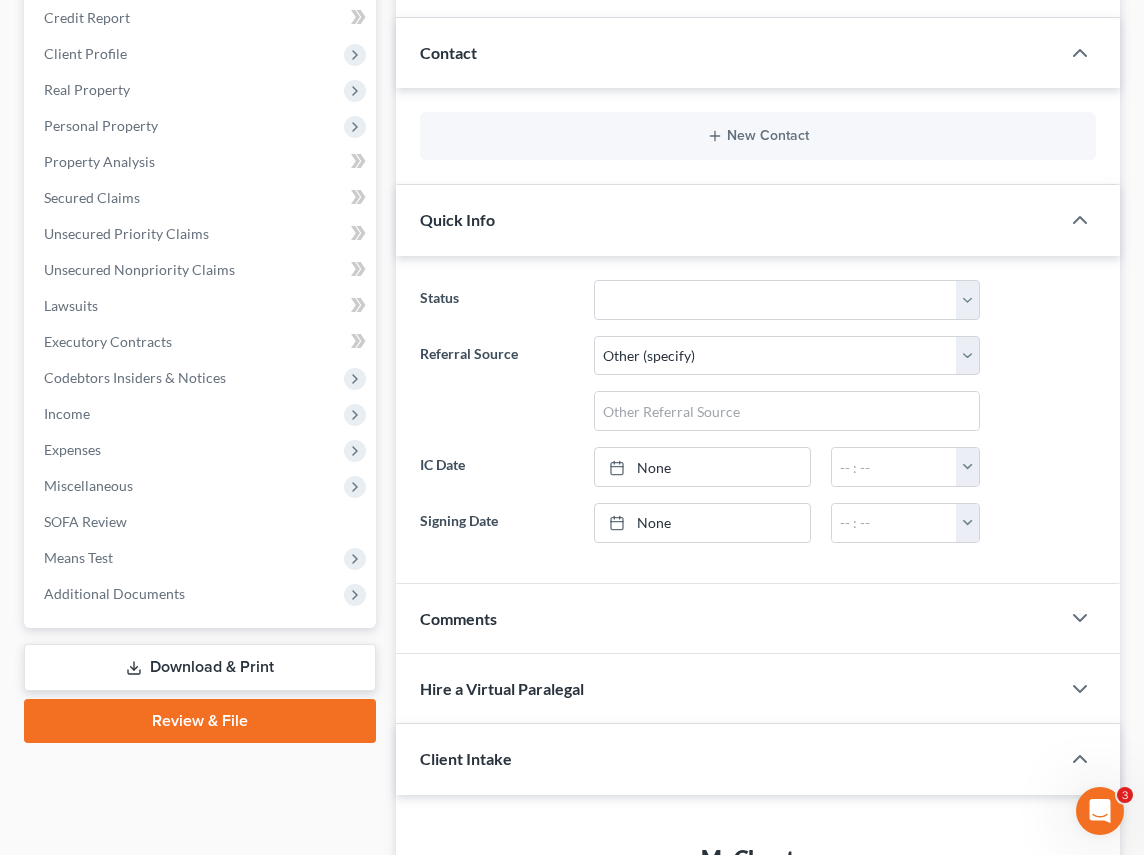 scroll, scrollTop: 320, scrollLeft: 0, axis: vertical 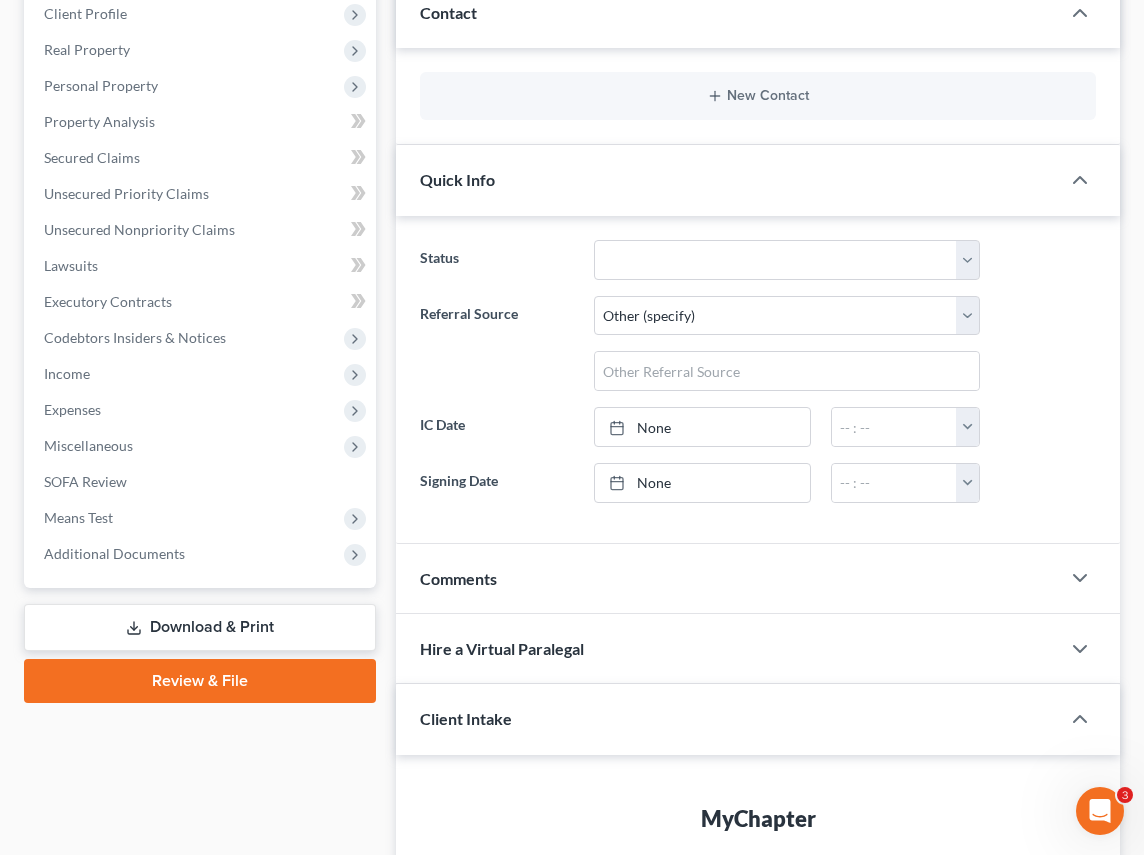 click on "Download & Print" at bounding box center (200, 627) 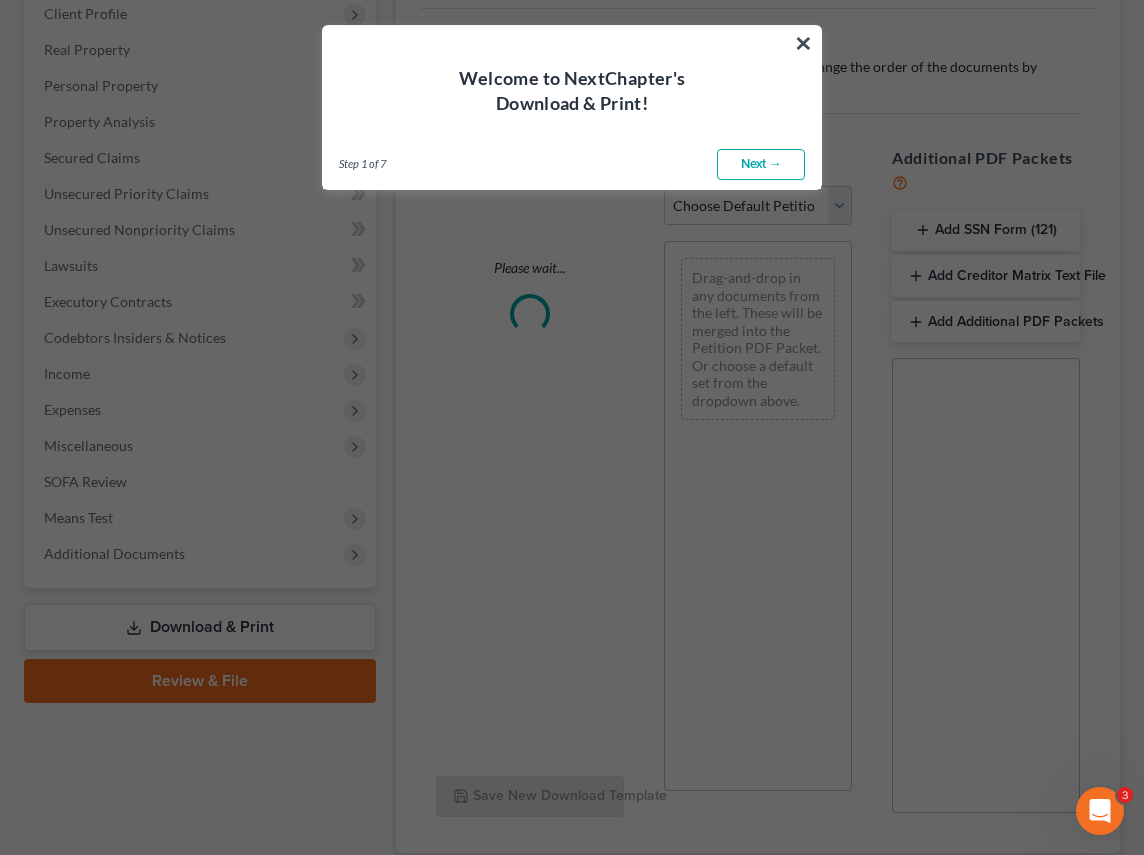scroll, scrollTop: 0, scrollLeft: 0, axis: both 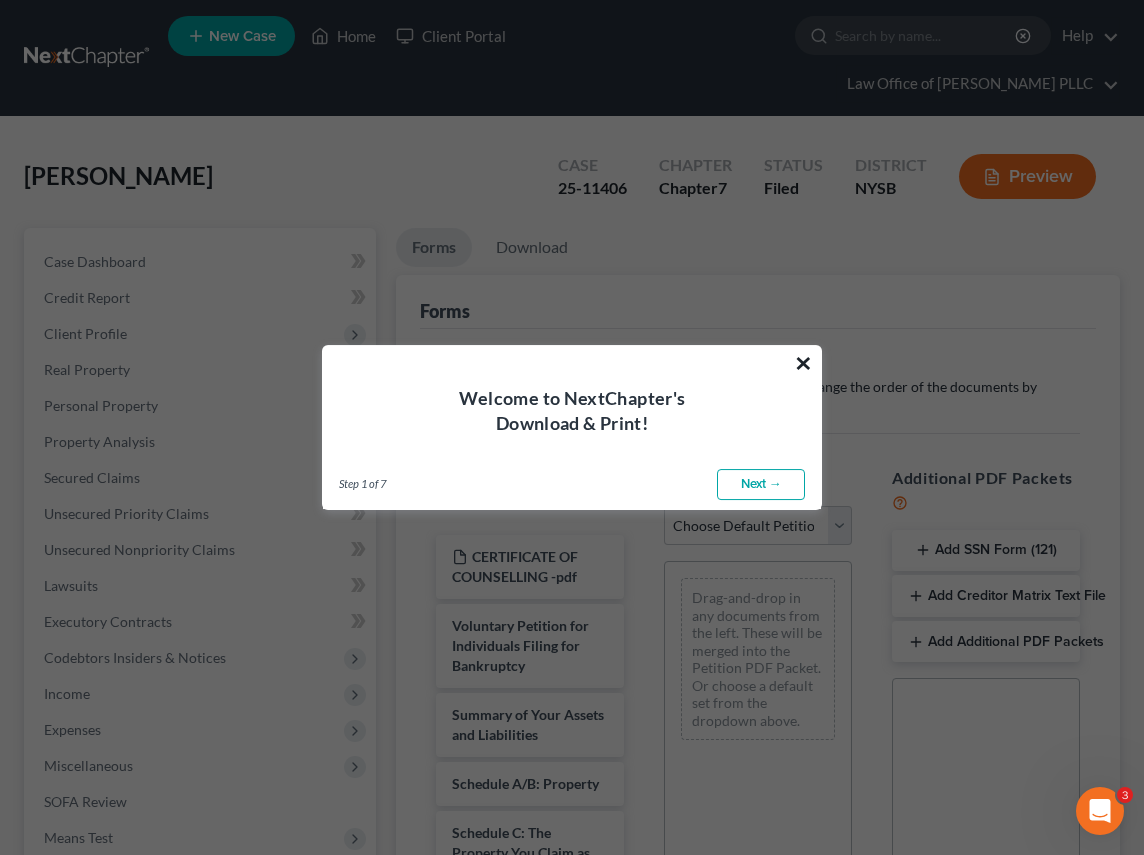 click on "×" at bounding box center [803, 363] 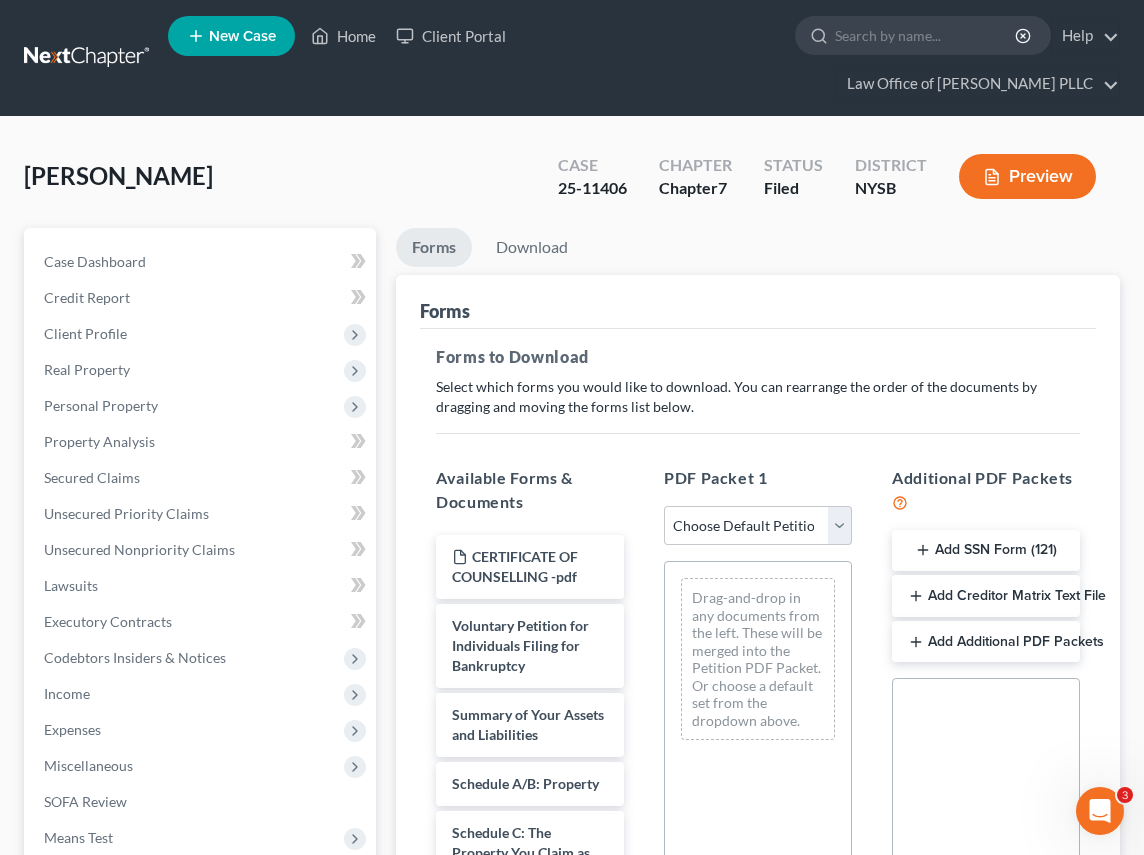 click on "Add SSN Form (121)" at bounding box center (986, 551) 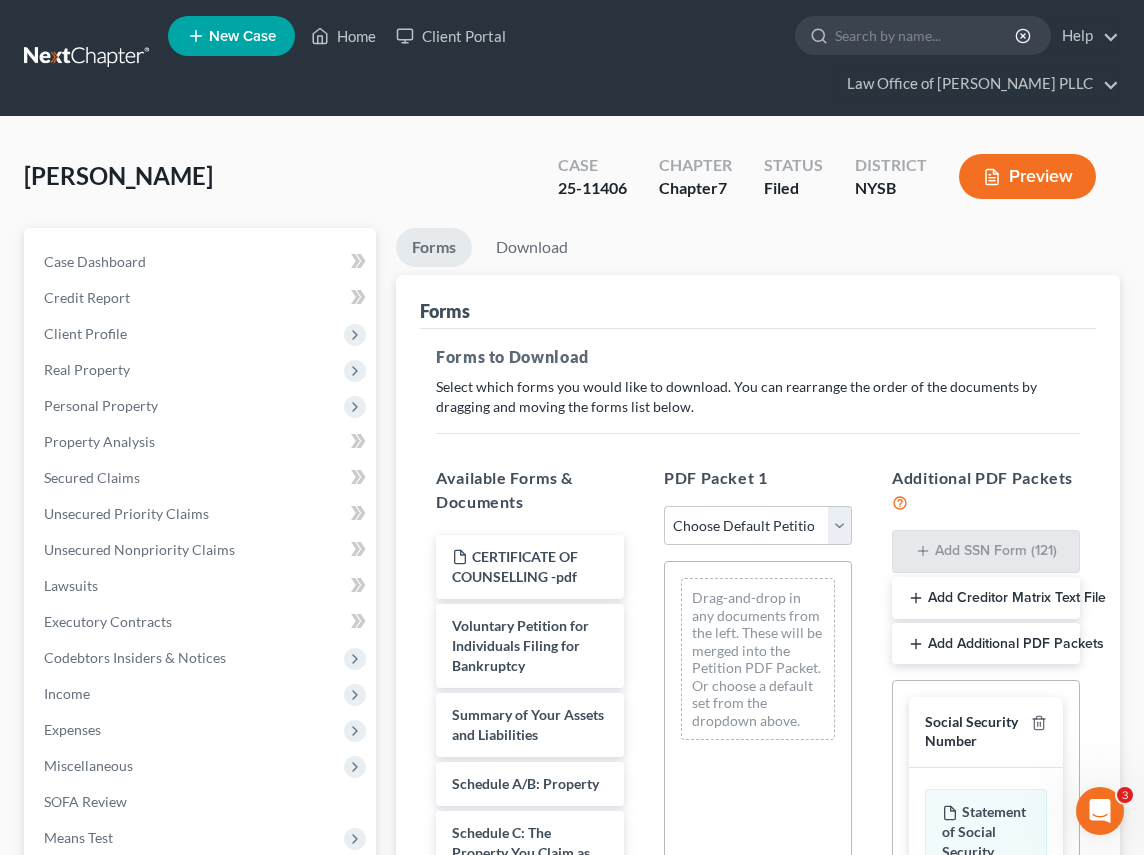 click on "Forms Forms to Download Select which forms you would like to download. You can rearrange the order of the documents by dragging and moving the forms list below.  Available Forms & Documents
CERTIFICATE OF COUNSELLING -pdf Voluntary Petition for Individuals Filing for Bankruptcy Summary of Your Assets and Liabilities Schedule A/B: Property Schedule C: The Property You Claim as Exempt Schedule D: Creditors Who Hold Claims Secured by Property Schedule E/F: Creditors Who Have Unsecured Claims Schedule G: Executory Contracts and Unexpired Leases Schedule H: Your Codebtors Schedule I: Your Income Schedule J: Your Expenses Declaration About an Individual Debtor's Schedules Your Statement of Financial Affairs for Individuals Filing for Bankruptcy Statement of Intention for Individuals Filing Under Chapter 7 Chapter 7 Statement of Your Current Monthly Income and Means-Test Calculation Creditor Matrix Verification of Creditor Matrix Notice Required by 11 U.S.C. § 342(b) for Individuals Filing for Bankruptcy" at bounding box center [758, 725] 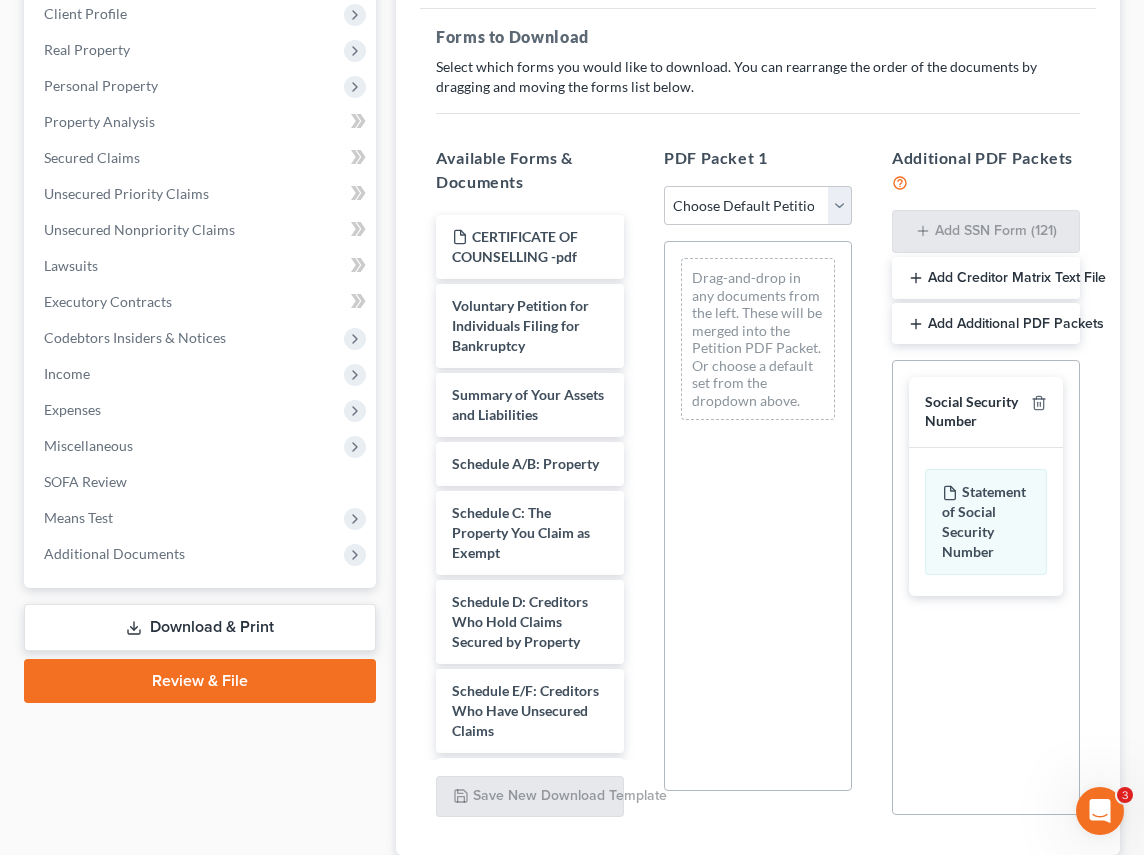 scroll, scrollTop: 360, scrollLeft: 0, axis: vertical 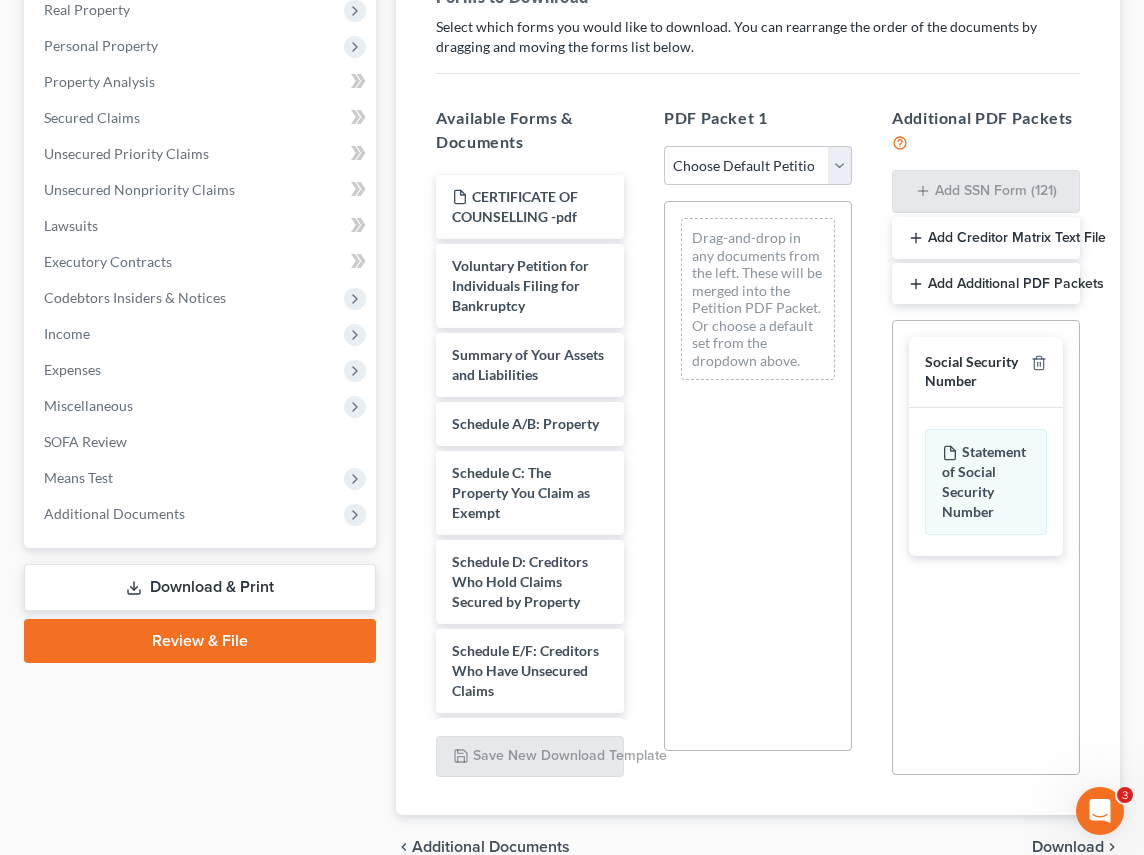 click on "Download & Print" at bounding box center (200, 587) 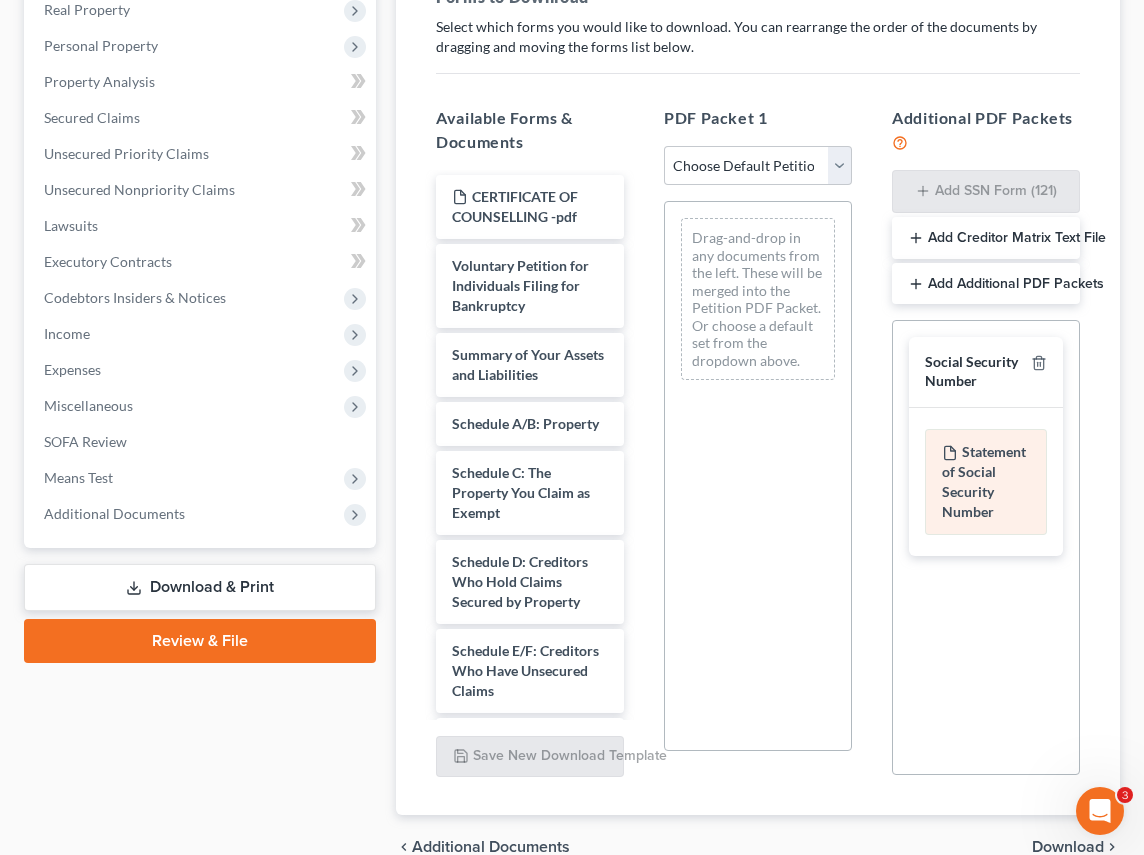click on "Statement of Social Security Number" at bounding box center (986, 482) 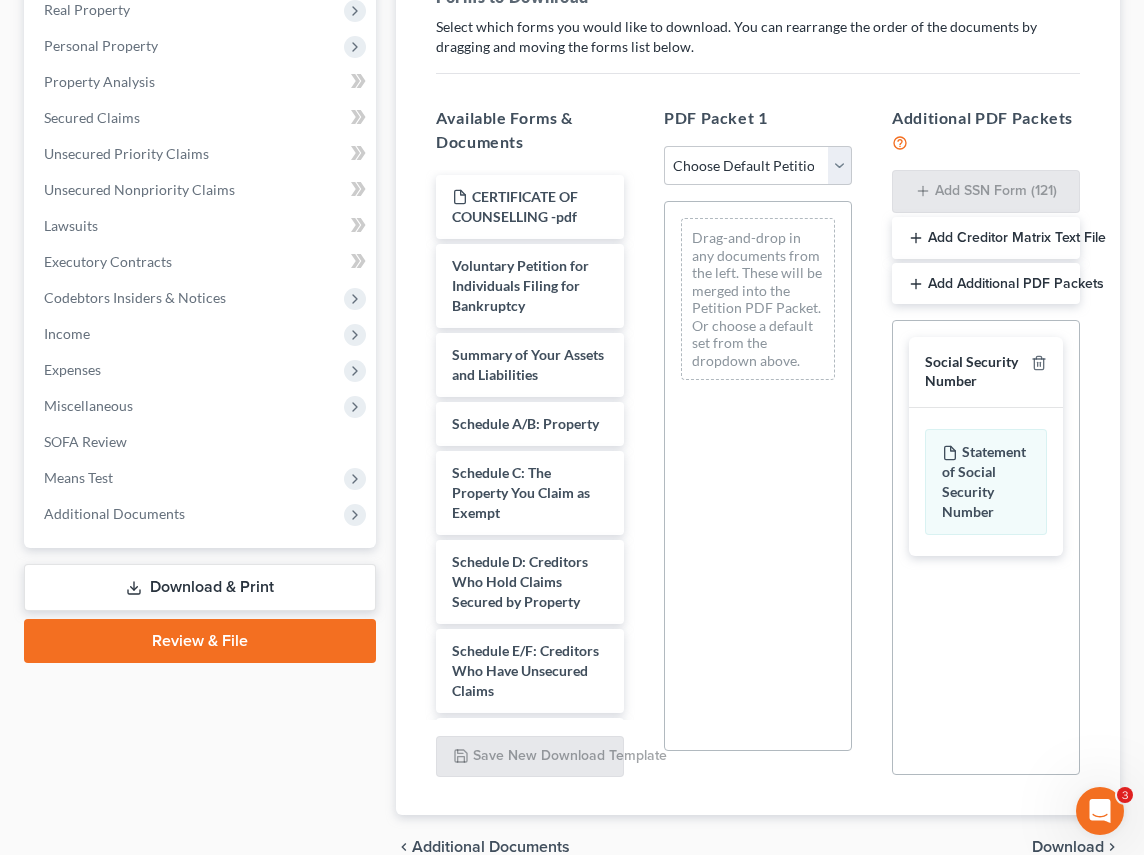 click on "Download & Print" at bounding box center (200, 587) 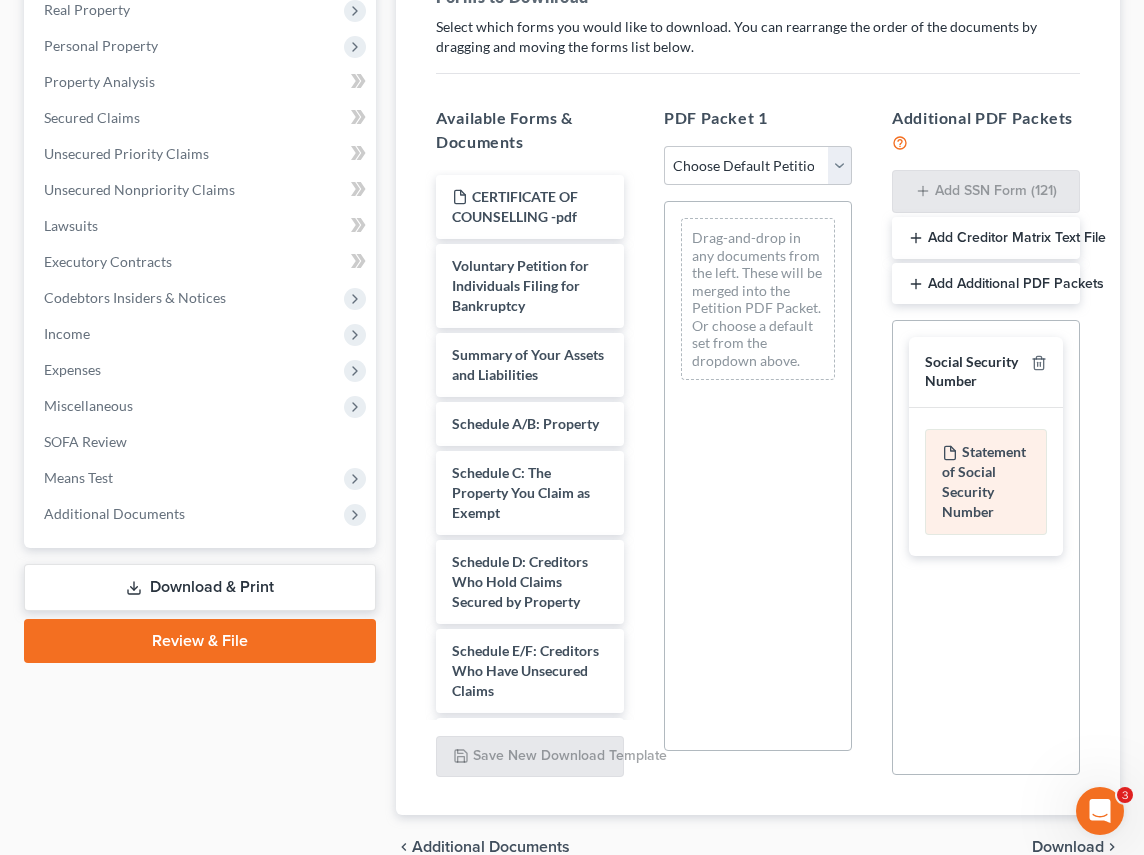 click on "Statement of Social Security Number" at bounding box center (986, 482) 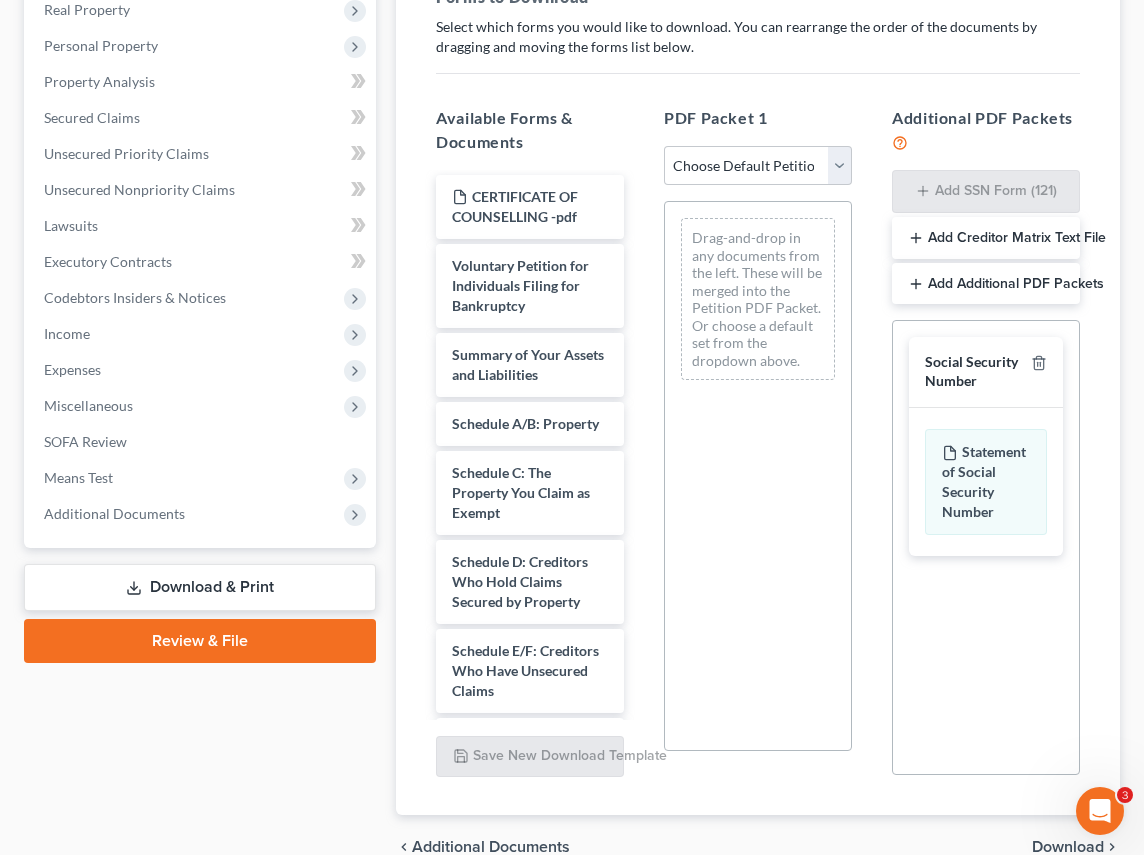 click on "Download & Print" at bounding box center [200, 587] 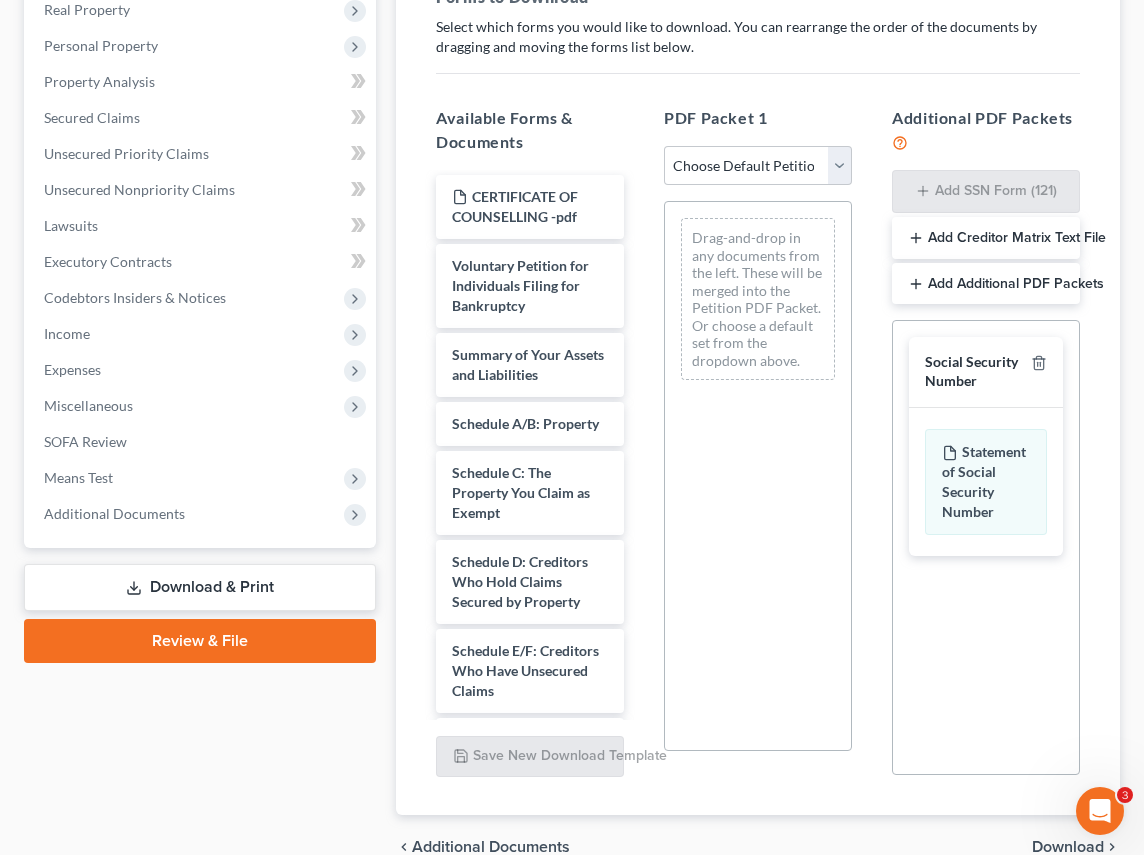 click on "Social Security Number Statement of Social Security Number Creditor Matrix Text File Creditor.txt Declaration Re: Electronic Filing Declaration Re: Electronic Filing of Petition, Lists, Schedules and Statements - Exhibit B-1 Declaration Re: Electronic Filing Declaration Re: Electronic Filing Declaration Re: Electronic Filing of Petition and Matrix - Exhibit B-2 Declaration Re: Electronic Filing Declaration Re: Electronic Filing Amended - Exhibit B-3 original statements and schedules voluntary petition as amended on the date indicated below statements and schedules as amended on the date indicated below master mailing list (matrix) as amended on the date indicated below" at bounding box center (986, 547) 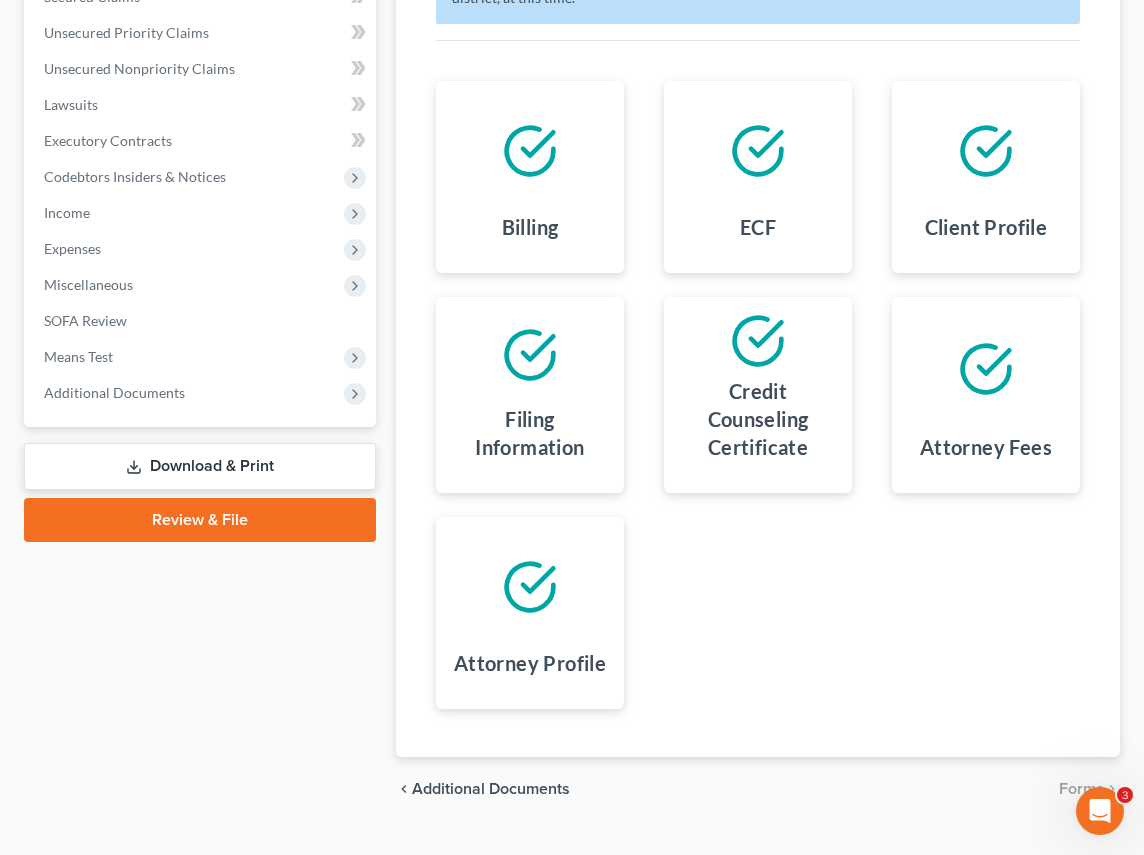 scroll, scrollTop: 521, scrollLeft: 0, axis: vertical 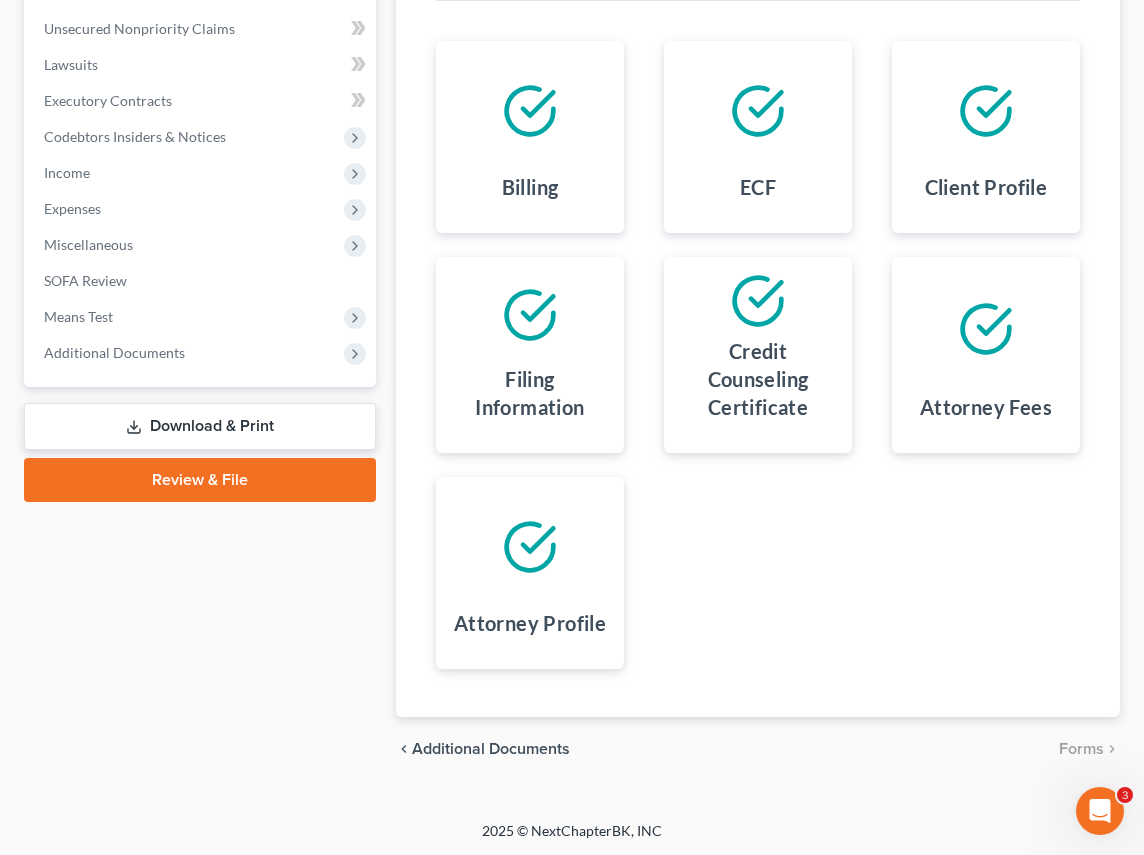 click on "Download & Print" at bounding box center [200, 426] 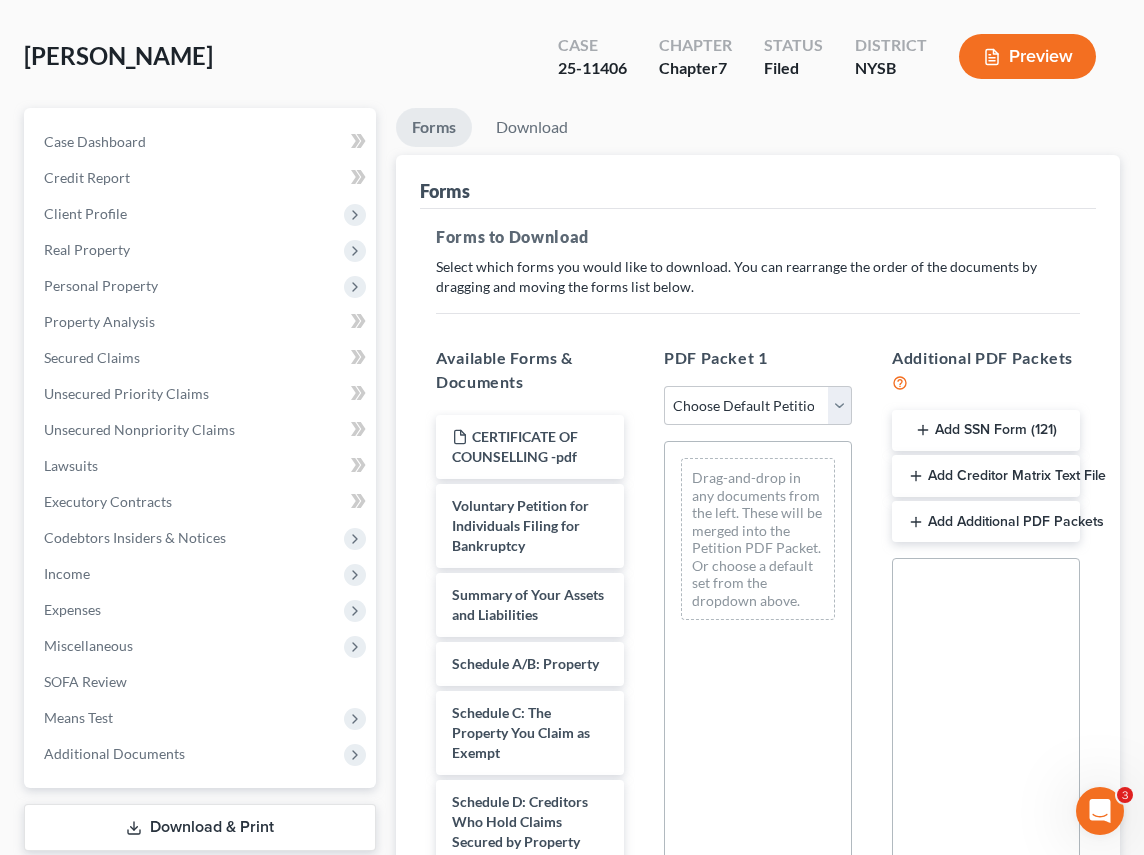 scroll, scrollTop: 40, scrollLeft: 0, axis: vertical 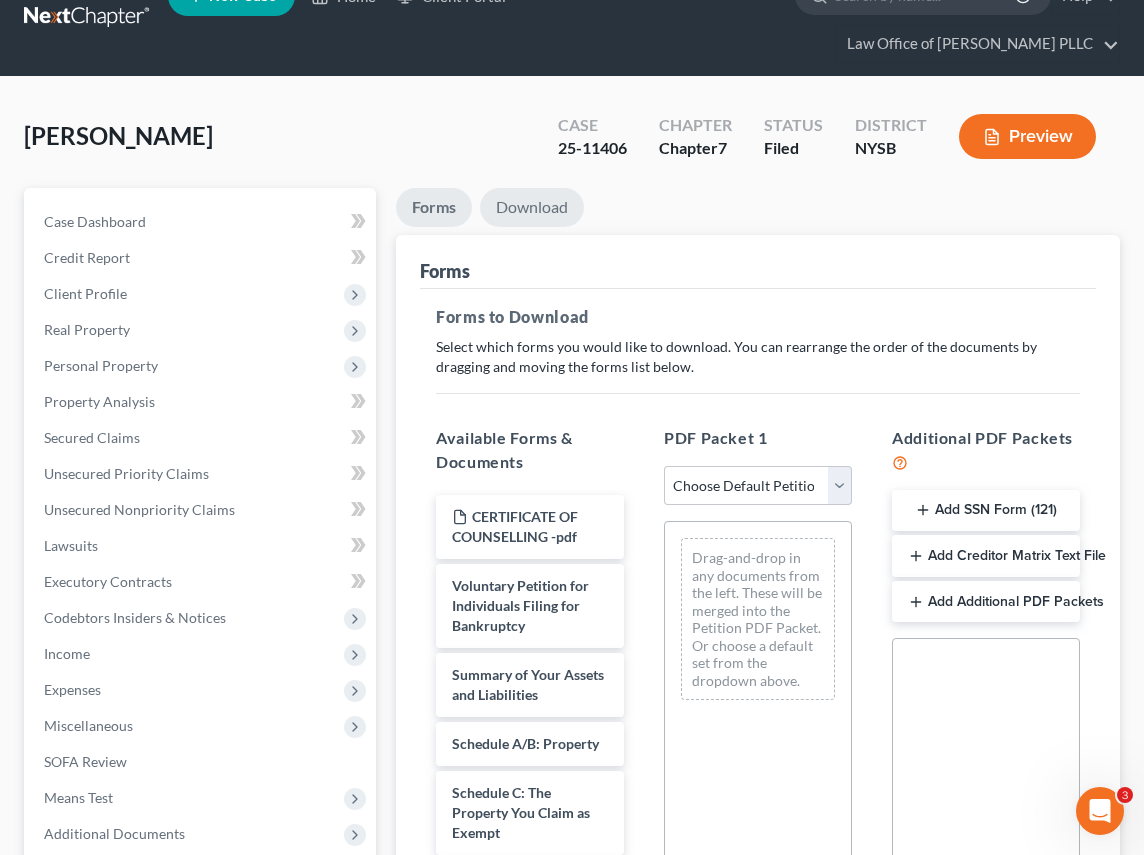click on "Download" at bounding box center [532, 207] 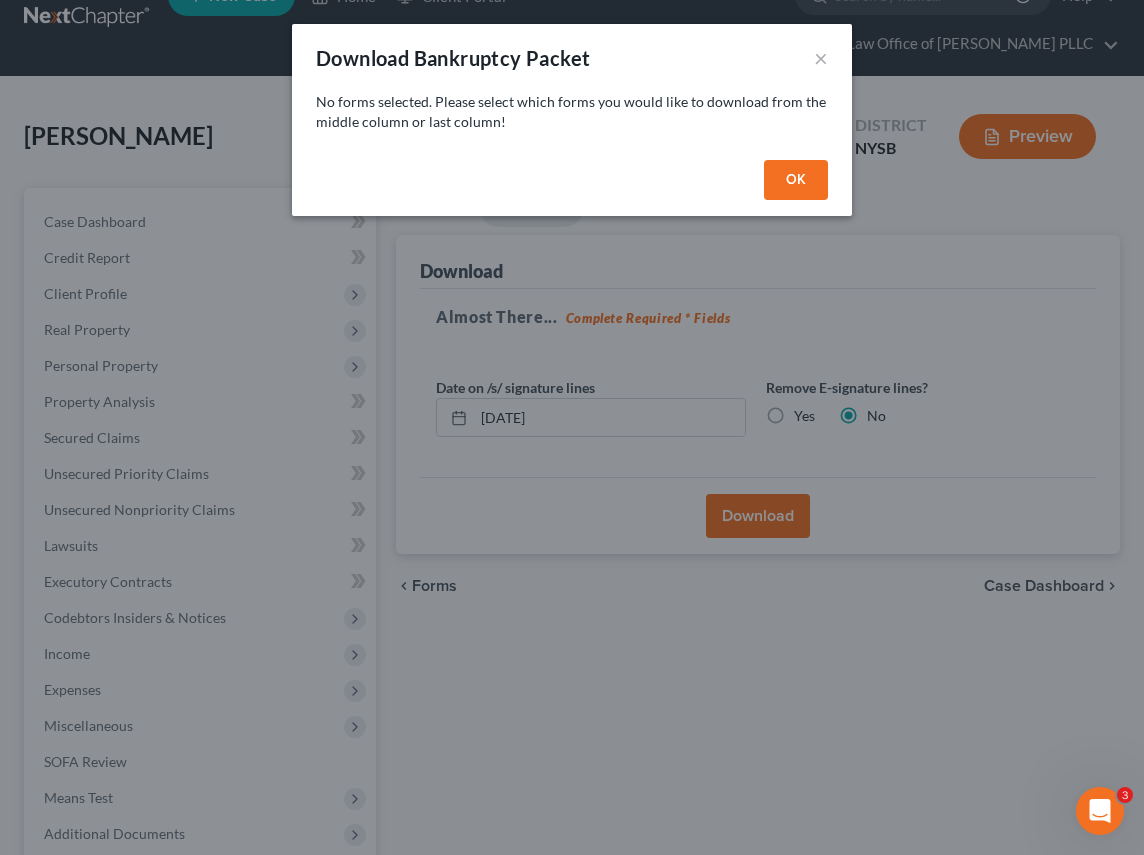 click on "OK" at bounding box center [572, 184] 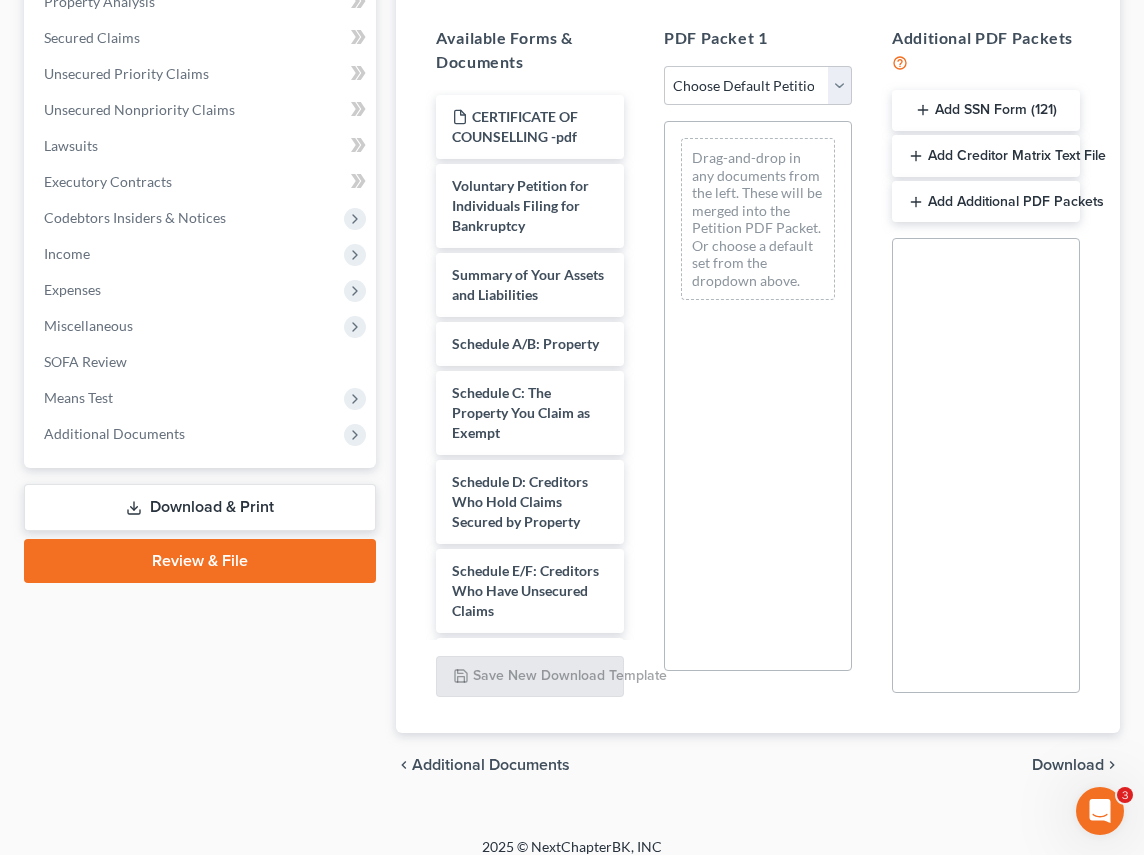scroll, scrollTop: 457, scrollLeft: 0, axis: vertical 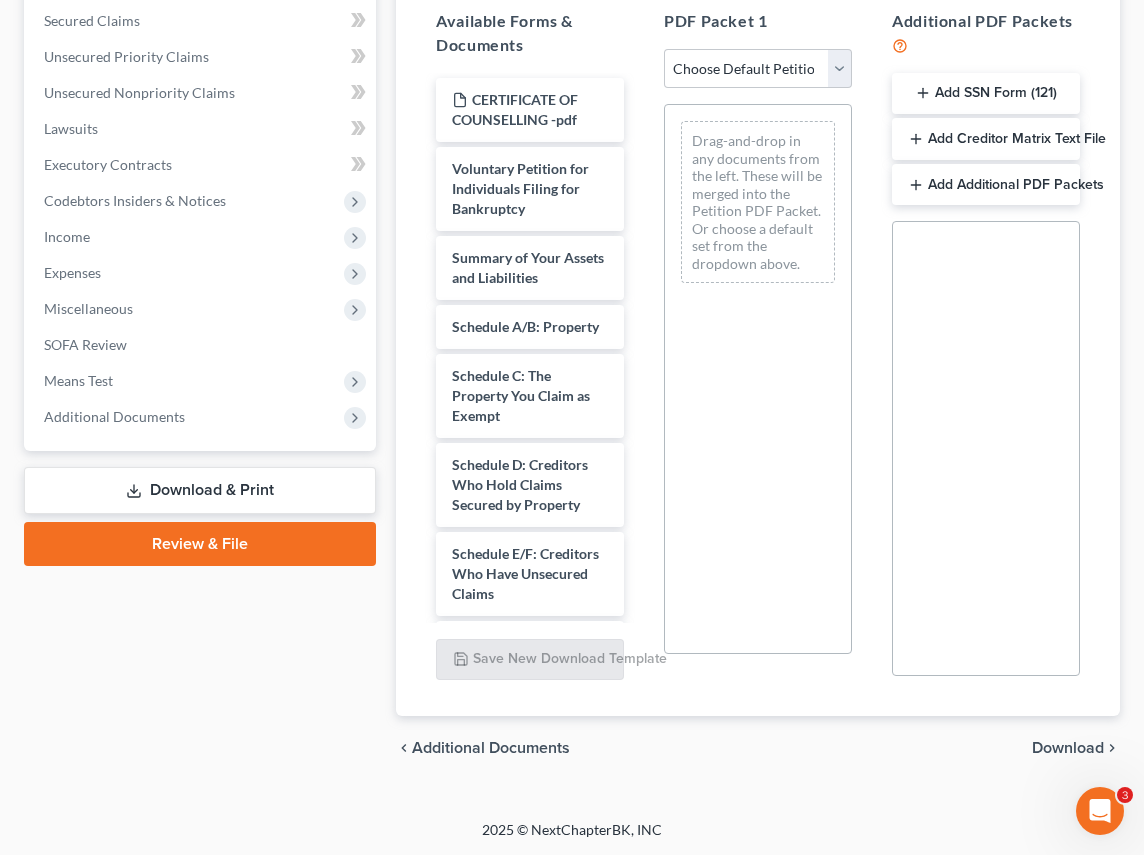 click on "Download & Print" at bounding box center (200, 490) 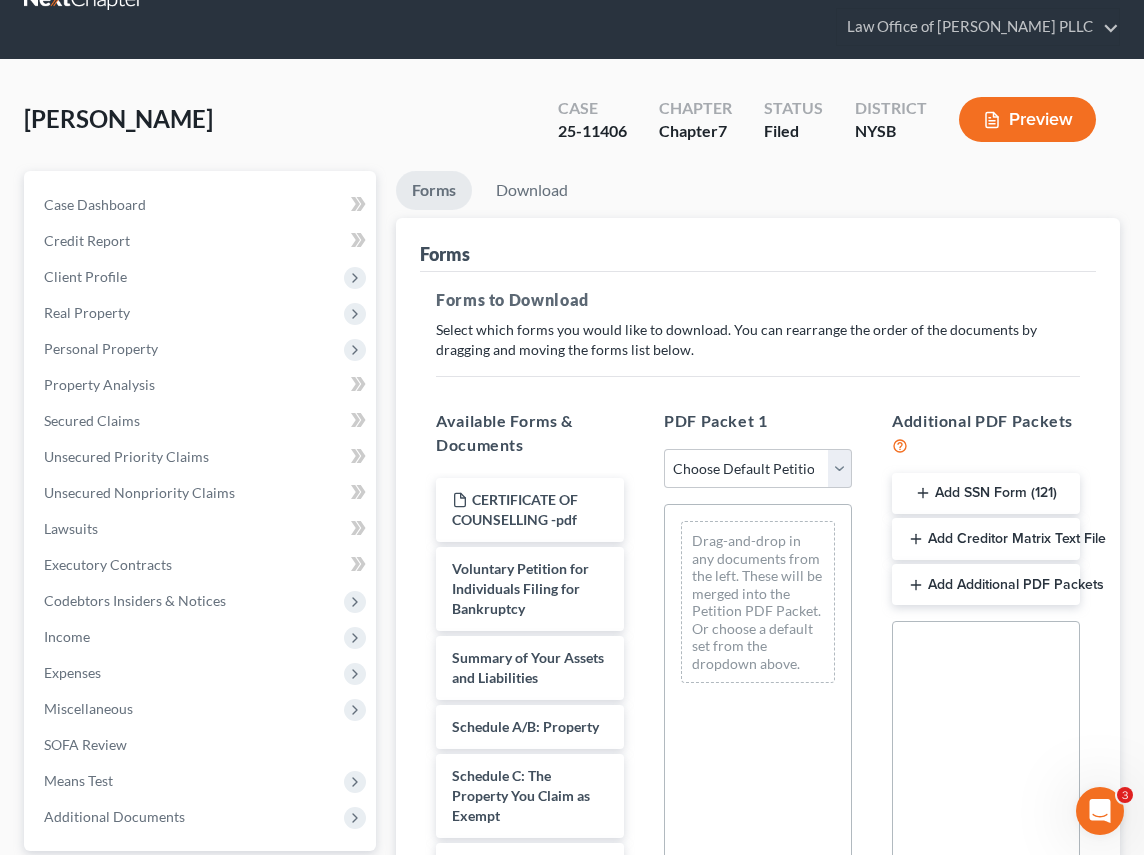 scroll, scrollTop: 0, scrollLeft: 0, axis: both 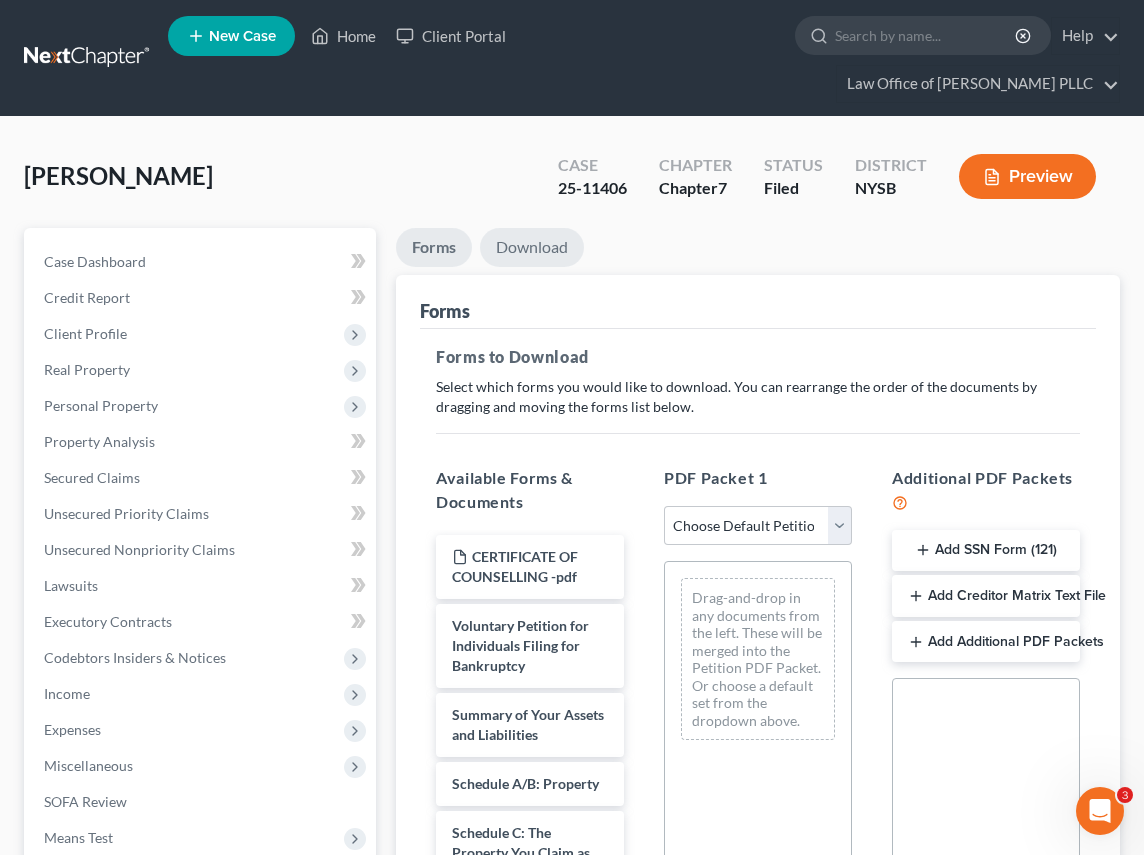 click on "Download" at bounding box center [532, 247] 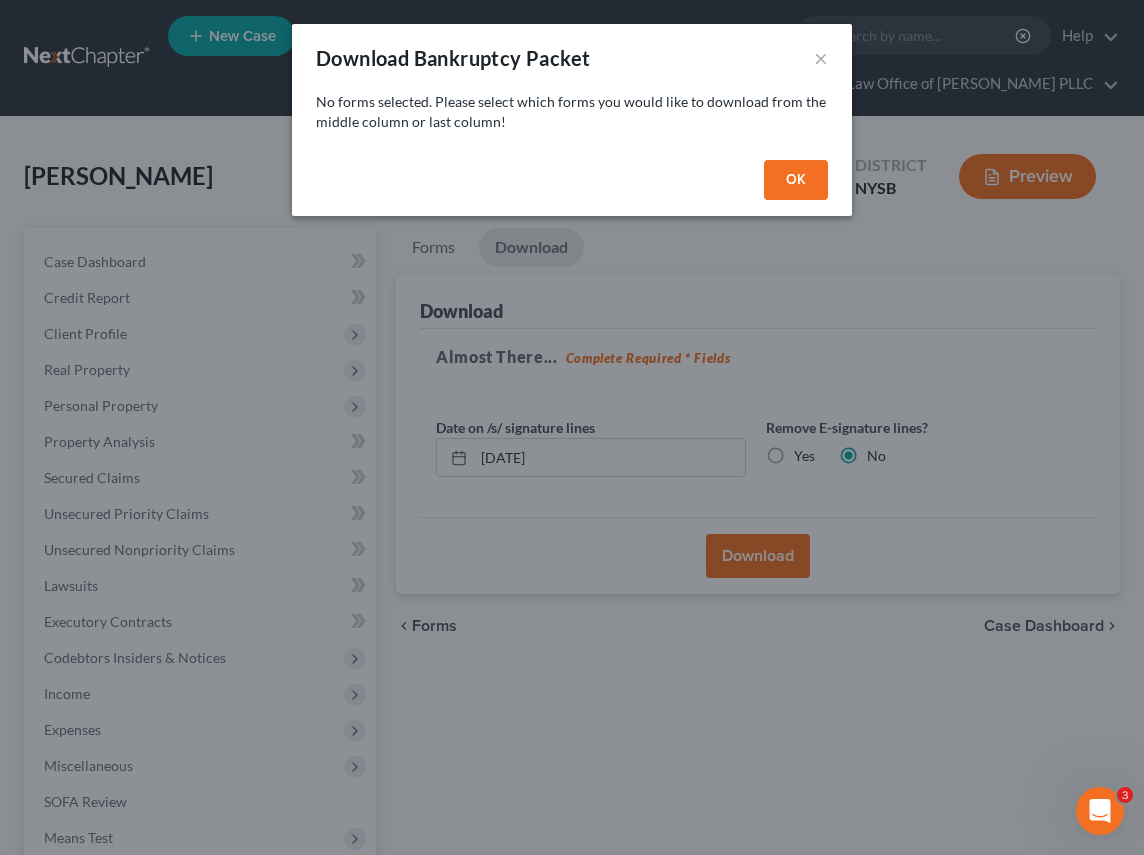 click on "OK" at bounding box center [796, 180] 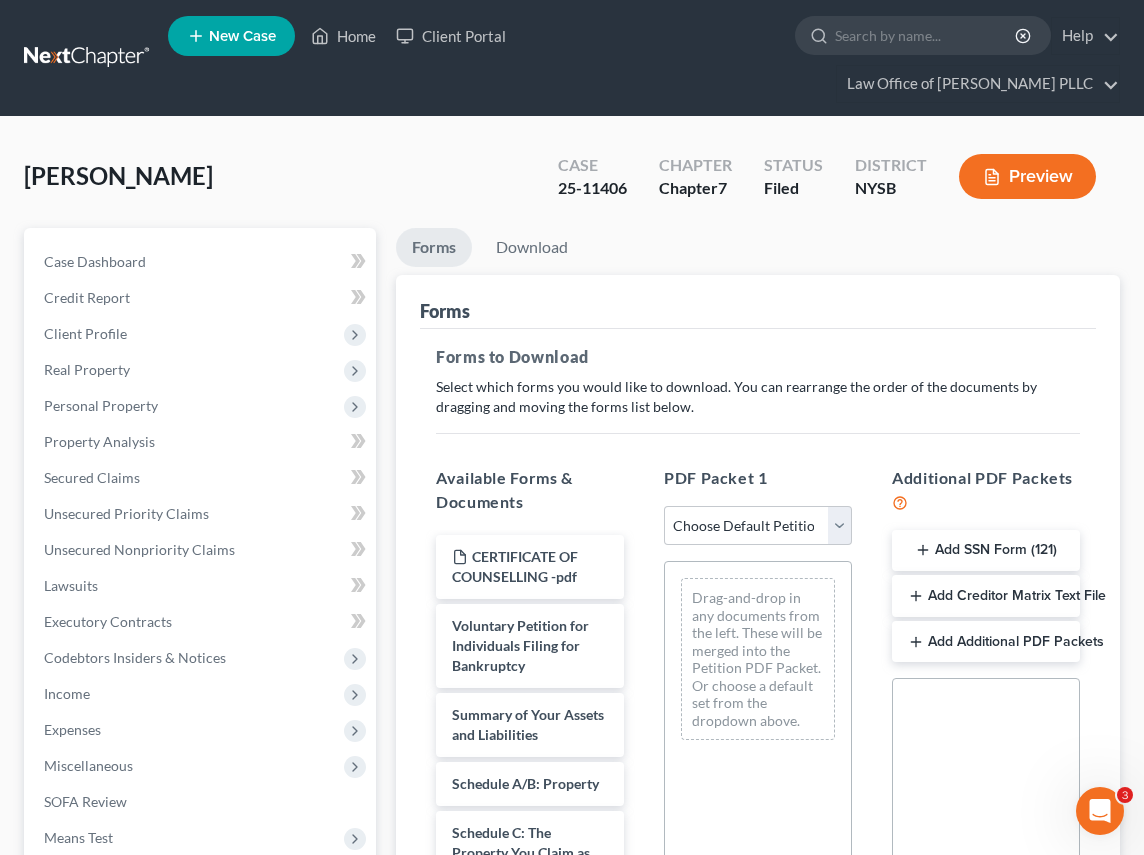 click on "Add SSN Form (121)" at bounding box center [986, 551] 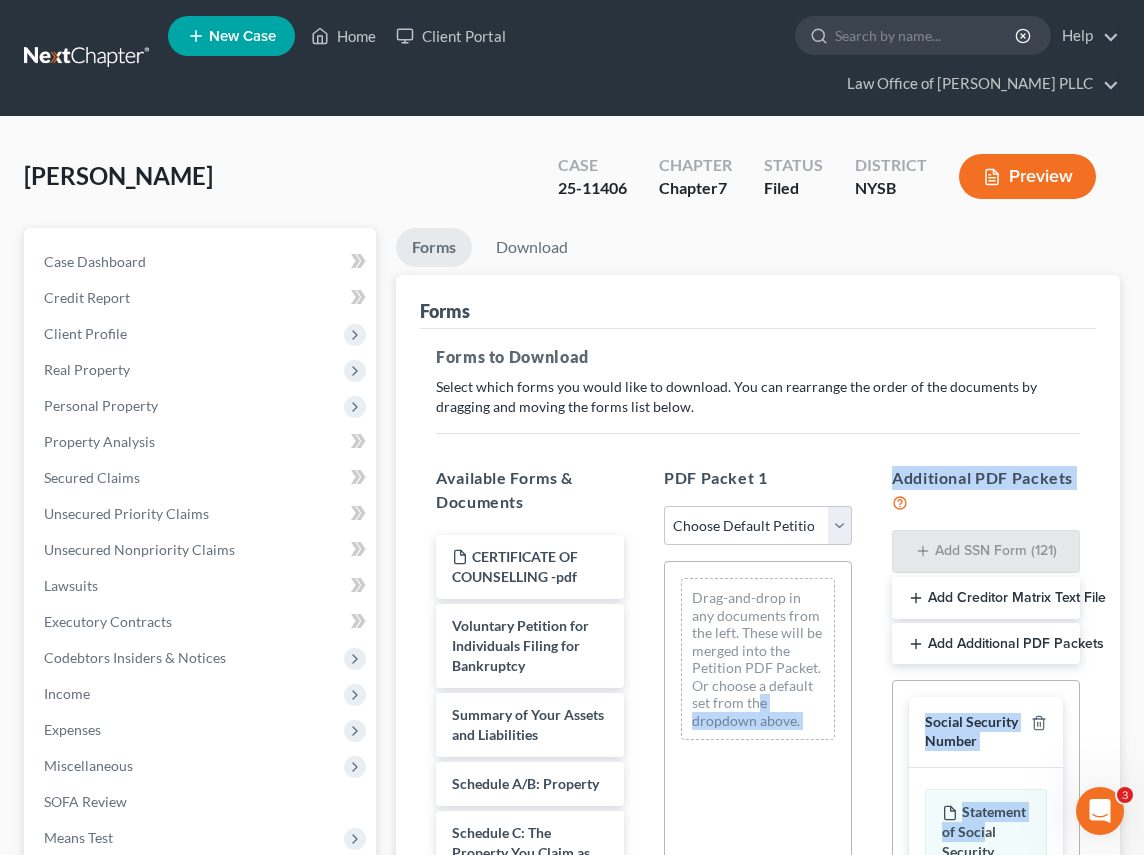 drag, startPoint x: 983, startPoint y: 820, endPoint x: 757, endPoint y: 698, distance: 256.82678 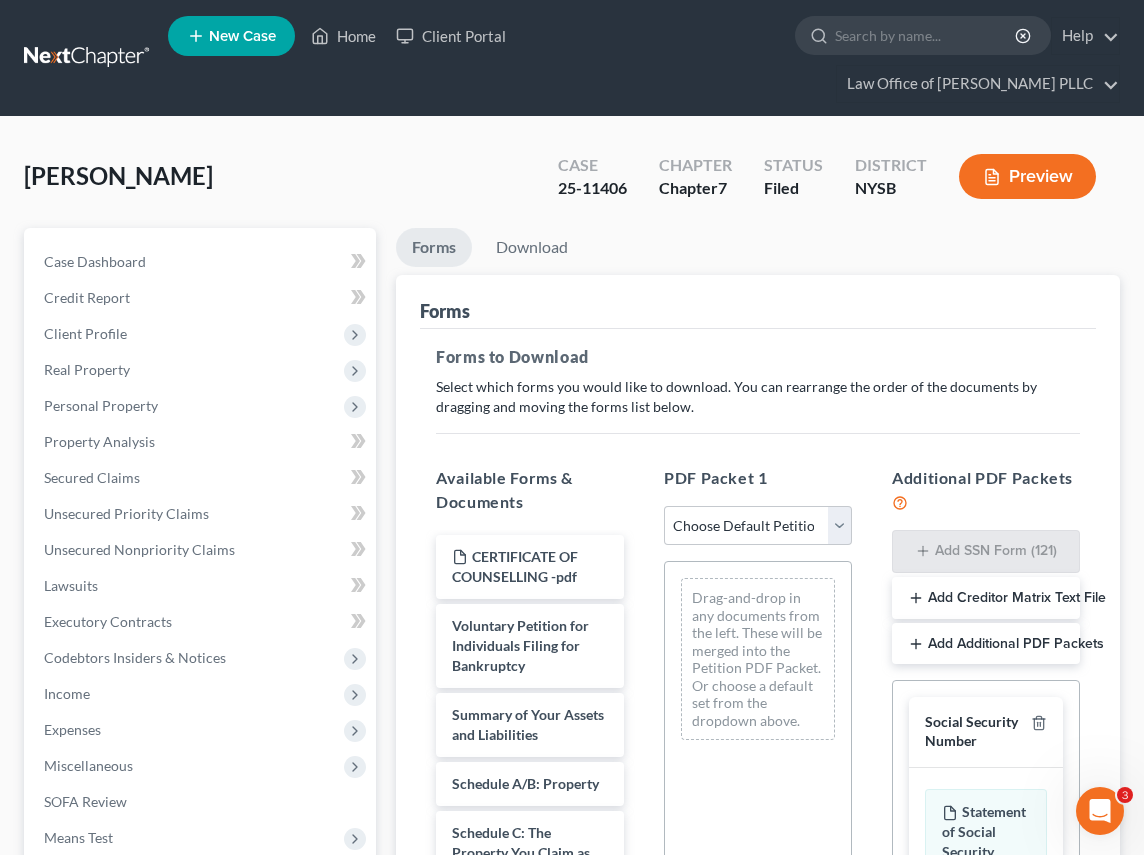 click on "Forms" at bounding box center [758, 302] 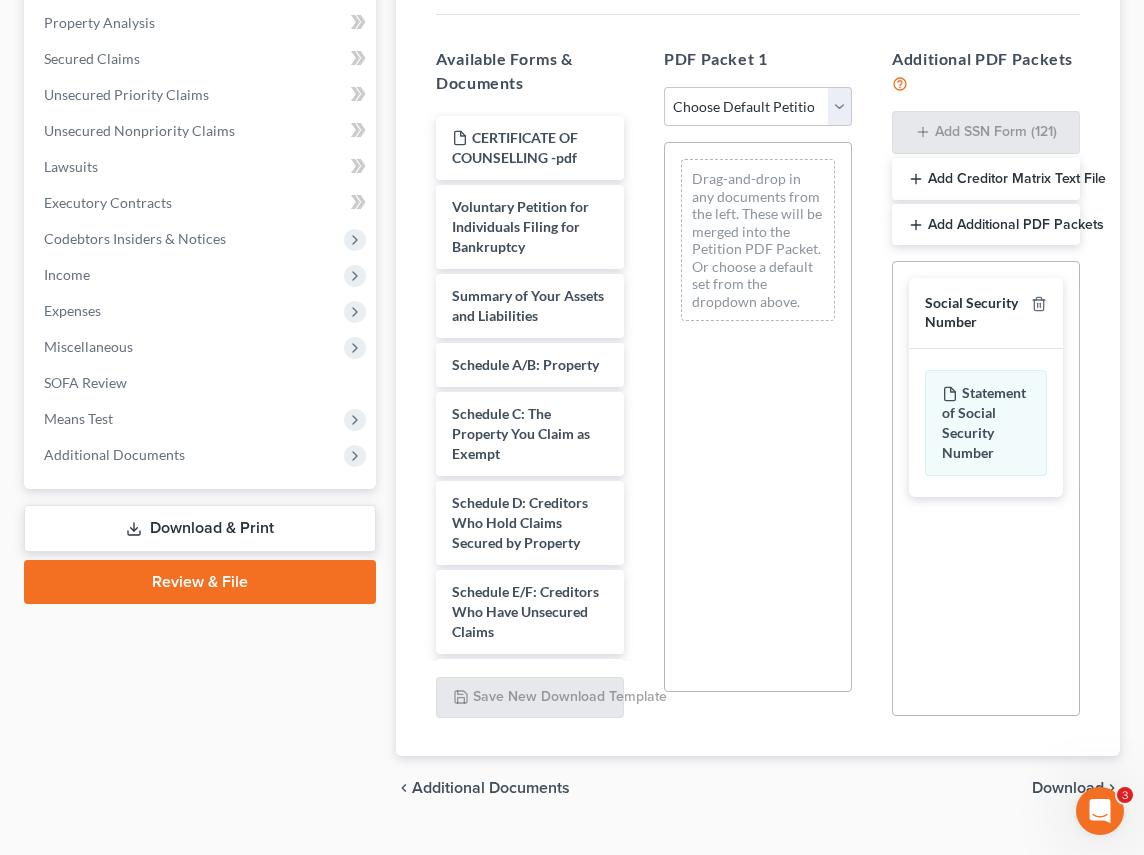 scroll, scrollTop: 379, scrollLeft: 0, axis: vertical 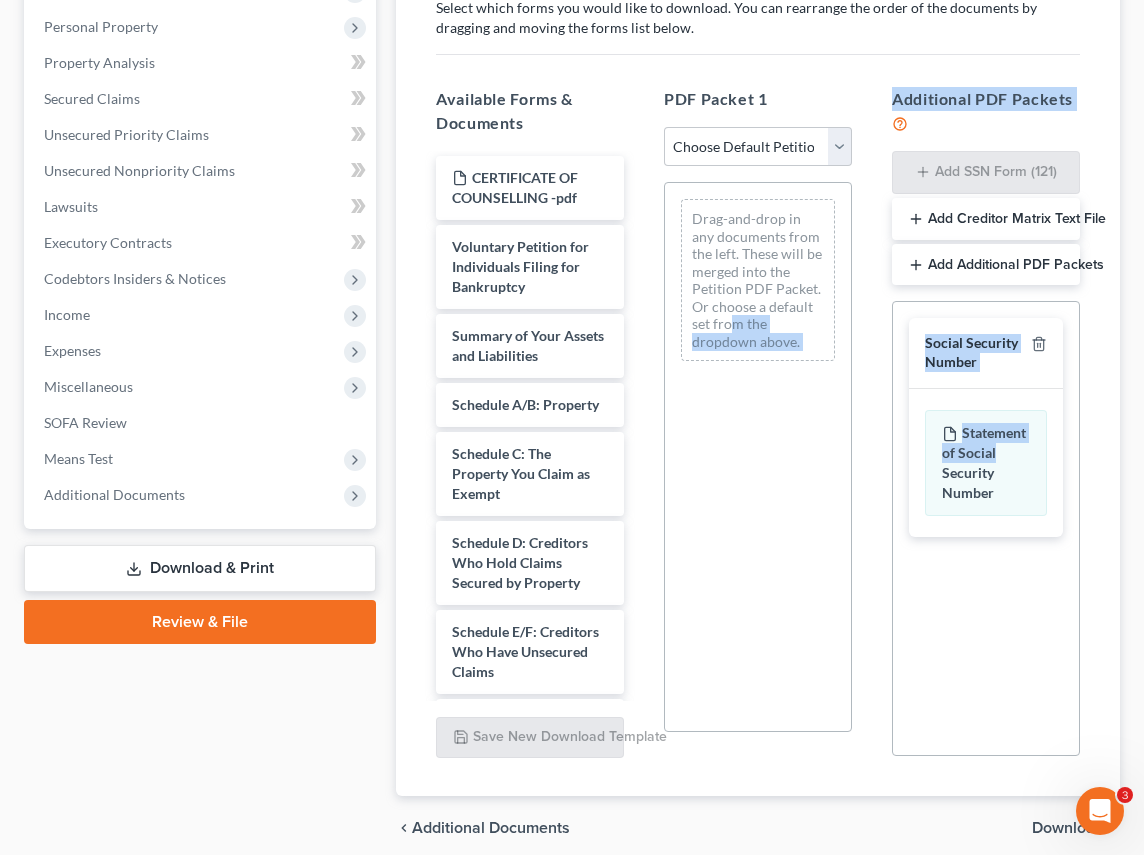drag, startPoint x: 1003, startPoint y: 456, endPoint x: 730, endPoint y: 319, distance: 305.4472 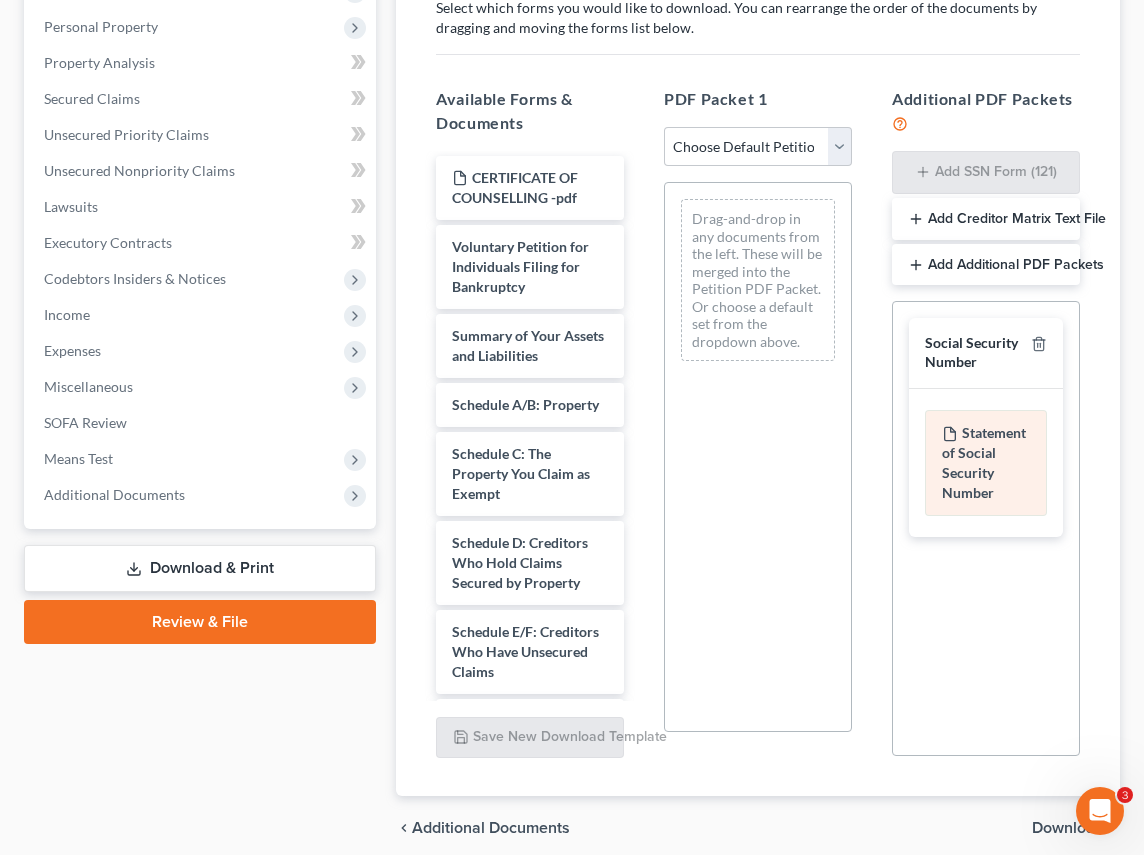 click on "Statement of Social Security Number" at bounding box center (986, 463) 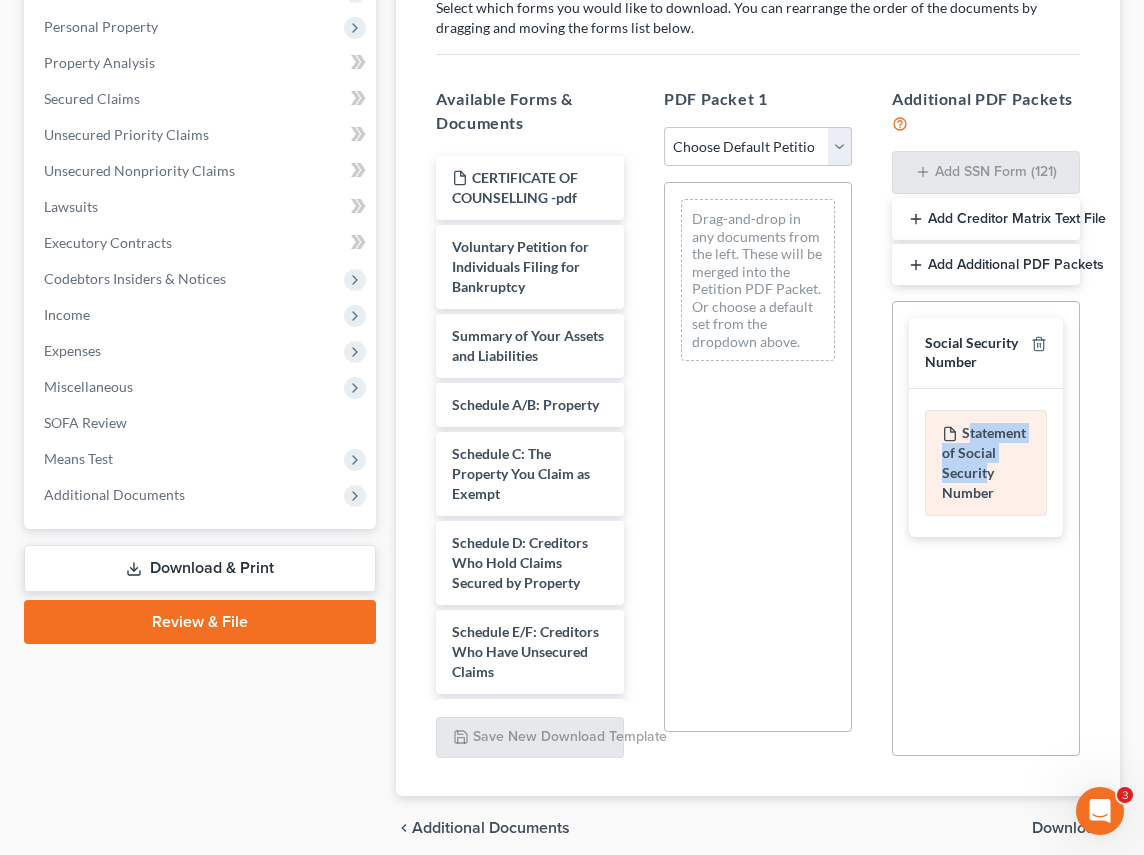 drag, startPoint x: 972, startPoint y: 423, endPoint x: 983, endPoint y: 470, distance: 48.270073 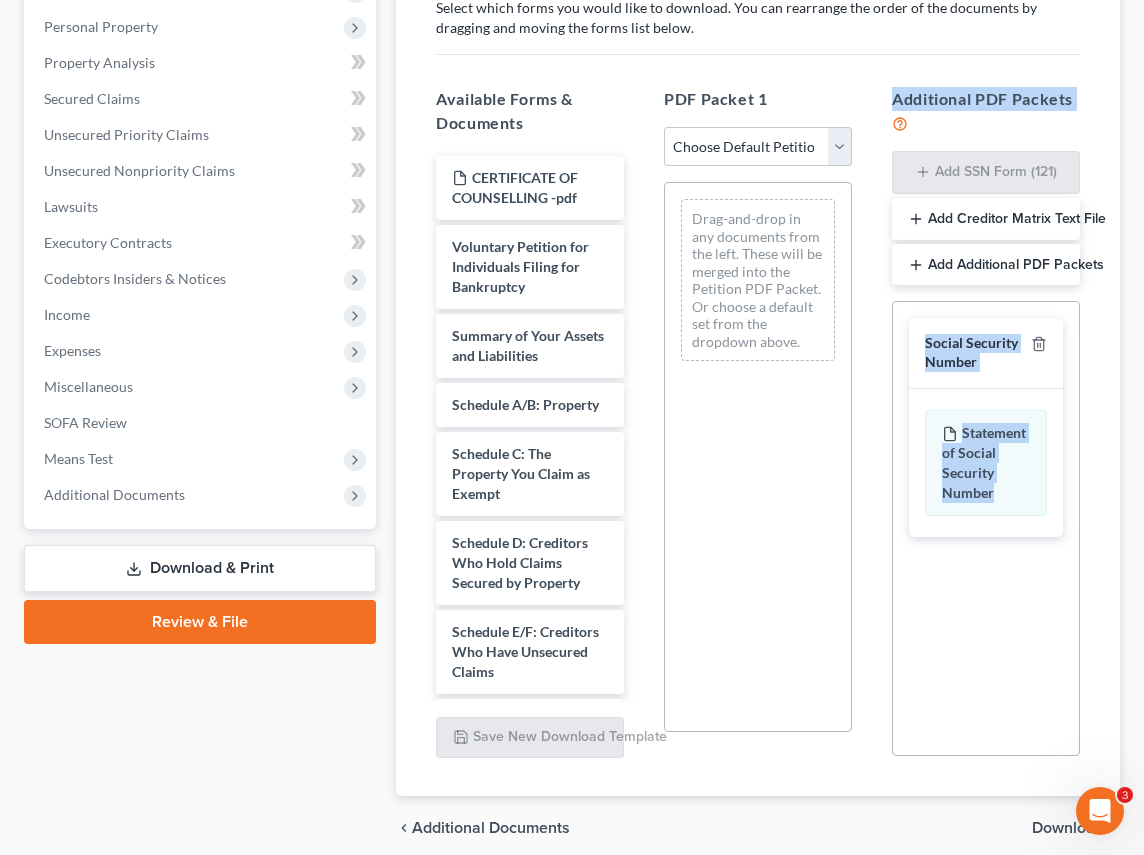 drag, startPoint x: 994, startPoint y: 514, endPoint x: 794, endPoint y: 597, distance: 216.53868 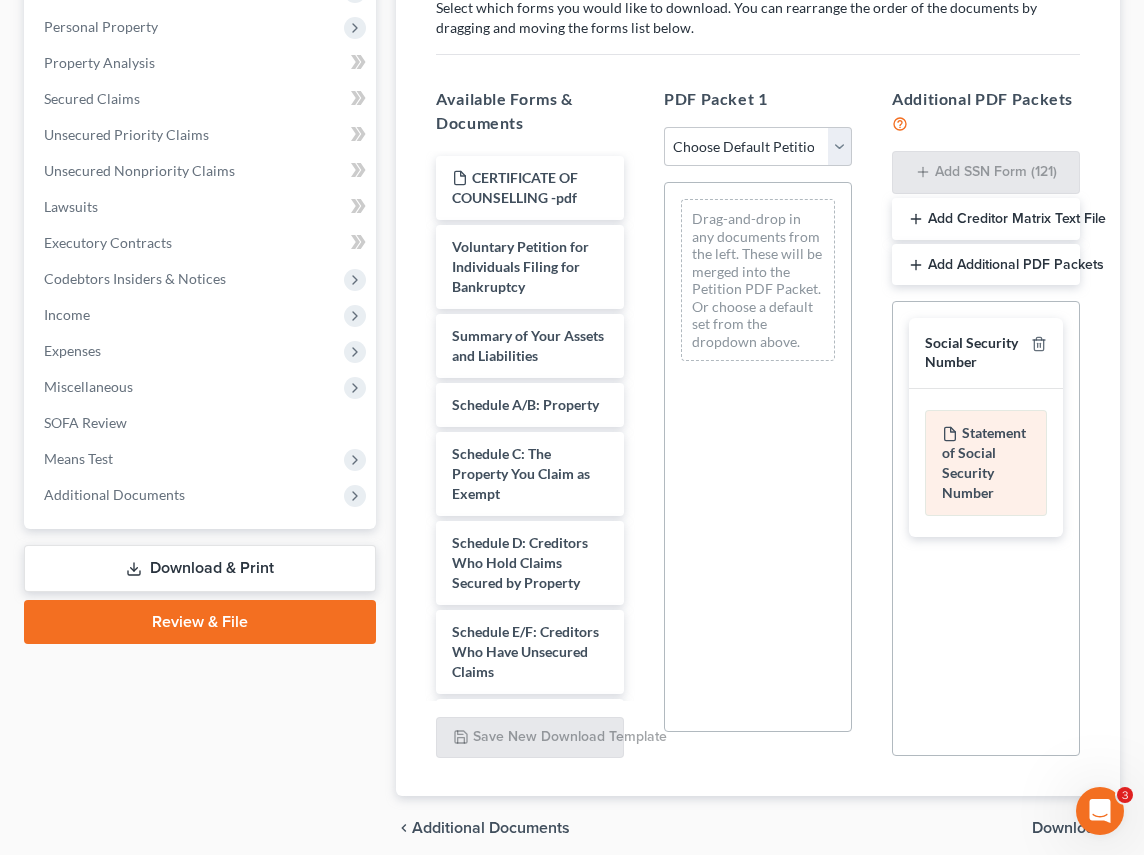 click on "Statement of Social Security Number" at bounding box center (986, 463) 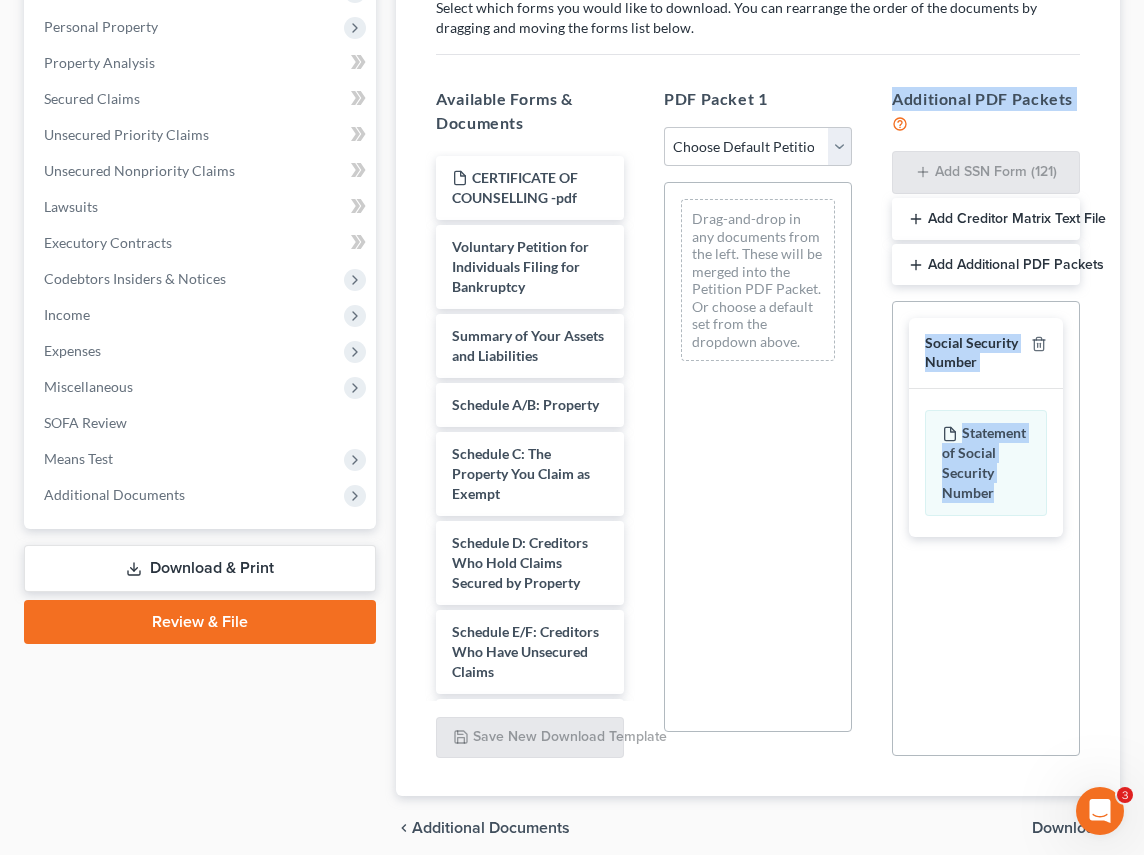 drag, startPoint x: 988, startPoint y: 522, endPoint x: 752, endPoint y: 550, distance: 237.65521 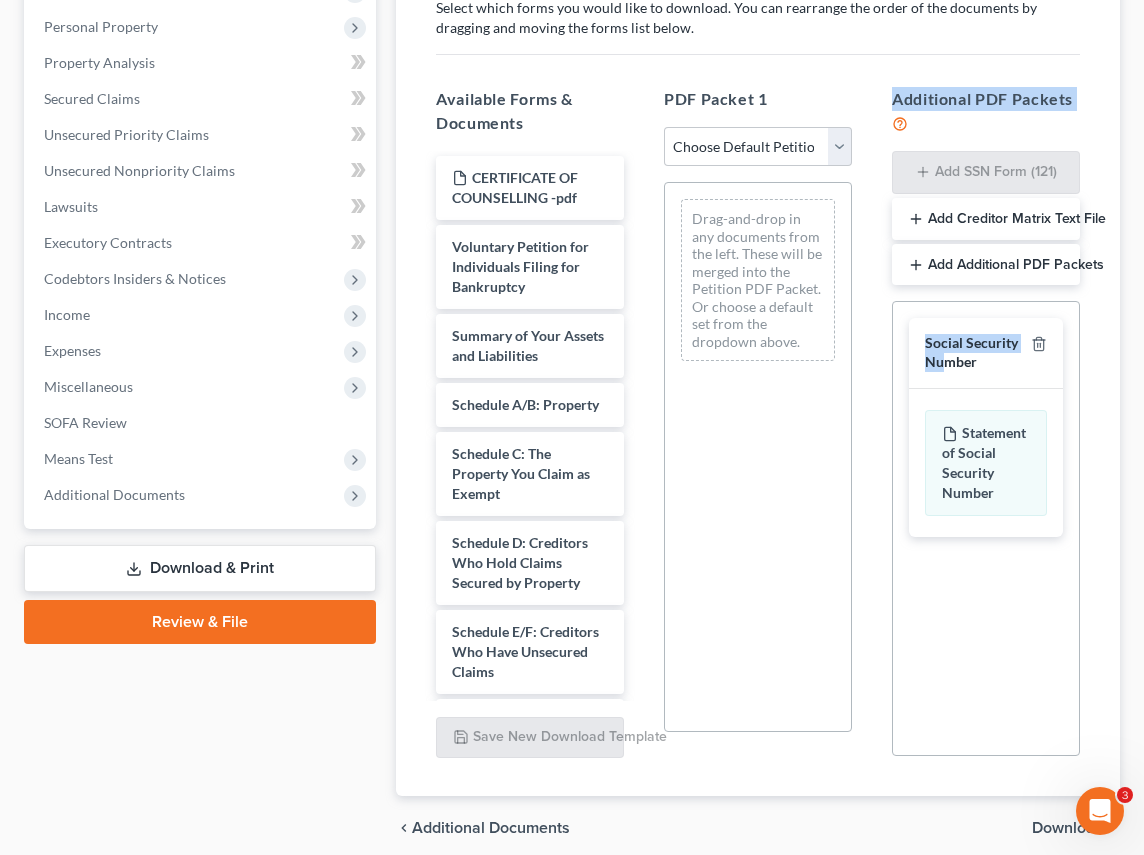 drag, startPoint x: 942, startPoint y: 357, endPoint x: 875, endPoint y: 396, distance: 77.52419 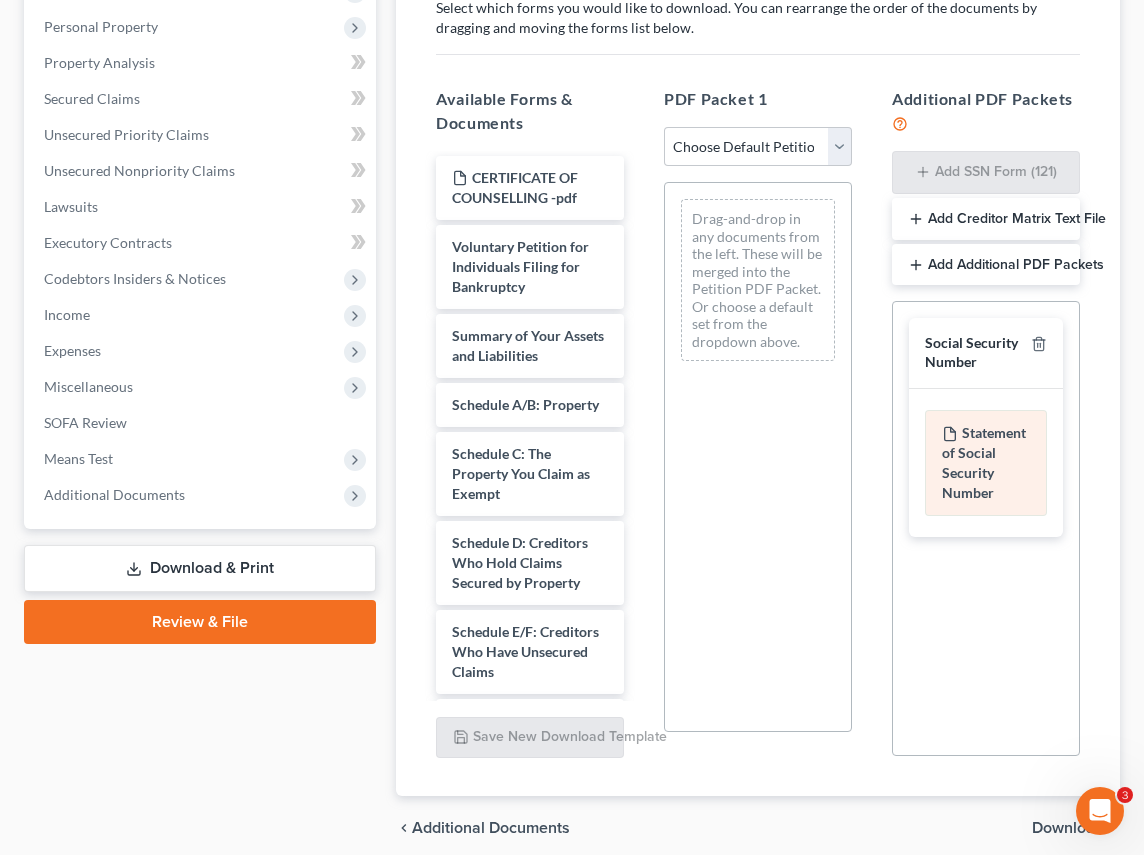 click on "Statement of Social Security Number" at bounding box center [986, 463] 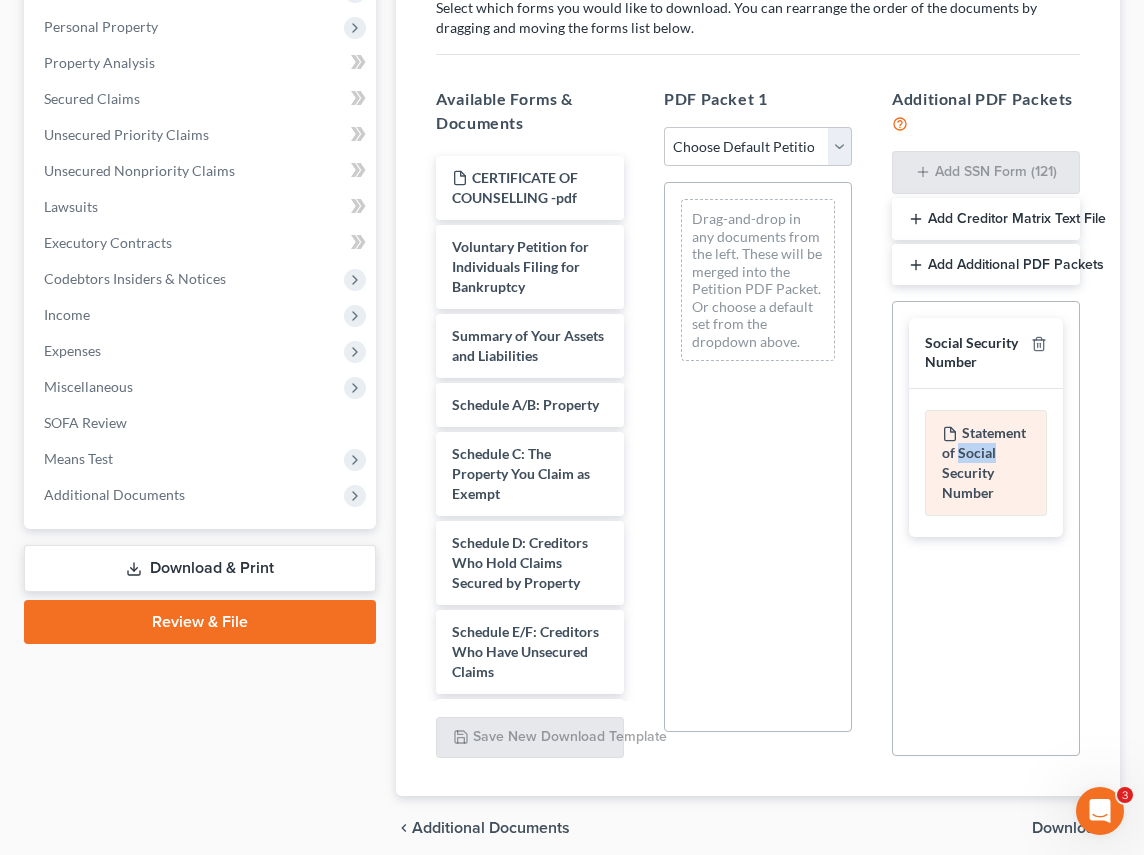 click on "Statement of Social Security Number" at bounding box center [986, 463] 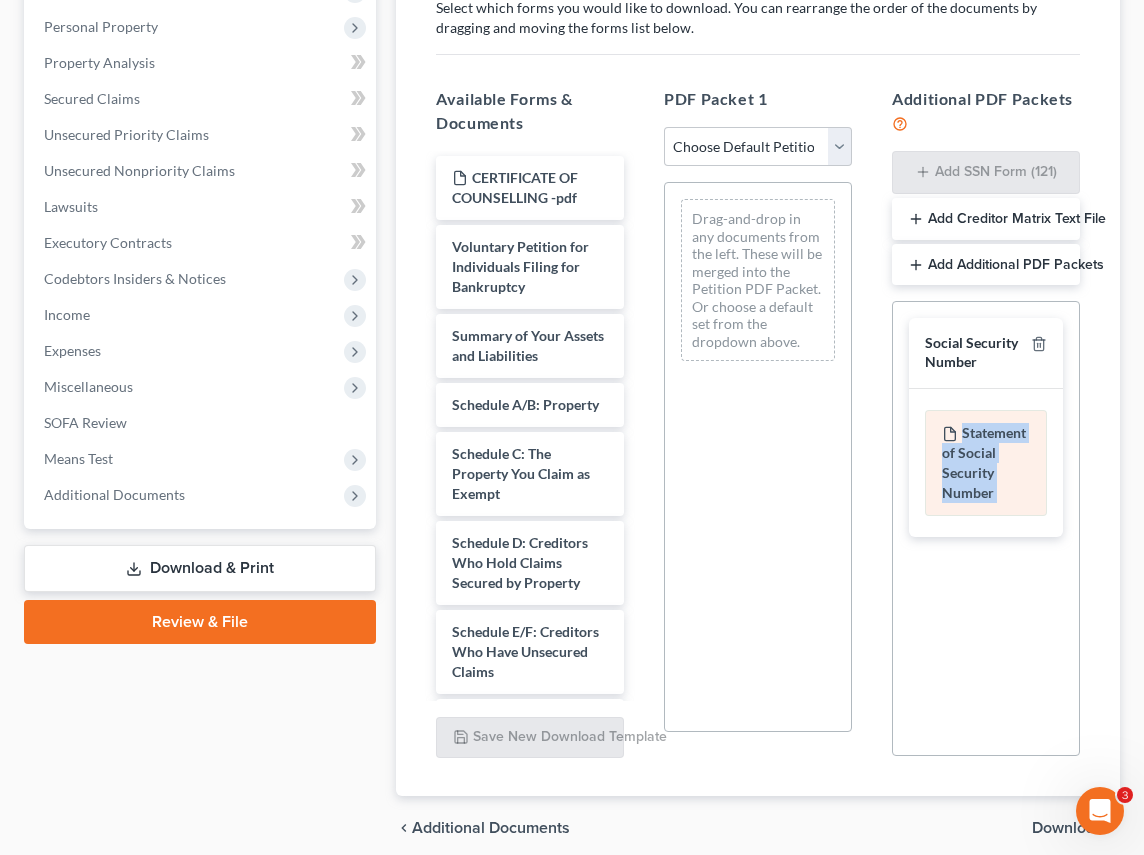 click on "Statement of Social Security Number" at bounding box center (986, 463) 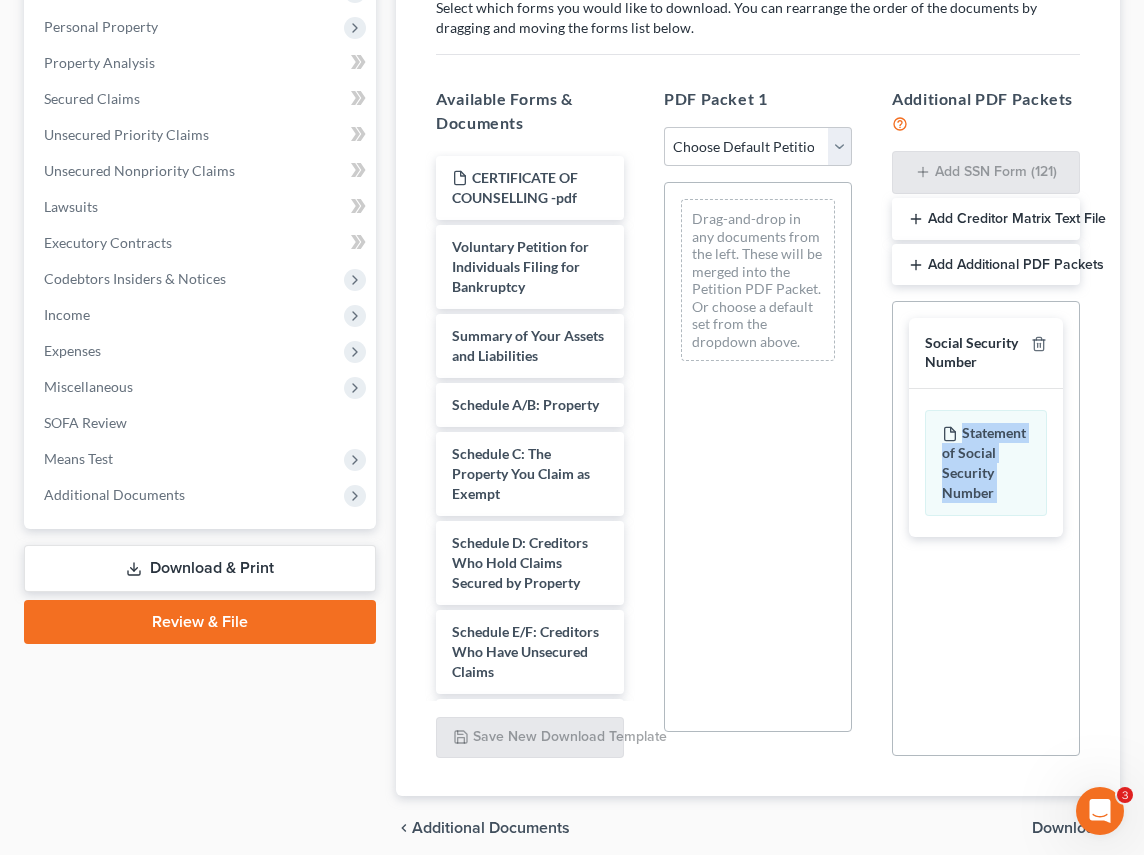 click on "Social Security Number Statement of Social Security Number Creditor Matrix Text File Creditor.txt Declaration Re: Electronic Filing Declaration Re: Electronic Filing of Petition, Lists, Schedules and Statements - Exhibit B-1 Declaration Re: Electronic Filing Declaration Re: Electronic Filing Declaration Re: Electronic Filing of Petition and Matrix - Exhibit B-2 Declaration Re: Electronic Filing Declaration Re: Electronic Filing Amended - Exhibit B-3 original statements and schedules voluntary petition as amended on the date indicated below statements and schedules as amended on the date indicated below master mailing list (matrix) as amended on the date indicated below" at bounding box center (986, 528) 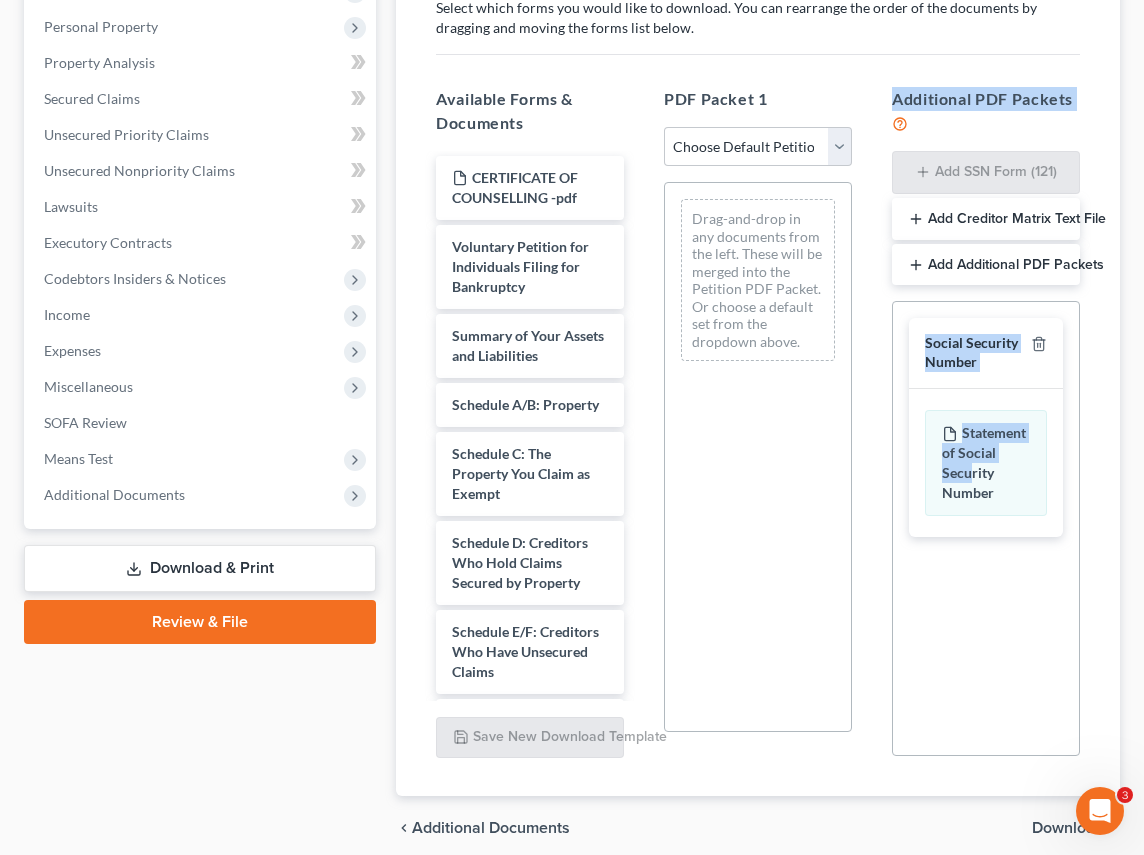 drag, startPoint x: 974, startPoint y: 475, endPoint x: 782, endPoint y: 478, distance: 192.02344 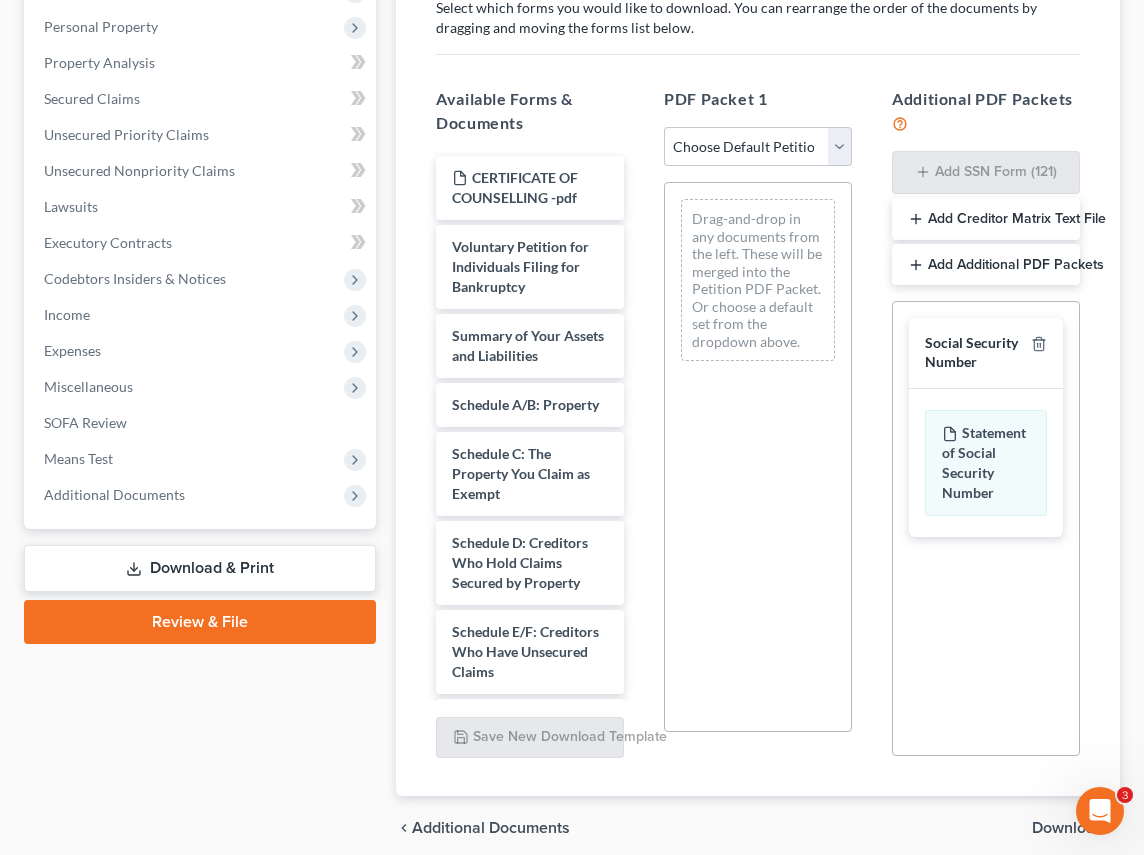 click on "CERTIFICATE OF COUNSELLING -pdf Voluntary Petition for Individuals Filing for Bankruptcy Summary of Your Assets and Liabilities Schedule A/B: Property Schedule C: The Property You Claim as Exempt Schedule D: Creditors Who Hold Claims Secured by Property Schedule E/F: Creditors Who Have Unsecured Claims Schedule G: Executory Contracts and Unexpired Leases Schedule H: Your Codebtors Schedule I: Your Income Schedule J: Your Expenses Declaration About an Individual Debtor's Schedules Your Statement of Financial Affairs for Individuals Filing for Bankruptcy Statement of Intention for Individuals Filing Under Chapter 7 Chapter 7 Statement of Your Current Monthly Income and Means-Test Calculation Creditor Matrix Verification of Creditor Matrix Notice Required by 11 U.S.C. § 342(b) for Individuals Filing for Bankruptcy Attorney's Disclosure of Compensation" at bounding box center (530, 909) 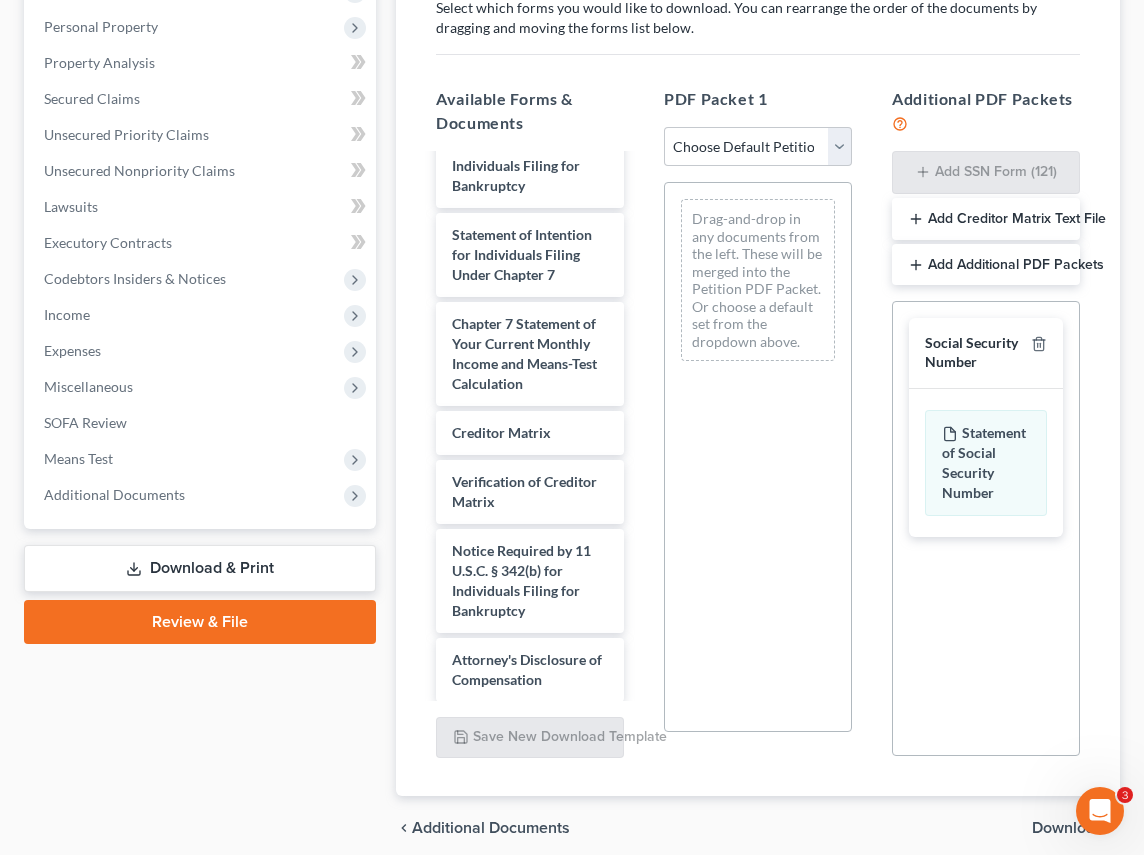 scroll, scrollTop: 966, scrollLeft: 0, axis: vertical 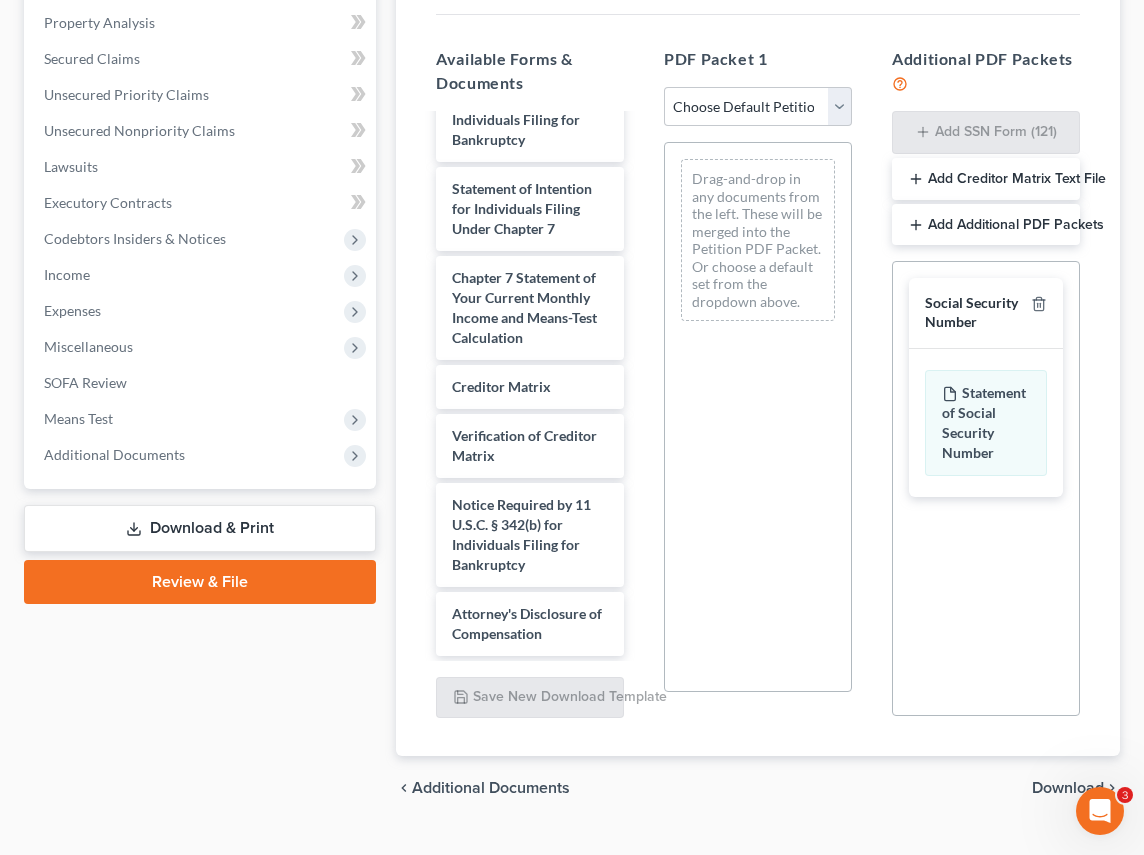click on "Download" at bounding box center (1068, 788) 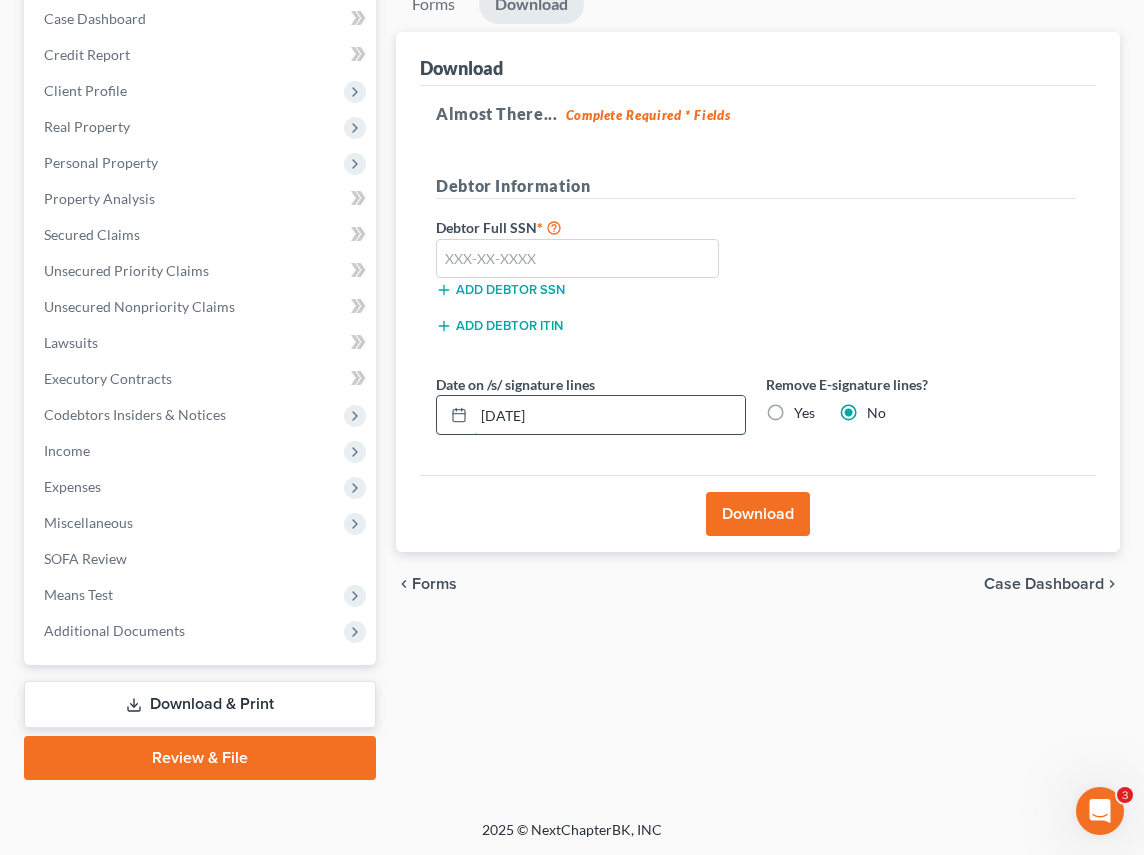 drag, startPoint x: 563, startPoint y: 405, endPoint x: 442, endPoint y: 407, distance: 121.016525 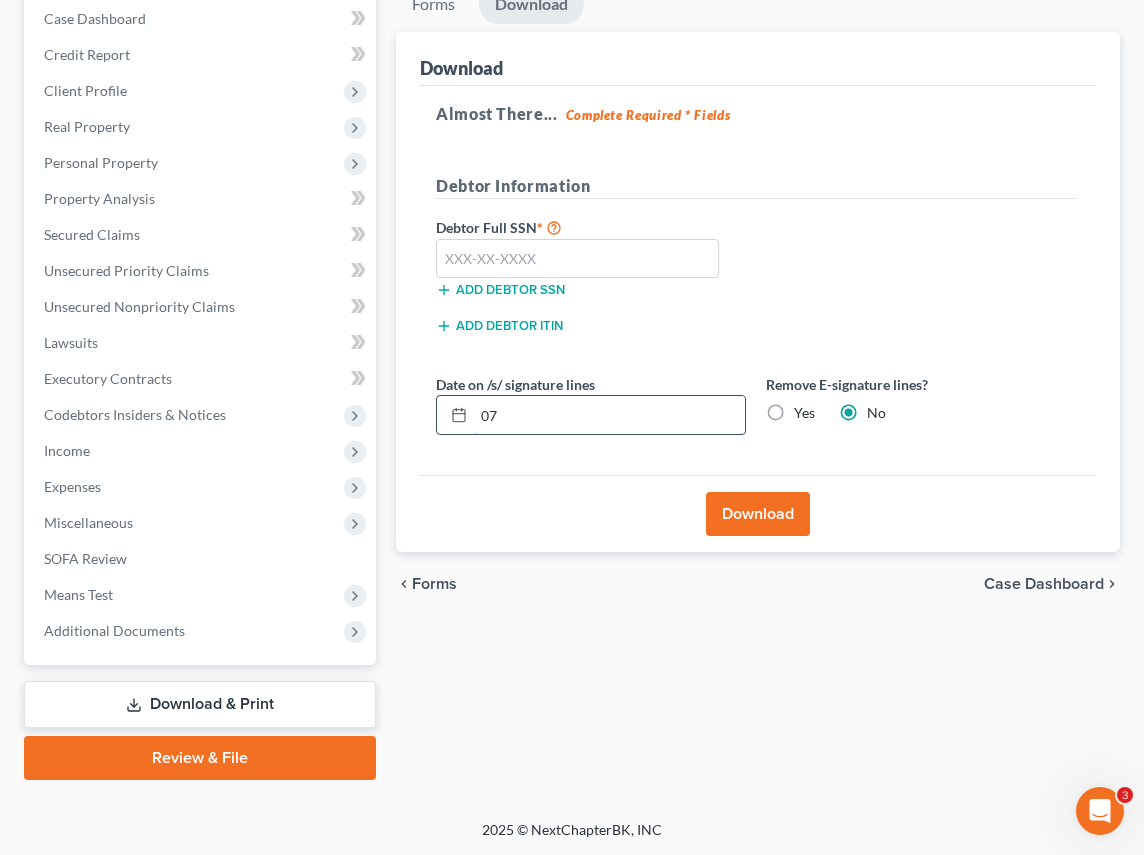 type on "0" 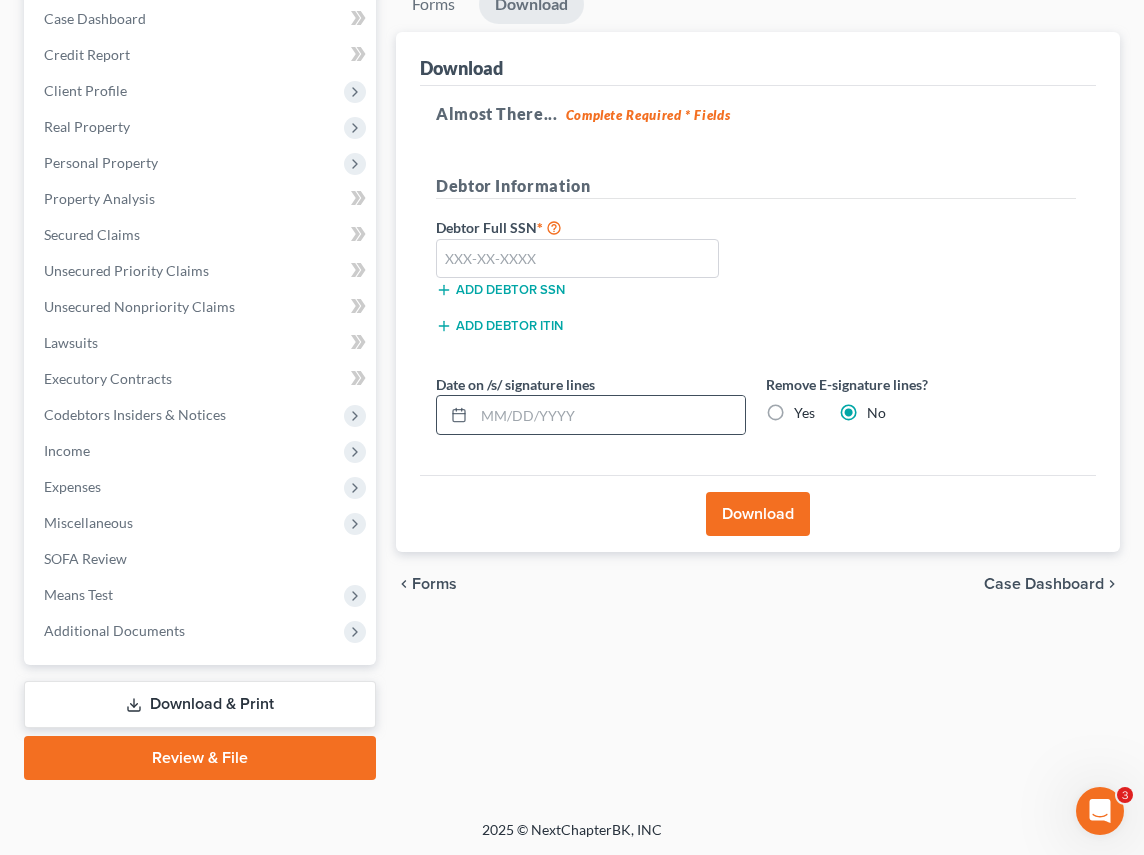 click at bounding box center [455, 415] 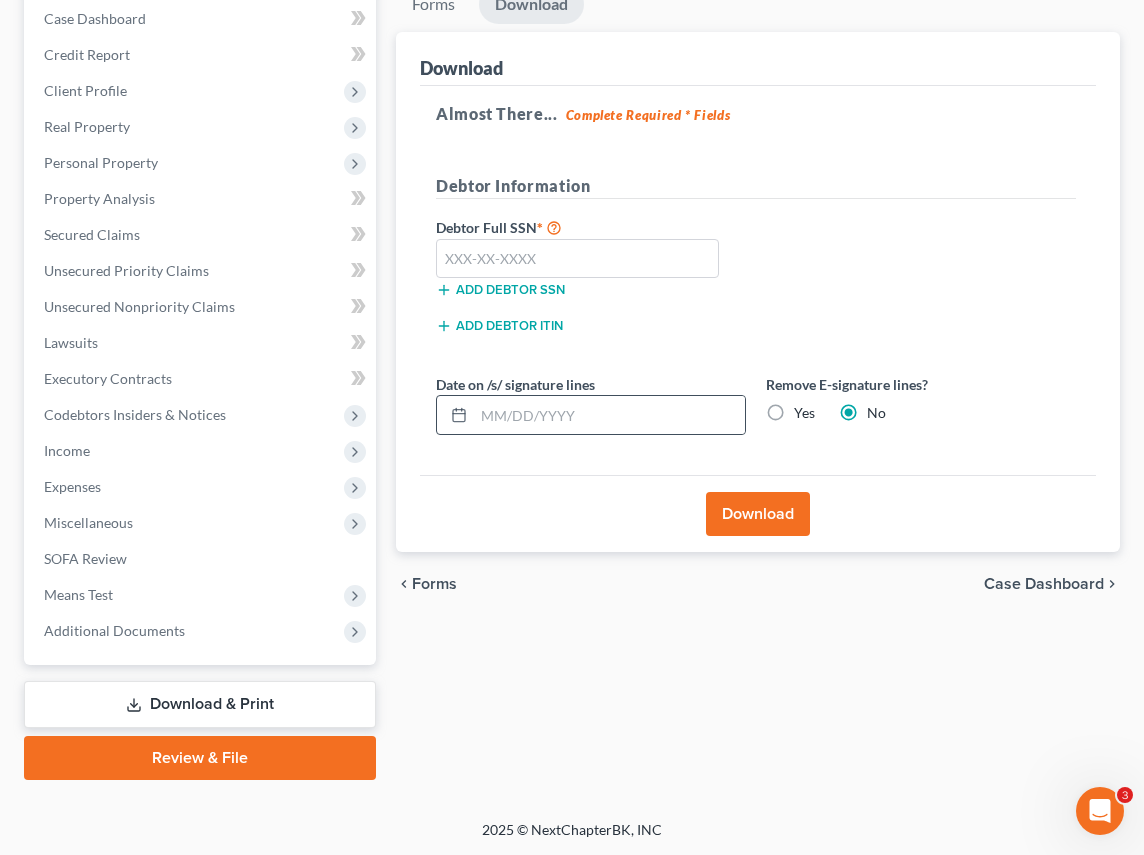 click 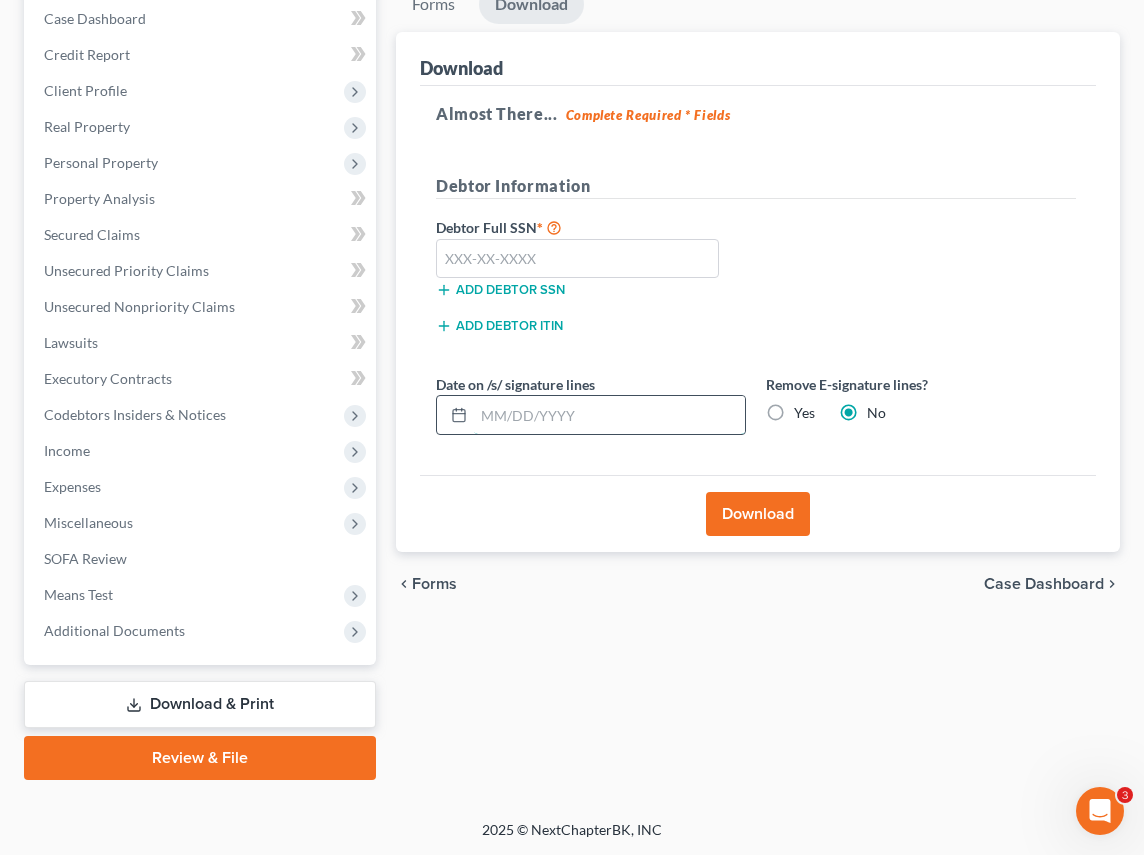 click at bounding box center (609, 415) 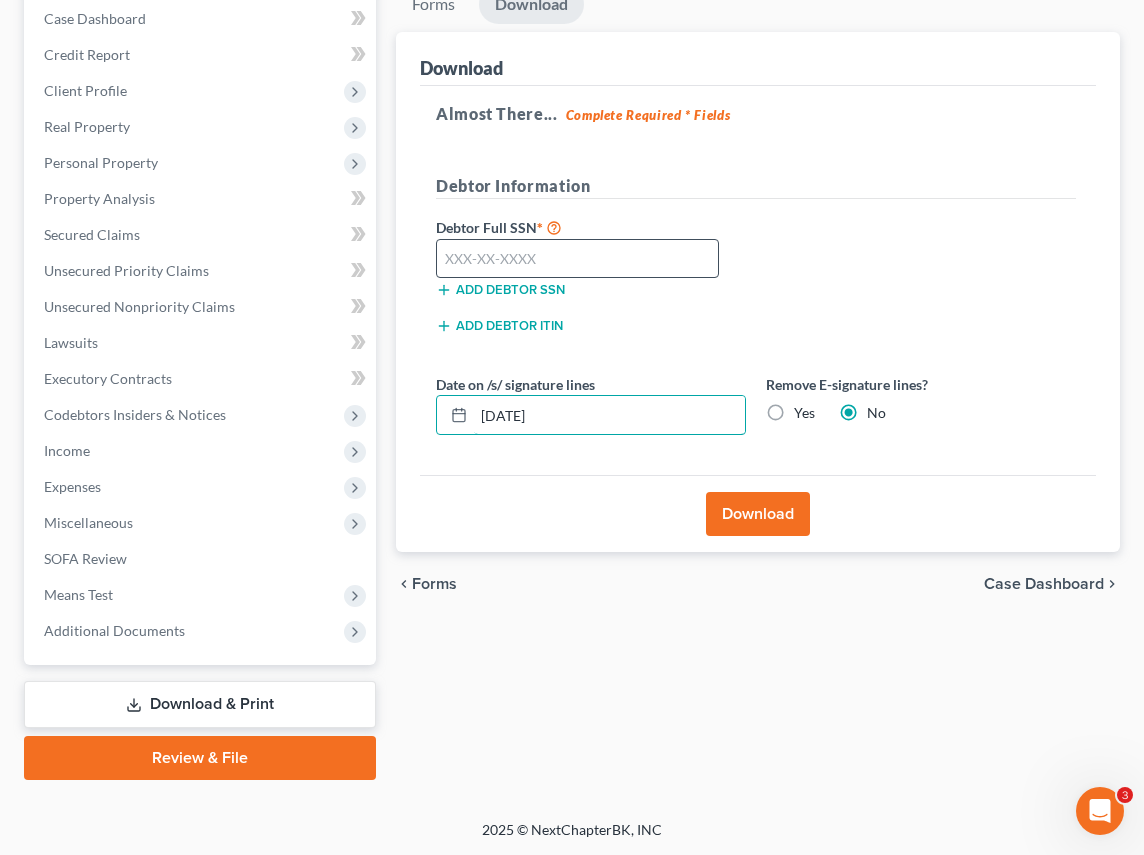 type on "[DATE]" 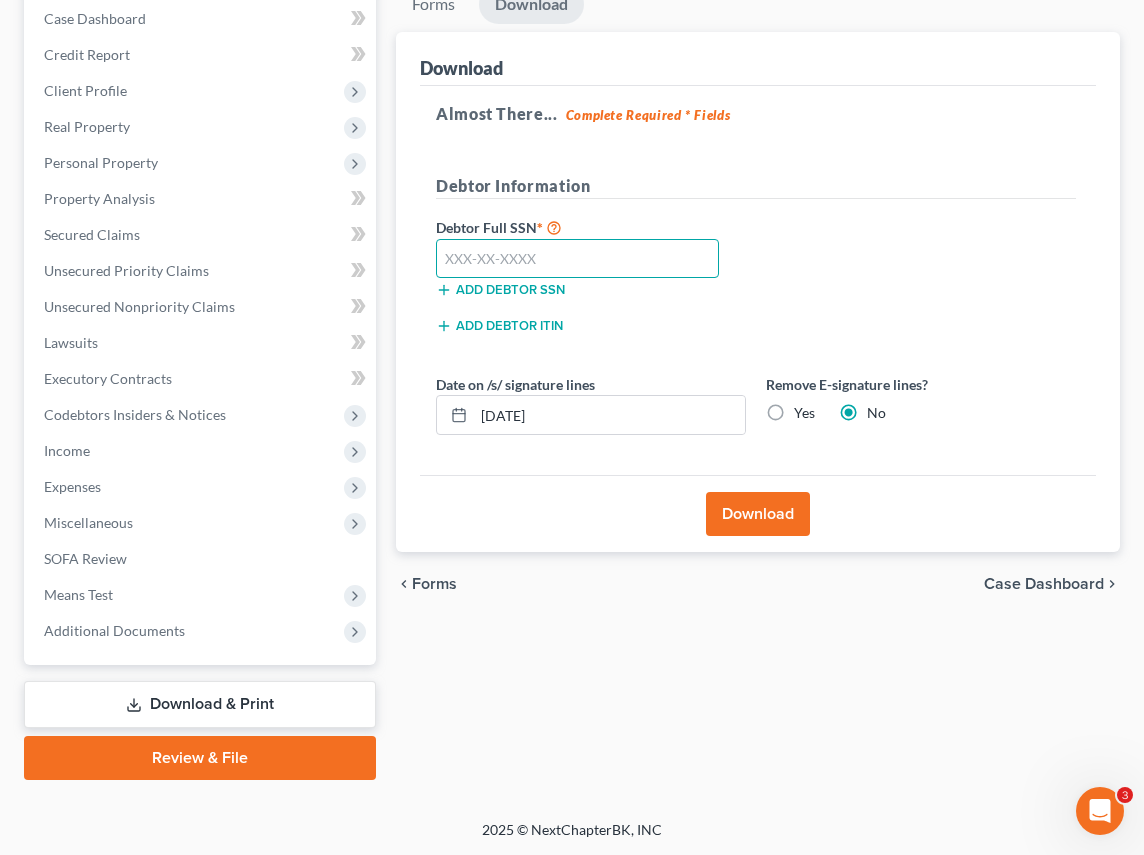 click at bounding box center [577, 259] 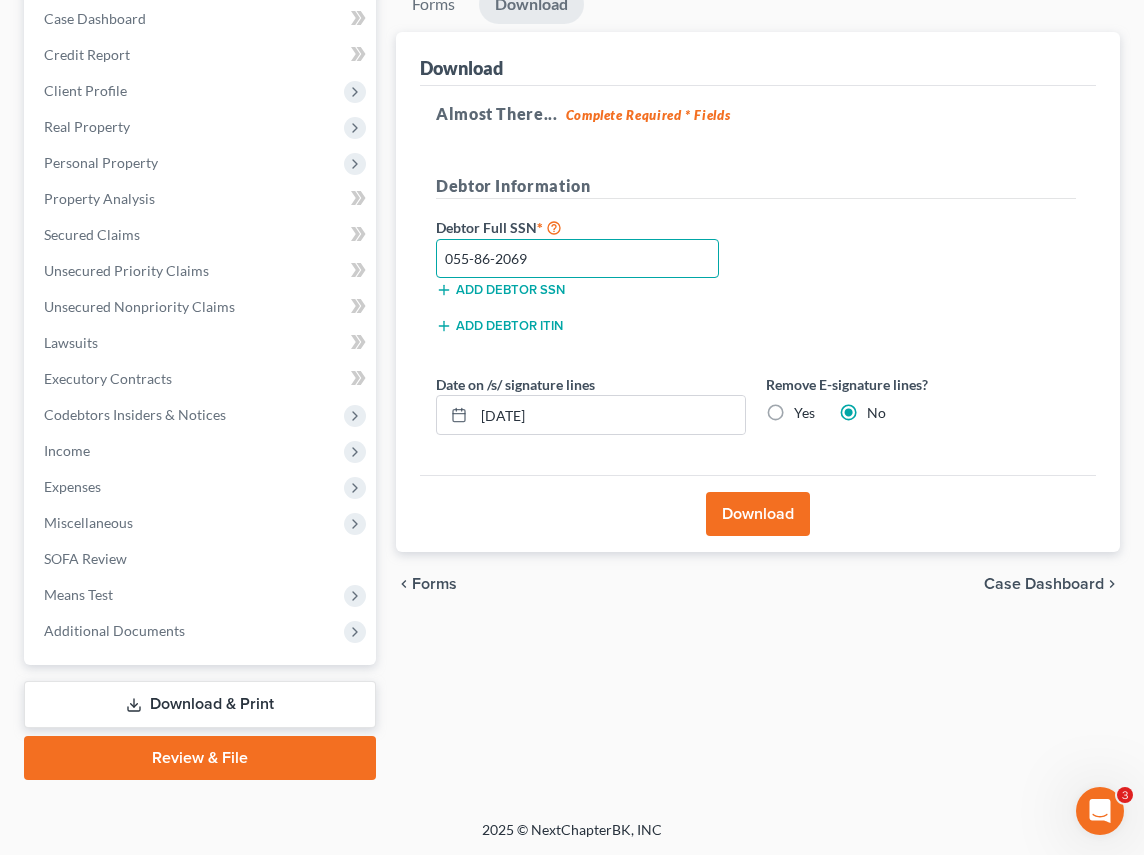 type on "055-86-2069" 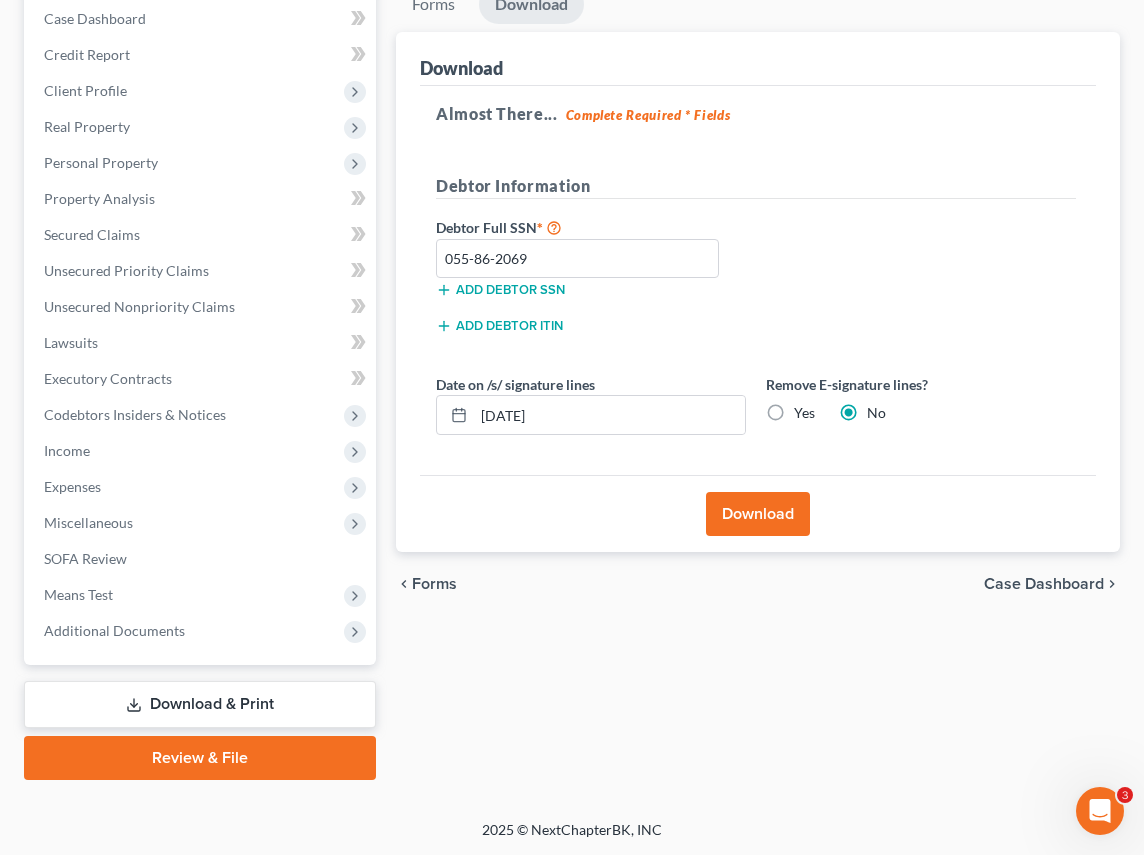 click on "Download" at bounding box center [758, 514] 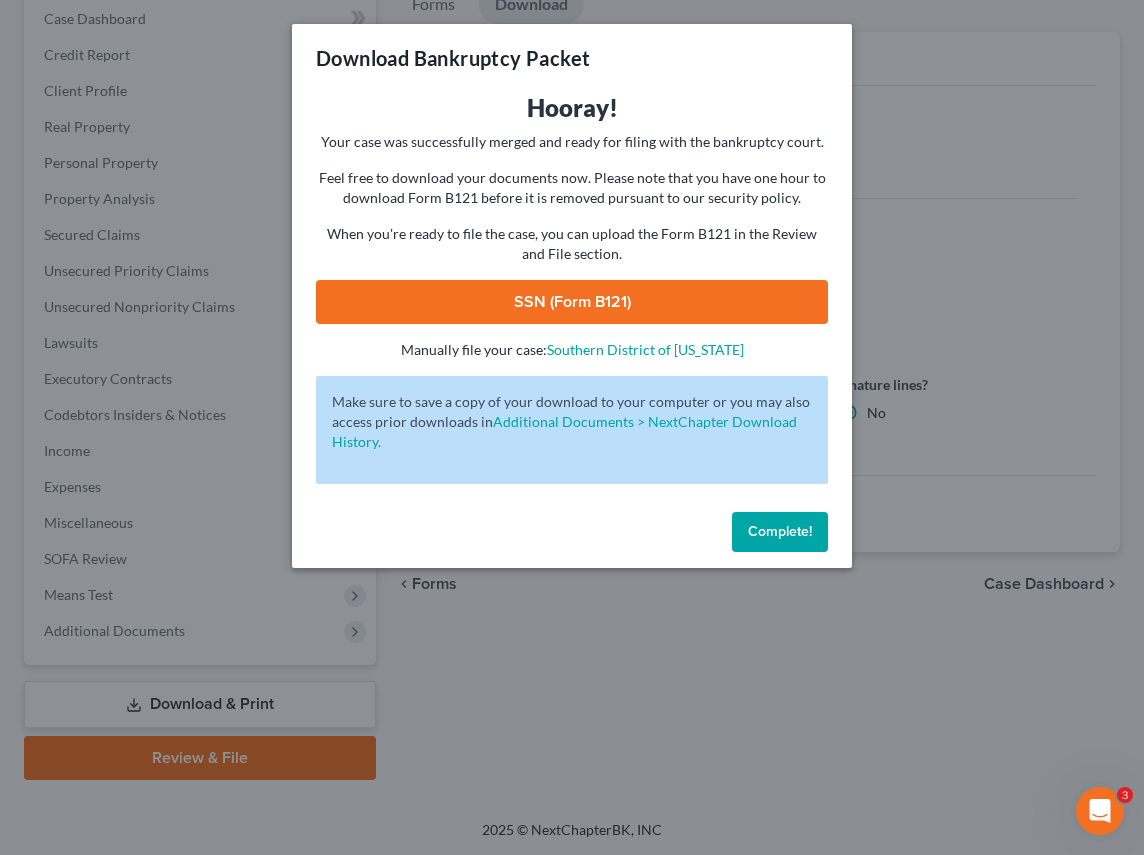 click on "SSN (Form B121)" at bounding box center (572, 302) 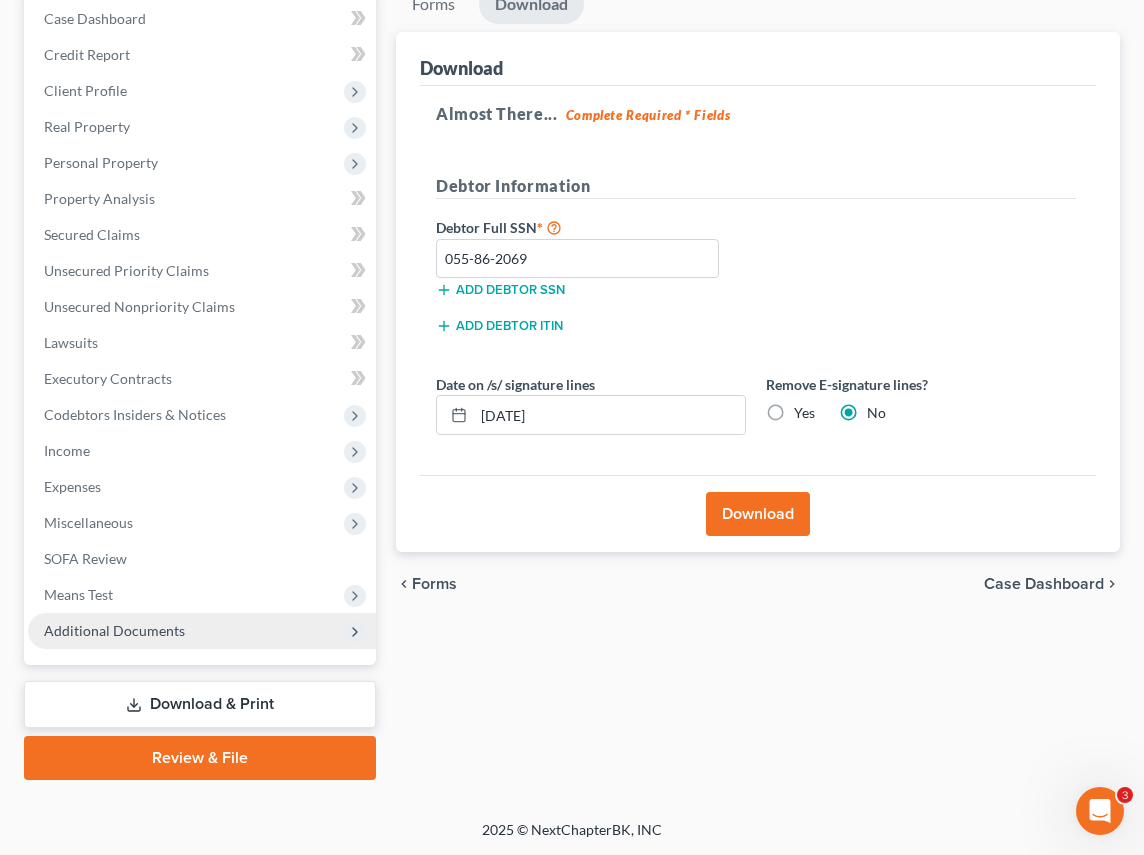 click on "Additional Documents" at bounding box center (114, 630) 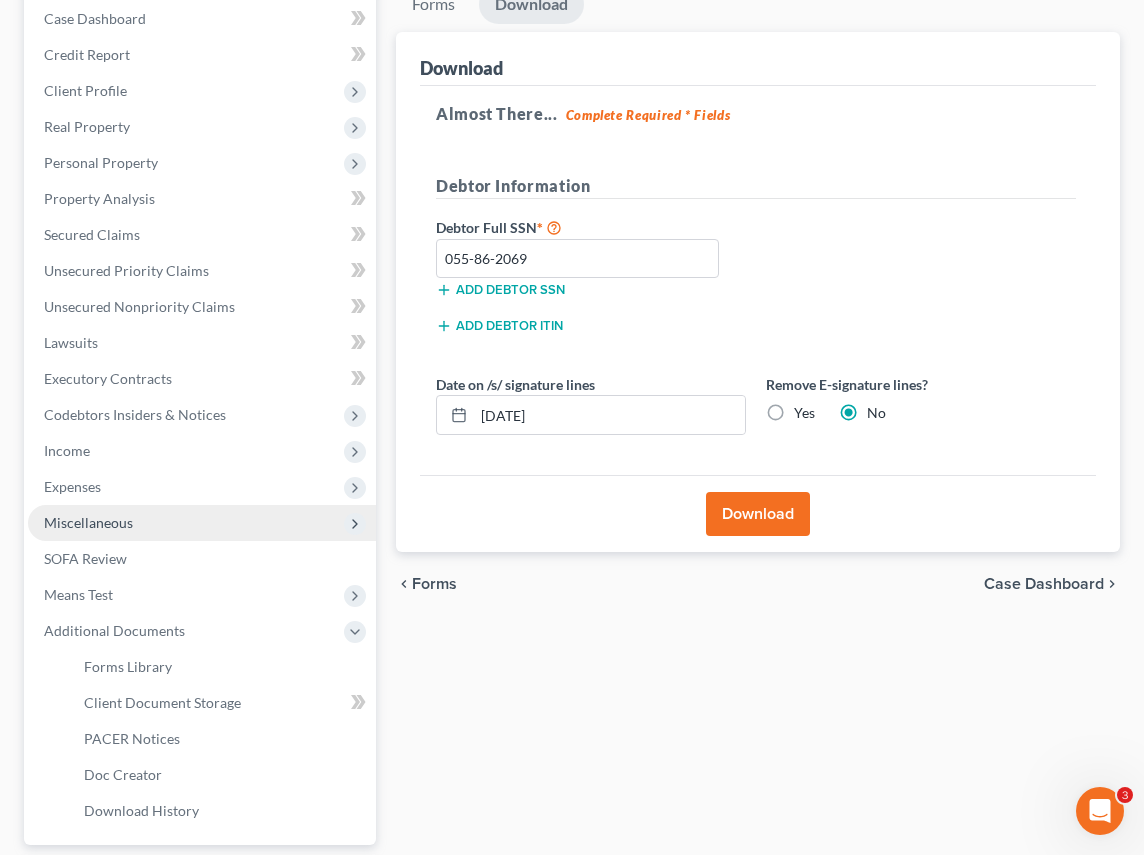 click on "Miscellaneous" at bounding box center (202, 523) 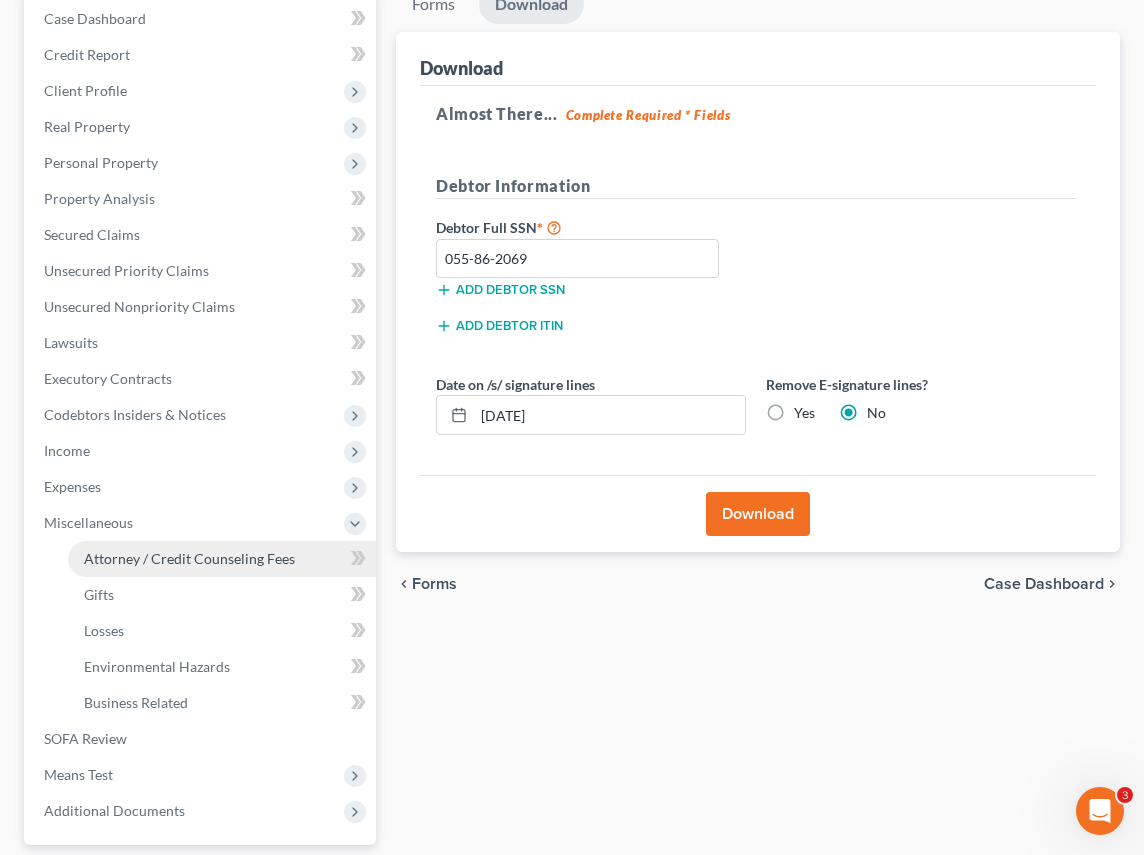 click on "Attorney / Credit Counseling Fees" at bounding box center (222, 559) 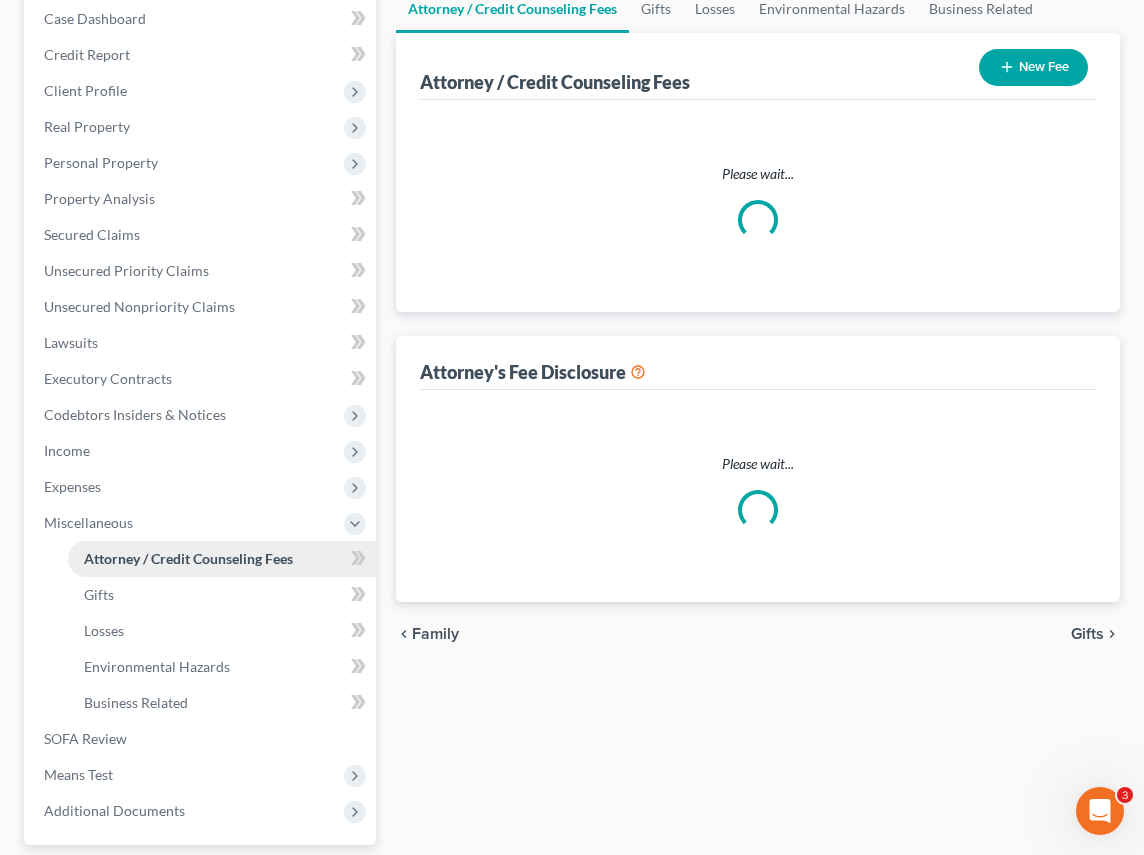 scroll, scrollTop: 0, scrollLeft: 0, axis: both 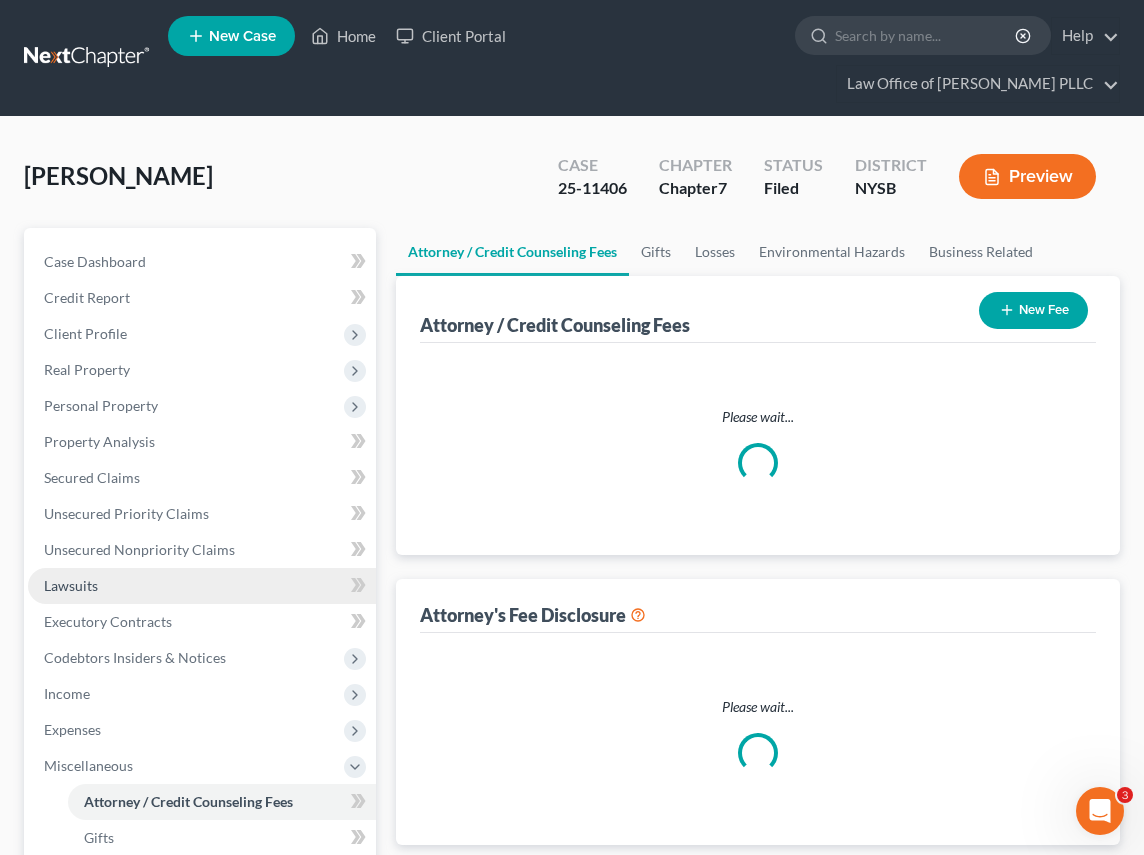 select on "0" 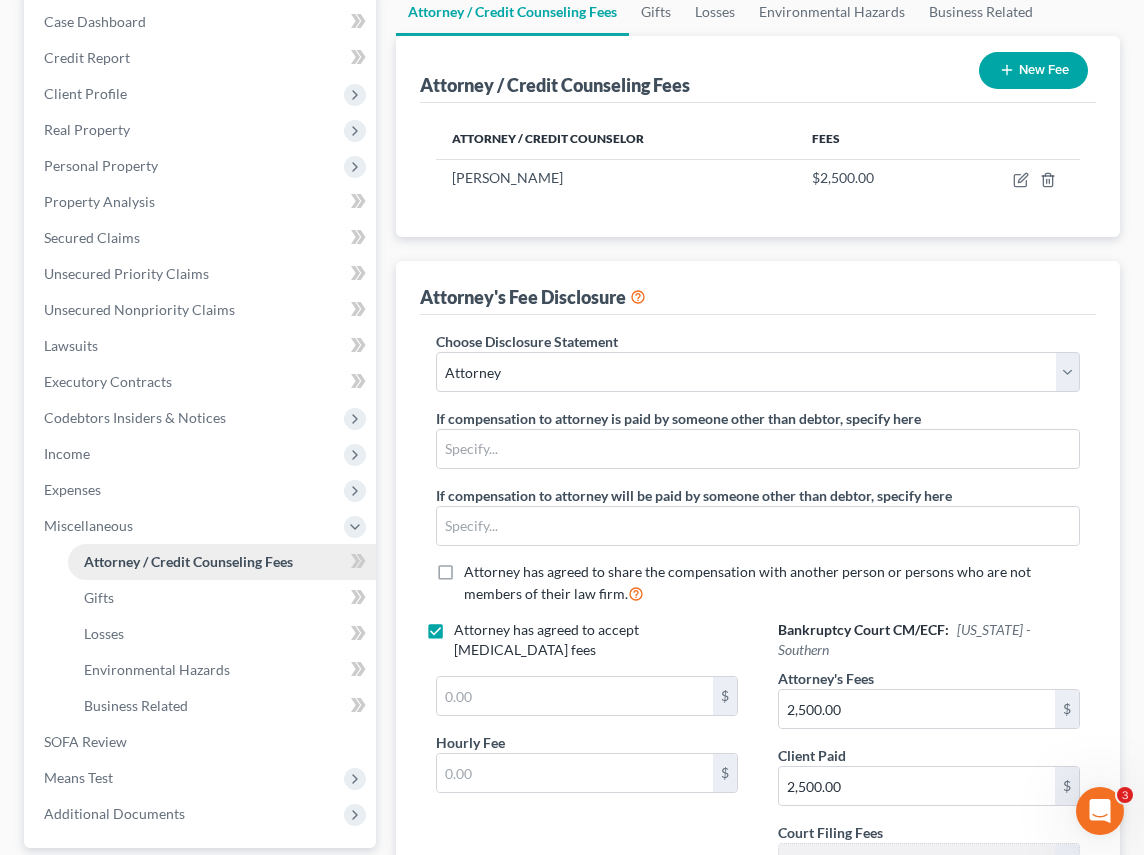 scroll, scrollTop: 280, scrollLeft: 0, axis: vertical 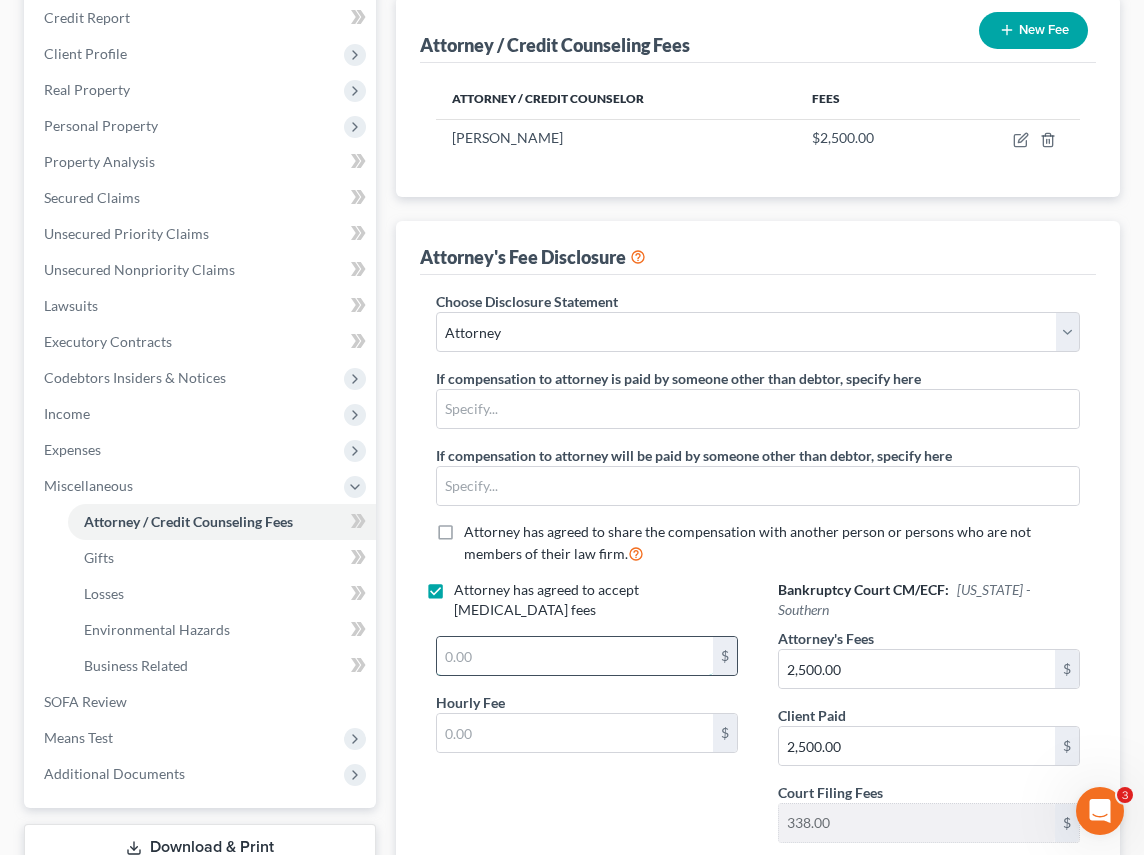click at bounding box center [575, 656] 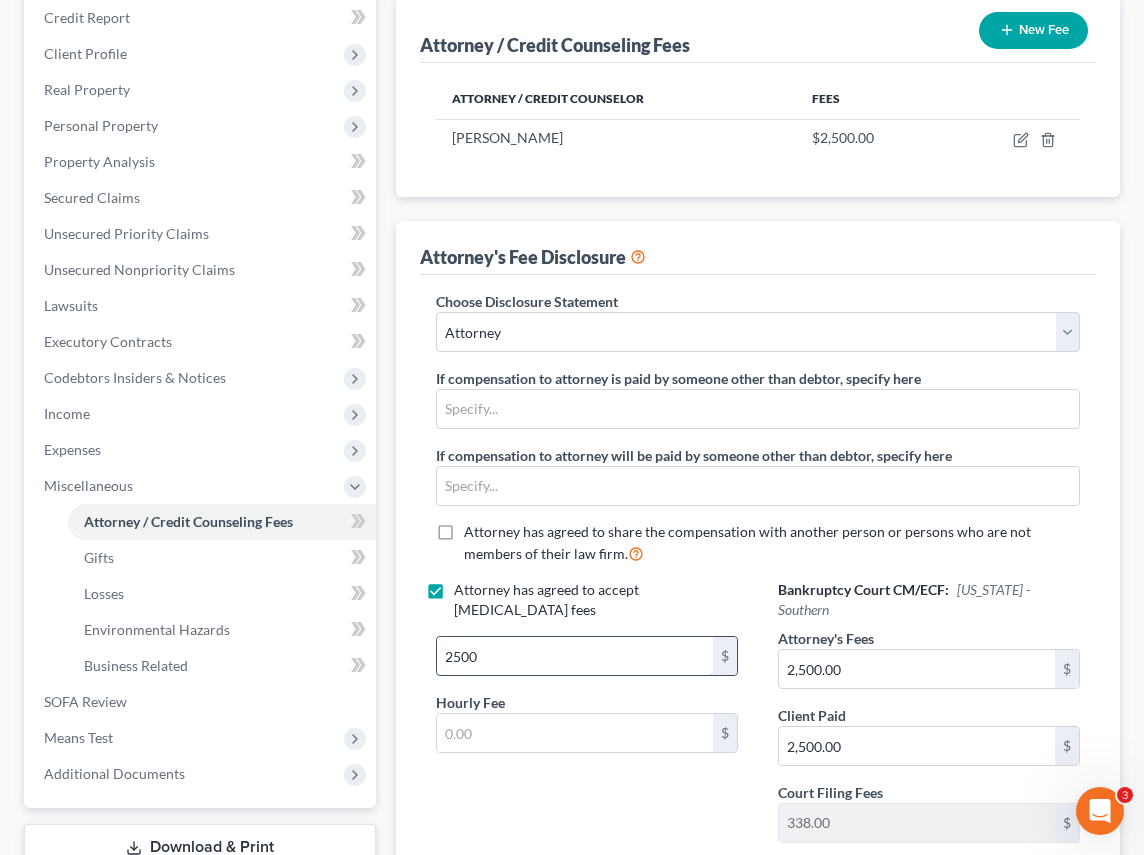 type on "2,500" 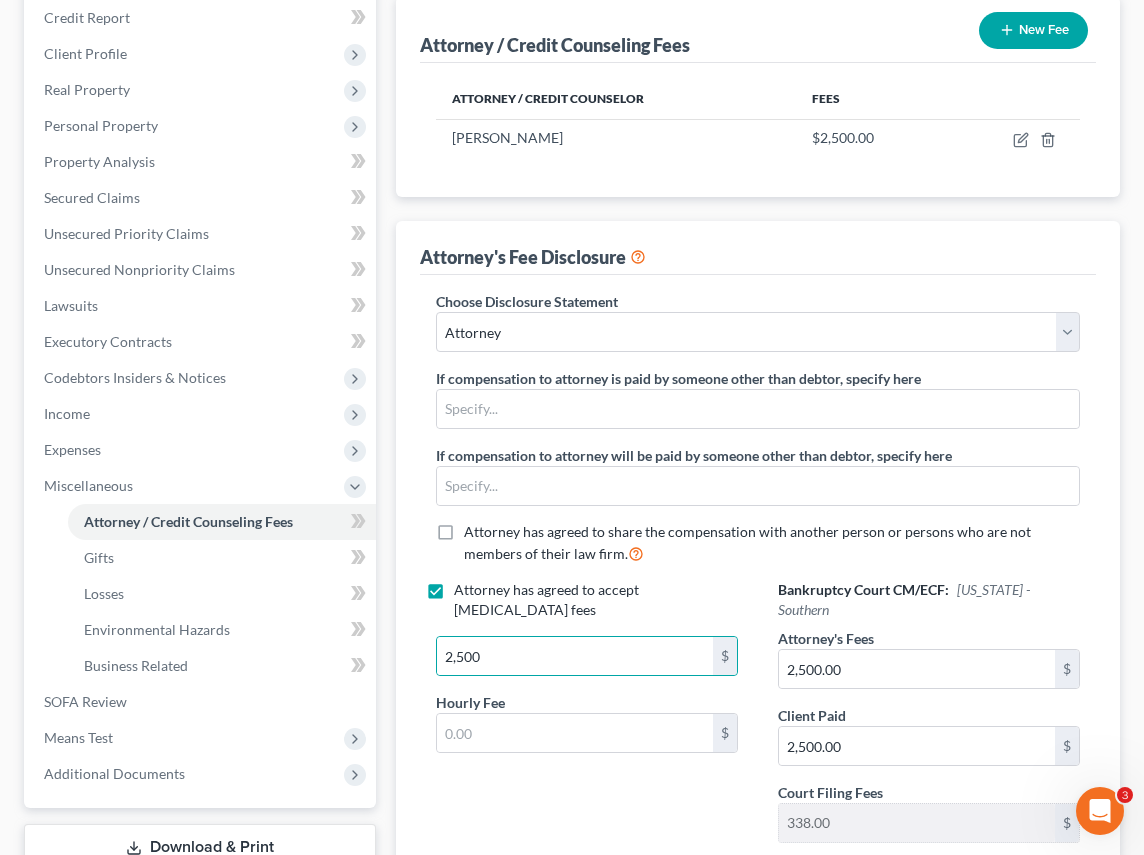 click on "Attorney has agreed to accept [MEDICAL_DATA] fees 2,500 $ Hourly Fee $" at bounding box center [587, 719] 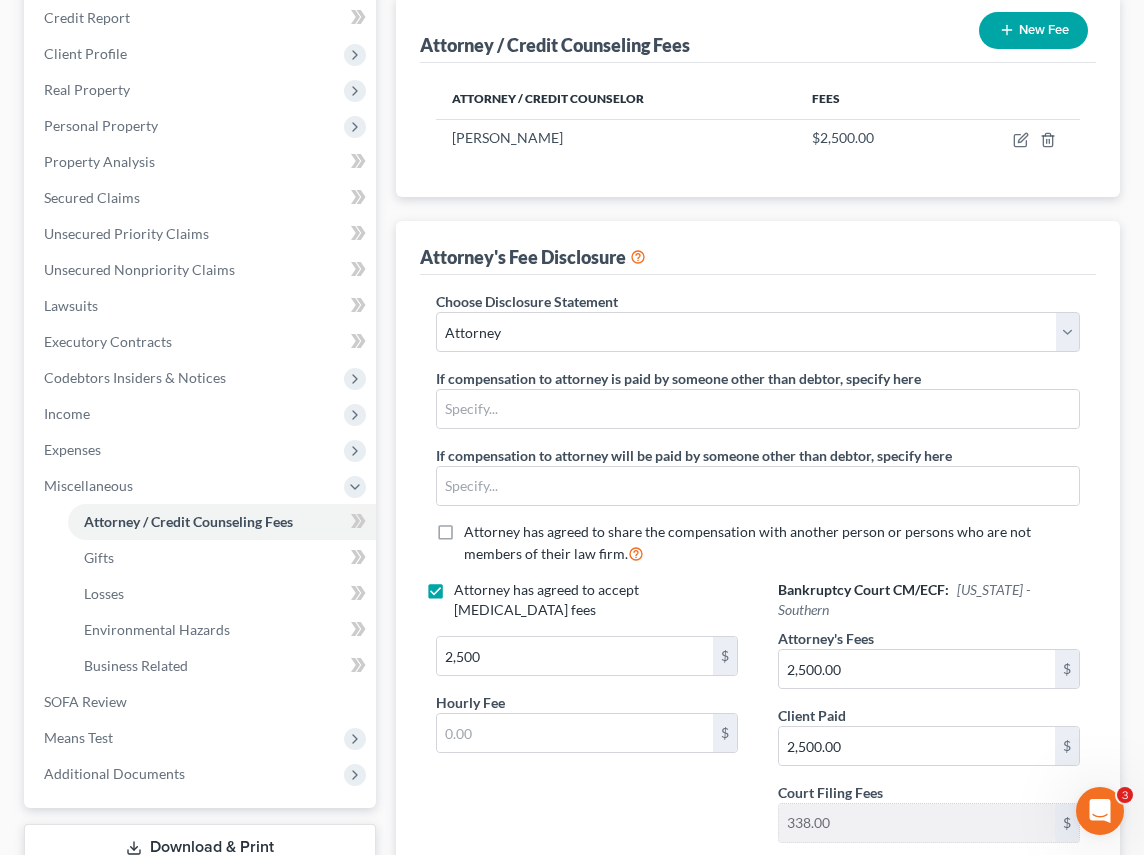 click on "Attorney has agreed to accept [MEDICAL_DATA] fees 2,500 $ Hourly Fee $" at bounding box center [587, 719] 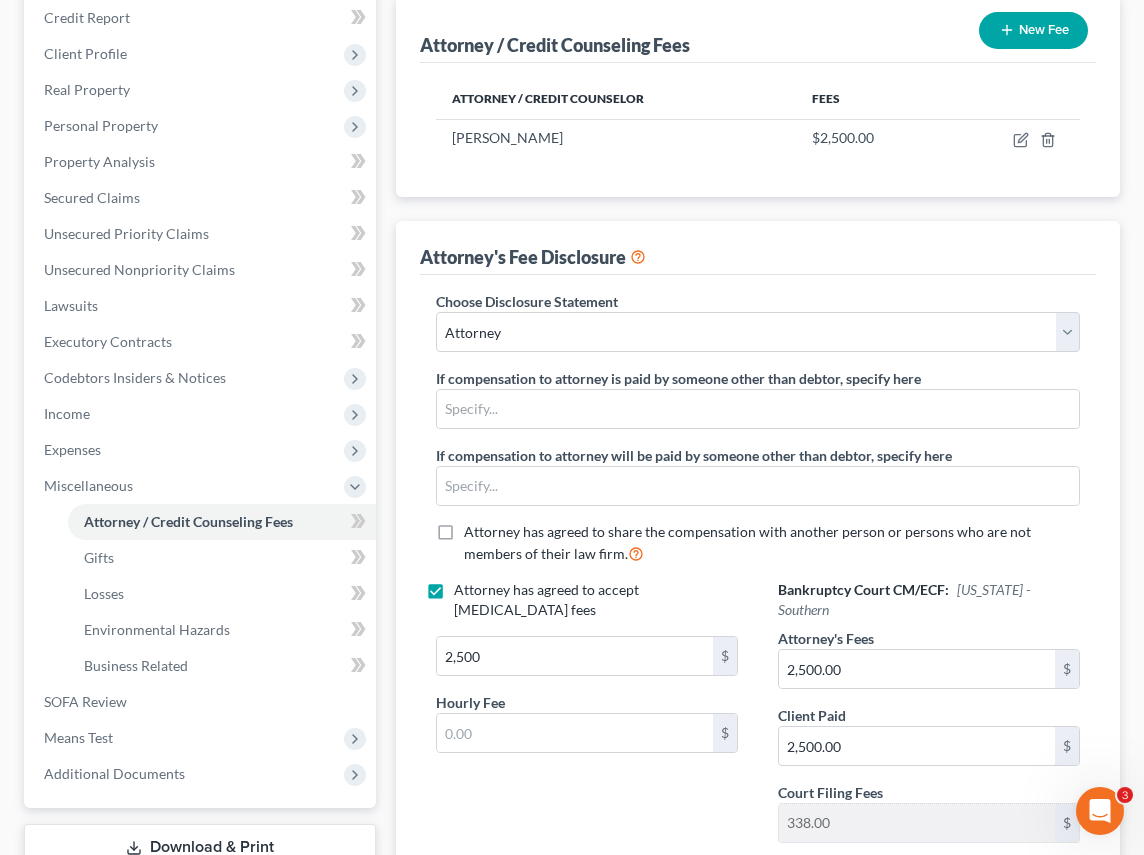 click on "Attorney has agreed to accept [MEDICAL_DATA] fees 2,500 $ Hourly Fee $" at bounding box center [587, 719] 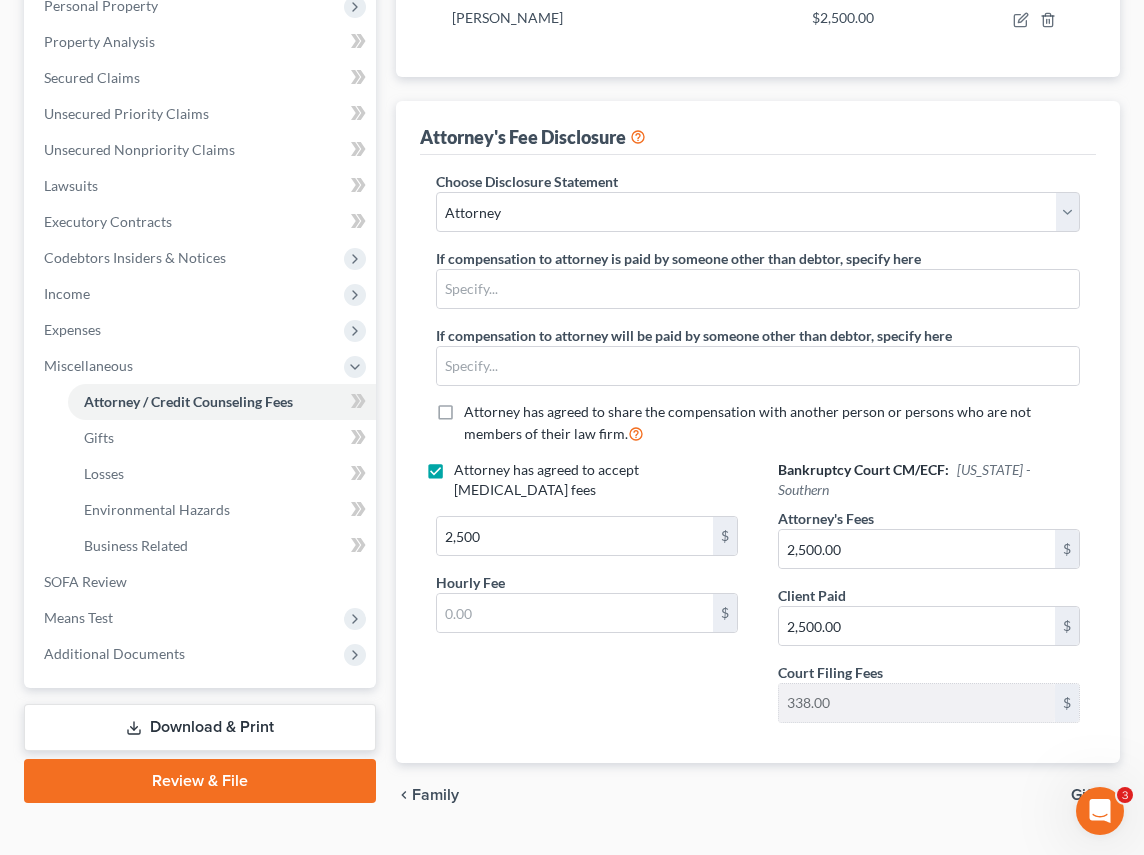 scroll, scrollTop: 426, scrollLeft: 0, axis: vertical 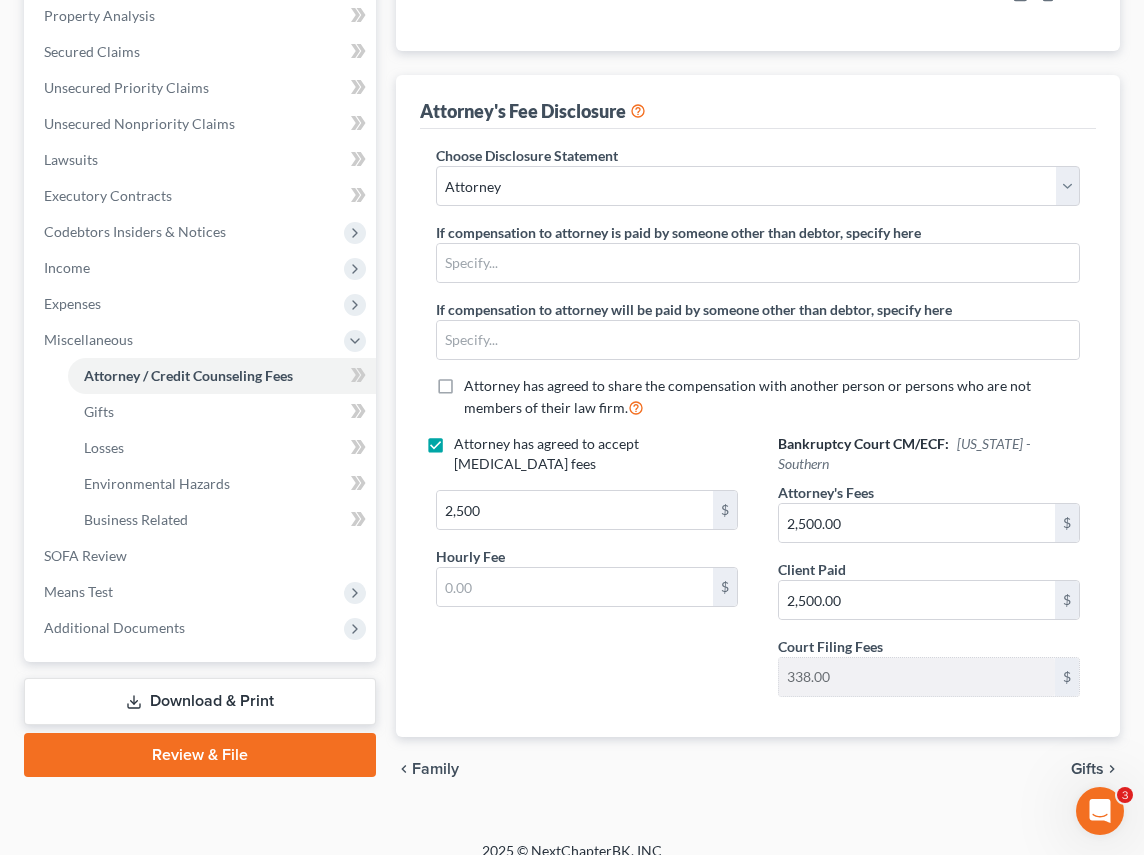 click on "Gifts" at bounding box center [1087, 769] 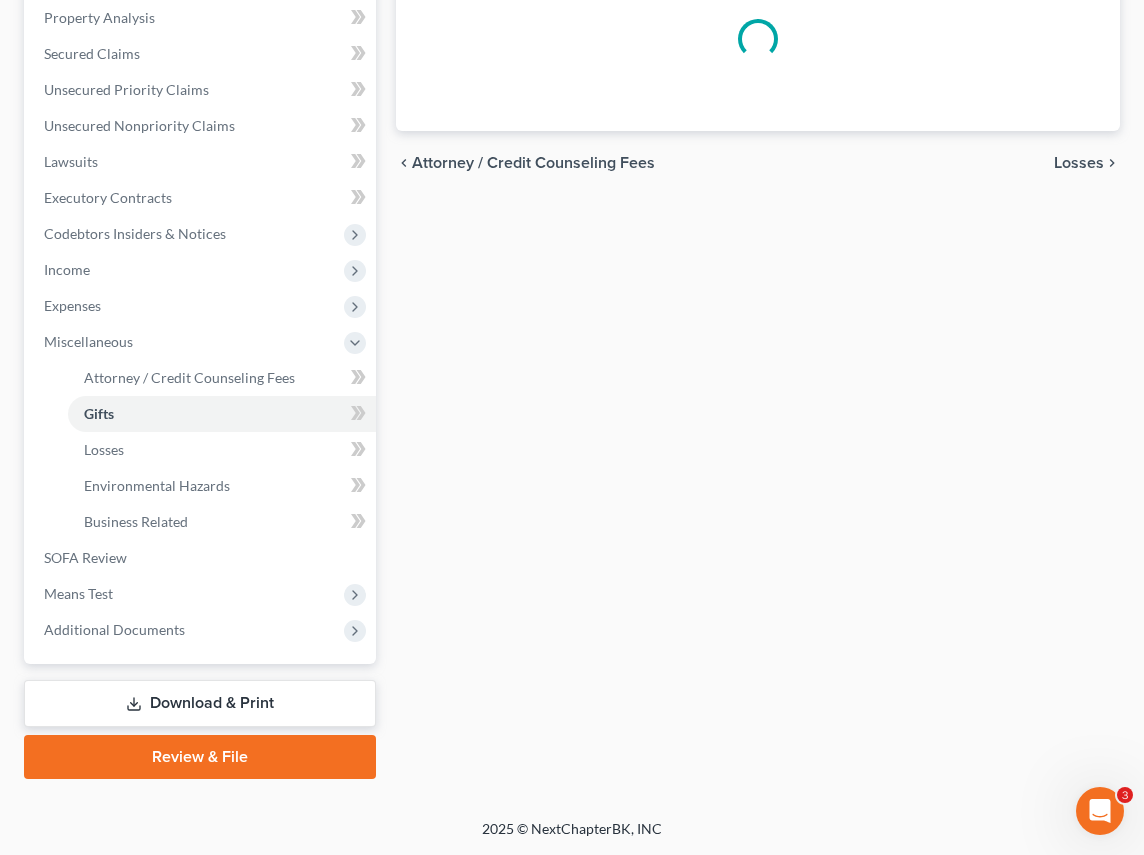 scroll, scrollTop: 0, scrollLeft: 0, axis: both 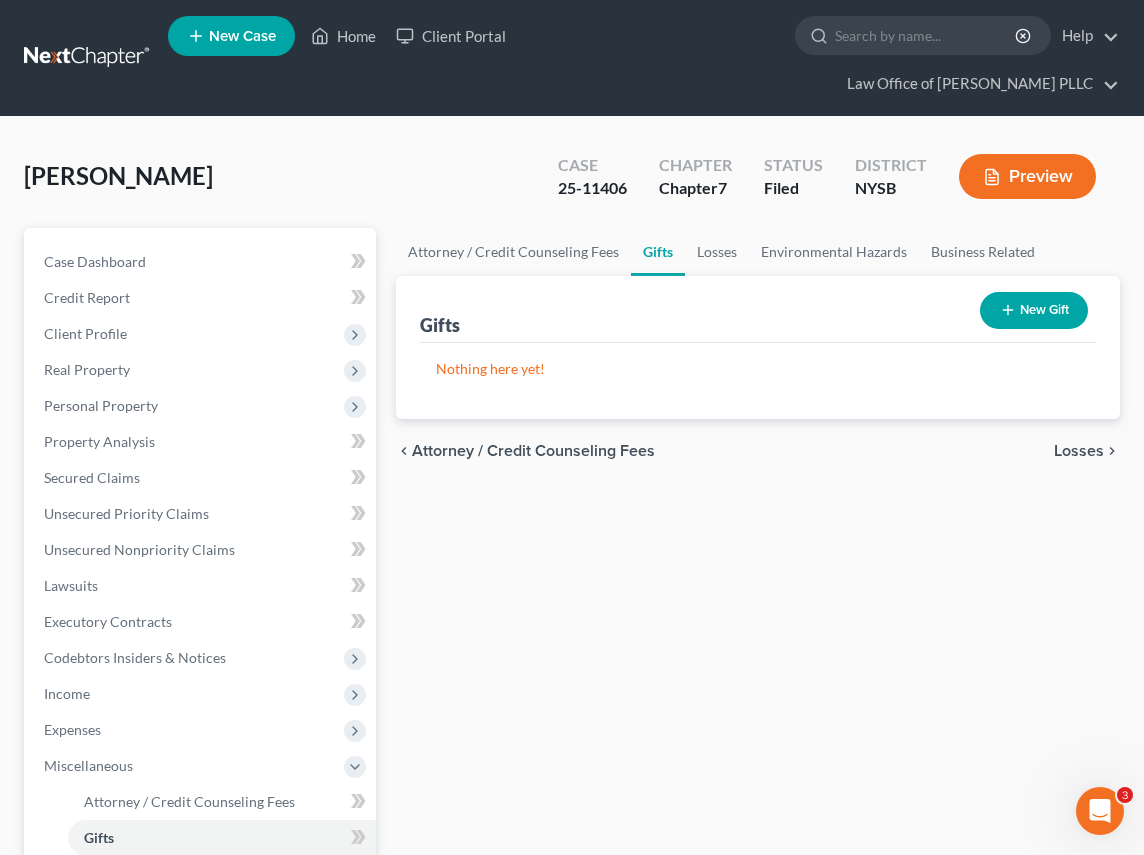 click on "Preview" at bounding box center [1027, 176] 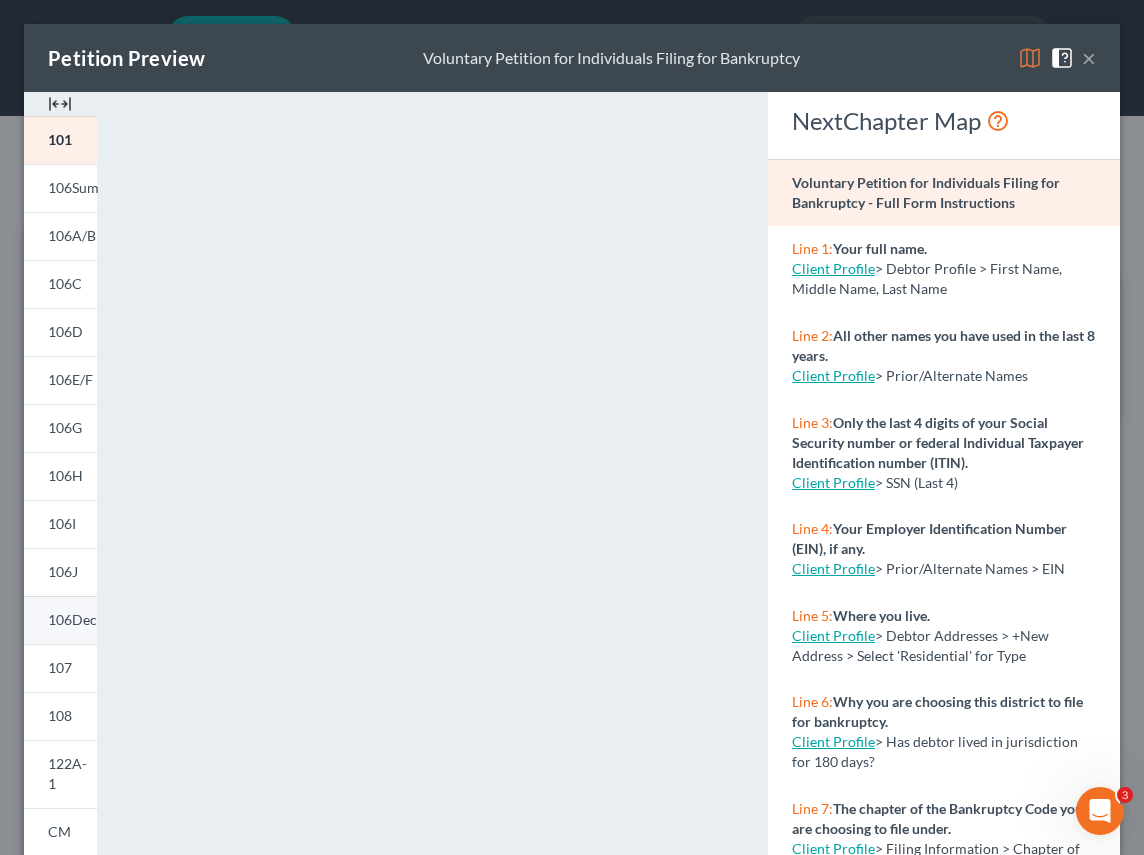click on "106Dec" at bounding box center (72, 619) 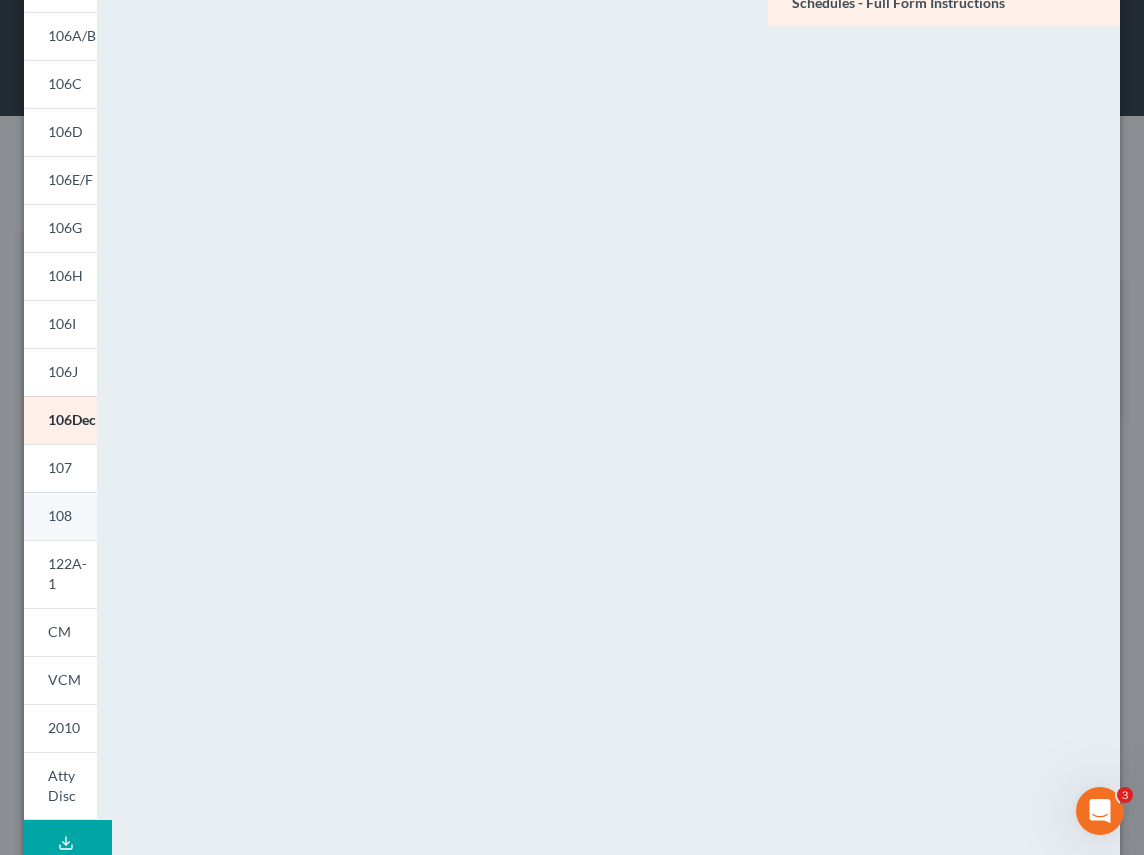 scroll, scrollTop: 273, scrollLeft: 0, axis: vertical 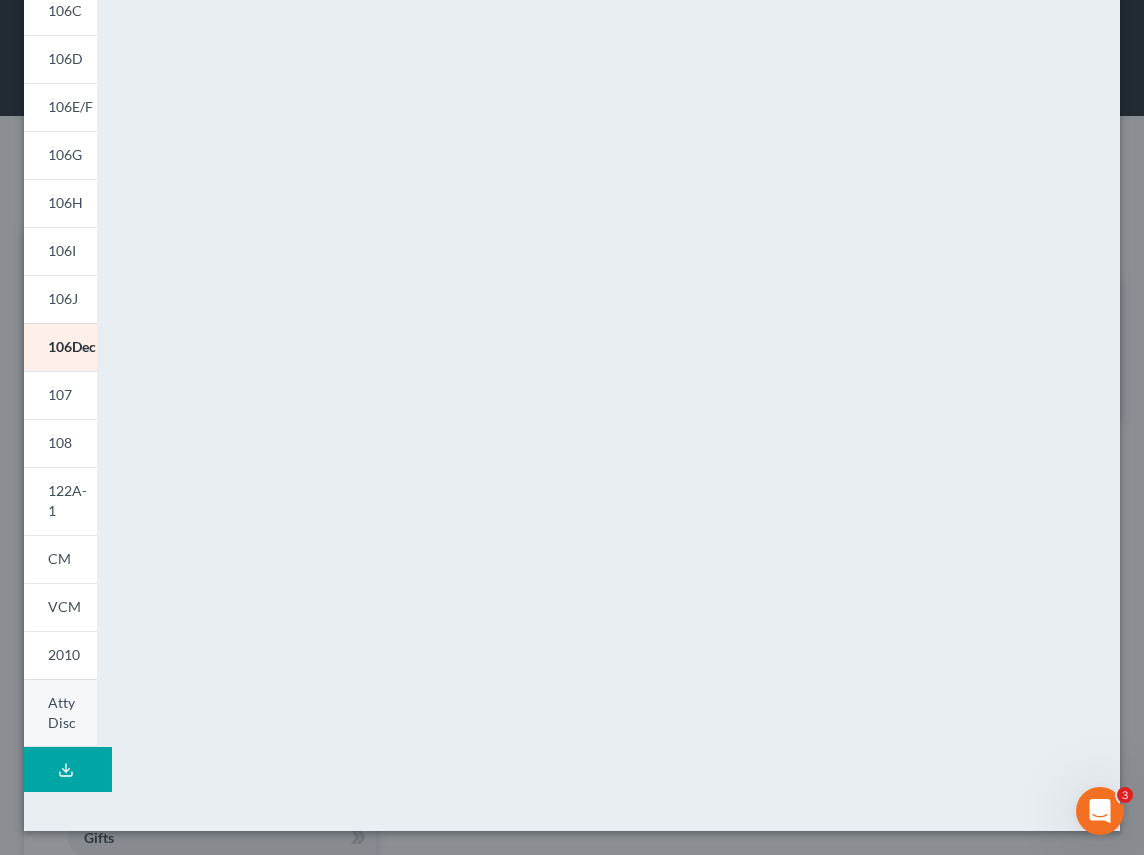 click on "Atty Disc" at bounding box center (62, 712) 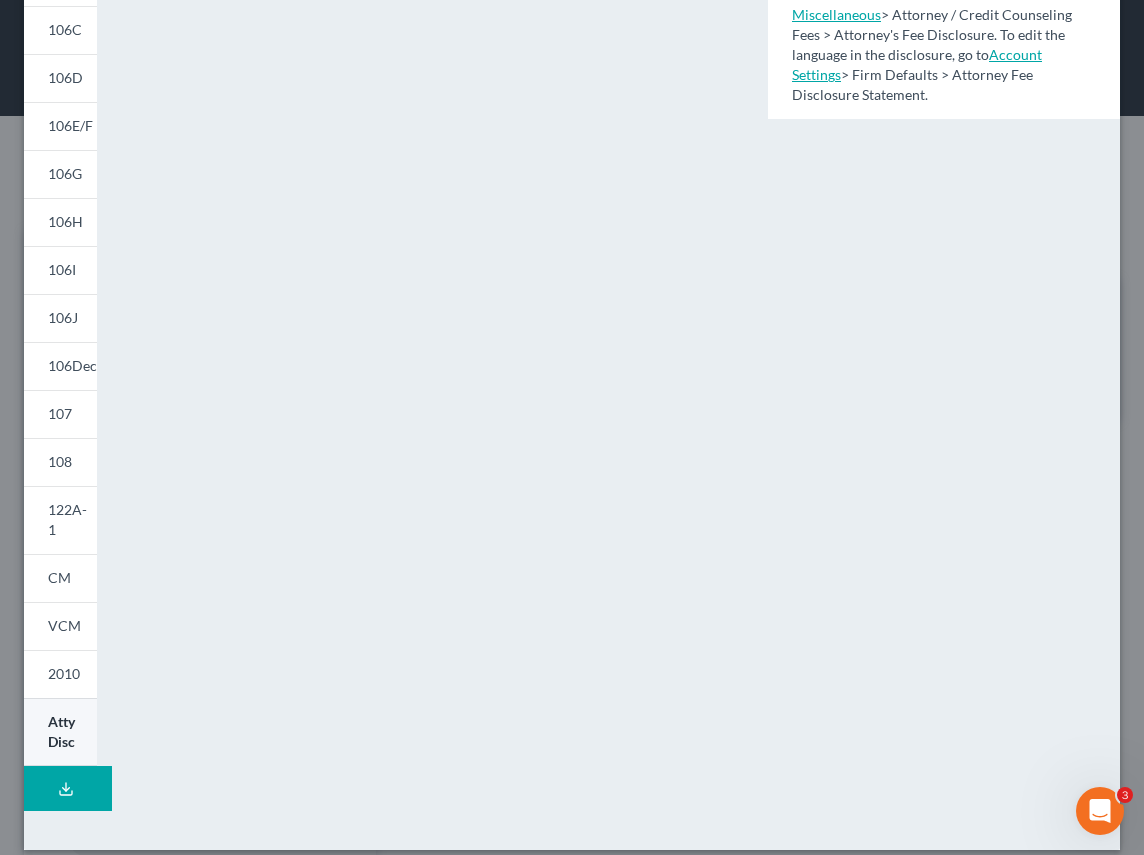 scroll, scrollTop: 273, scrollLeft: 0, axis: vertical 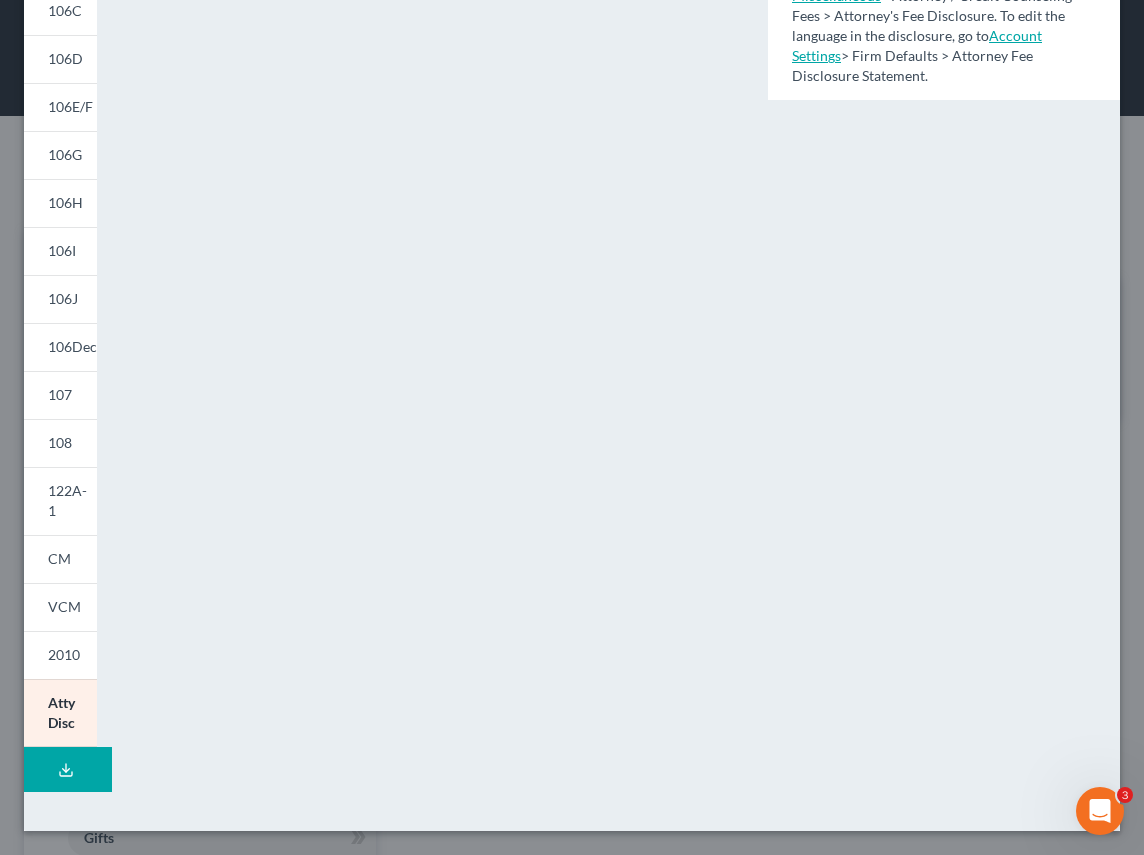 select on "0" 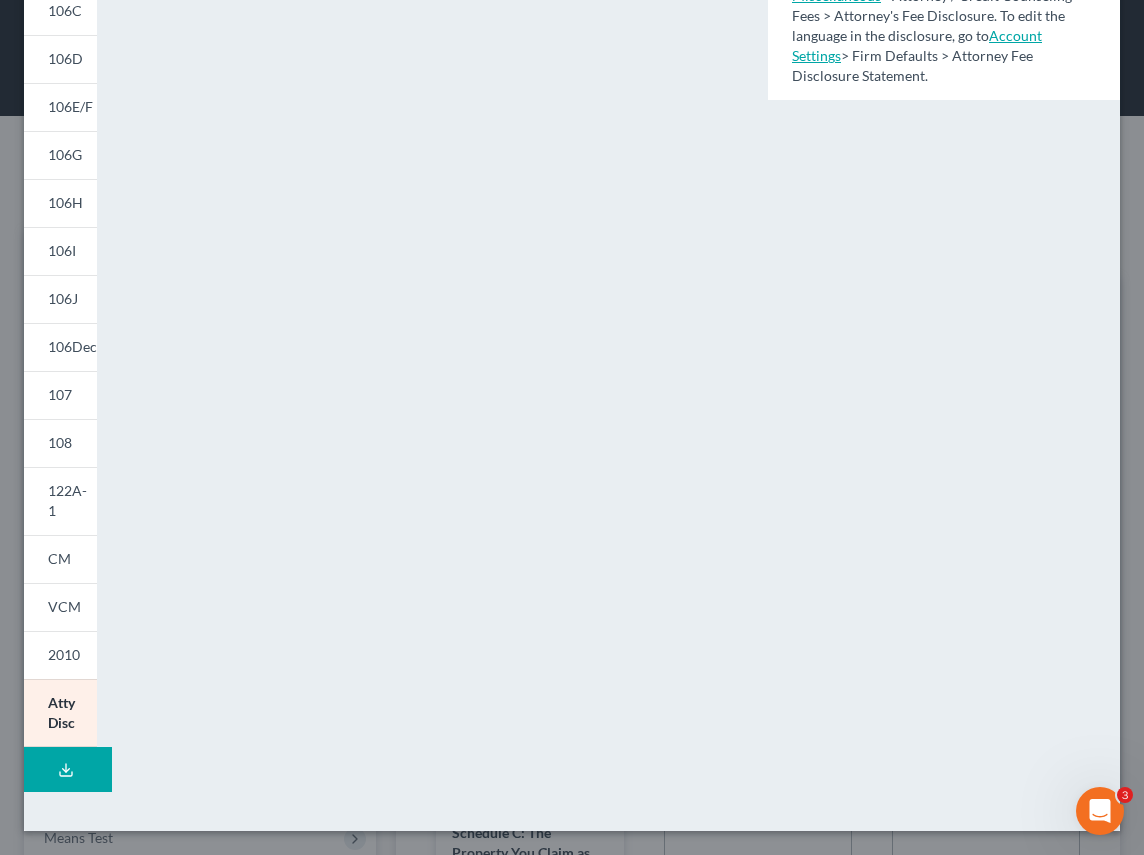 click on "NextChapter Map   Attorney's Disclosure of Compensation - Full Form Instructions  Line :
Miscellaneous  > Attorney / Credit Counseling Fees > Attorney's Fee Disclosure. To edit the language in the disclosure, go to  Account Settings  > Firm Defaults > Attorney Fee Disclosure Statement." at bounding box center [944, 315] 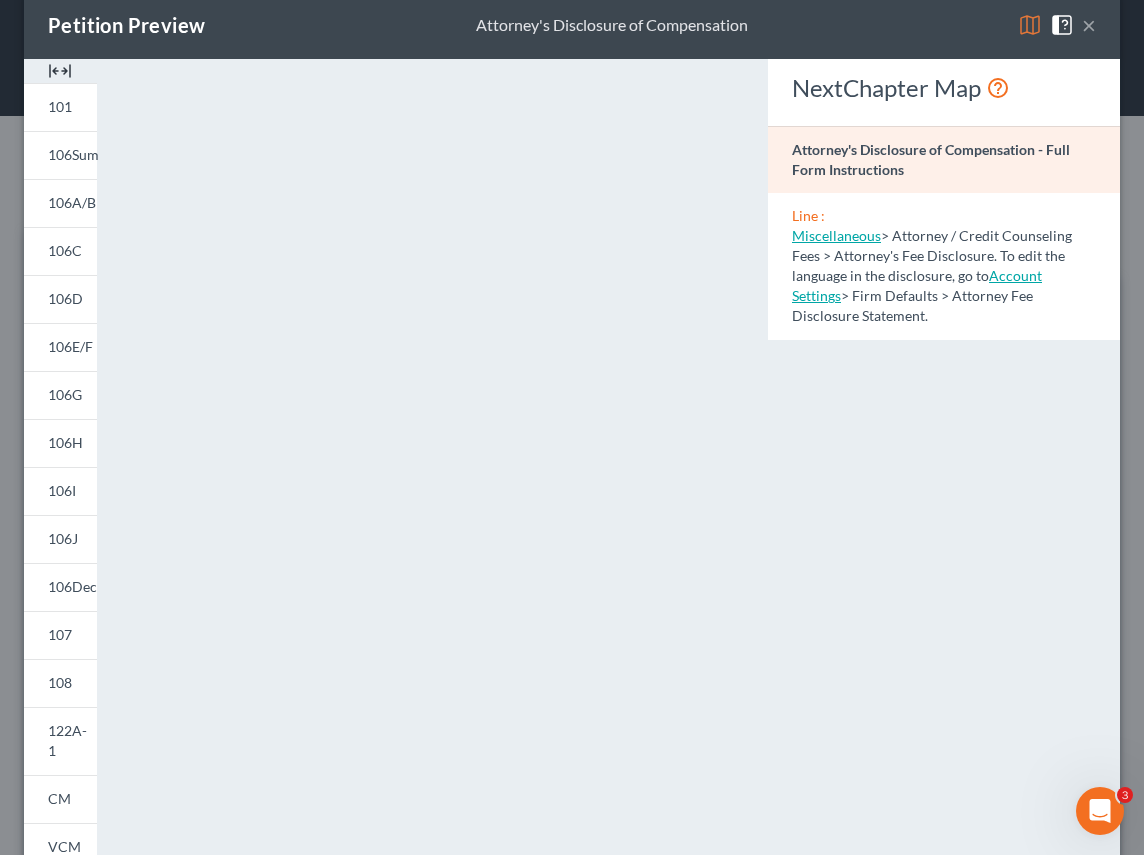 scroll, scrollTop: 0, scrollLeft: 0, axis: both 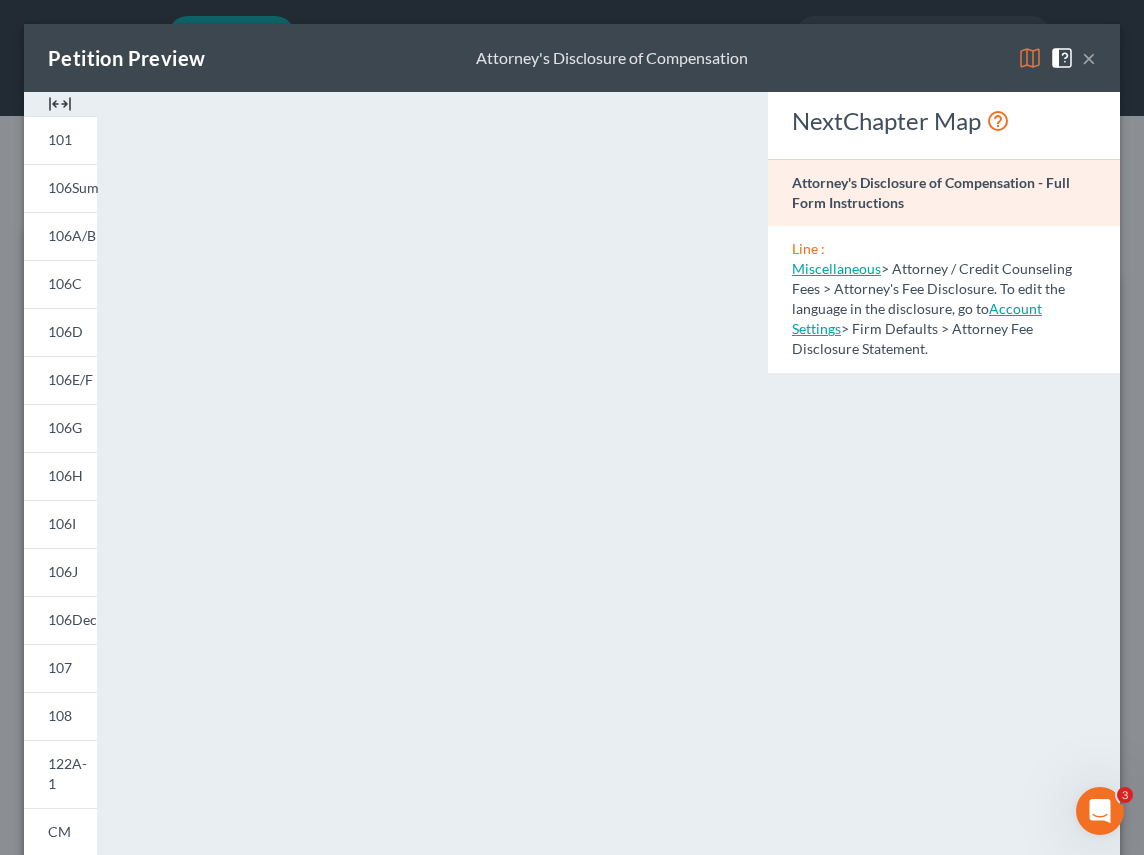 click on "×" at bounding box center [1089, 58] 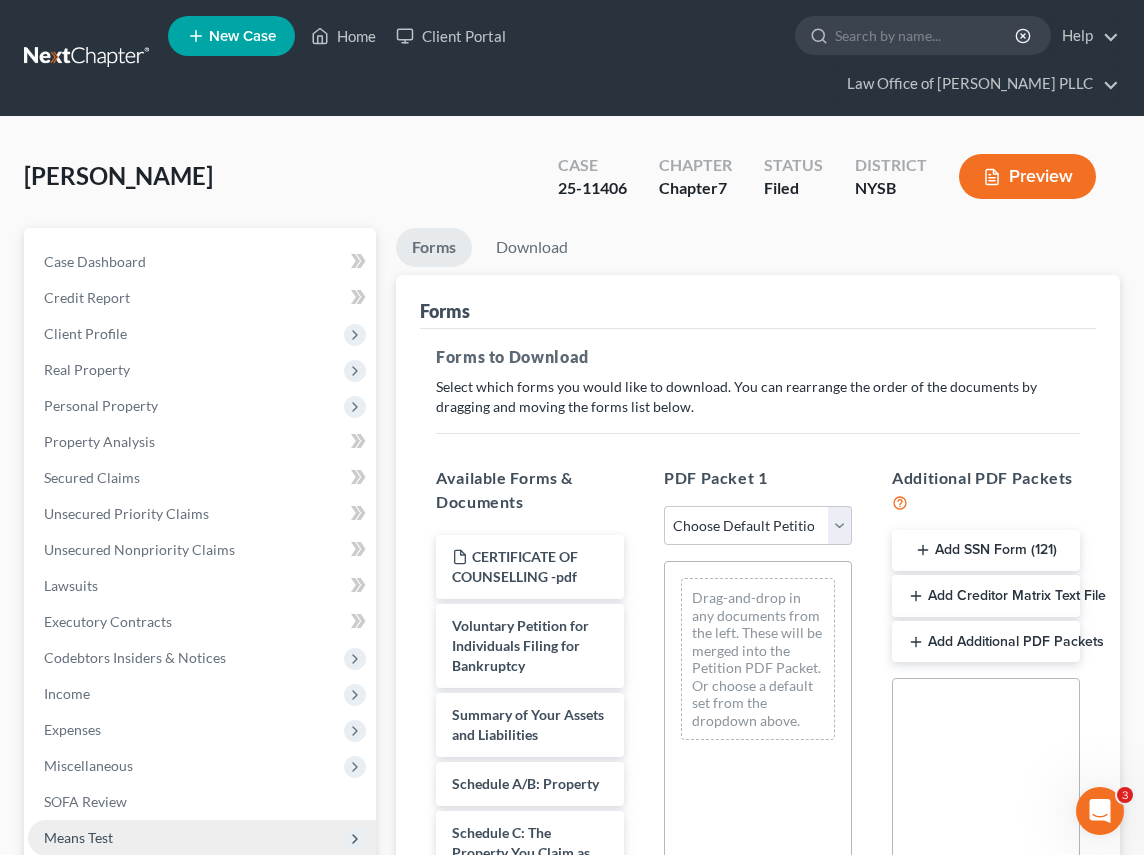 click on "Means Test" at bounding box center [202, 838] 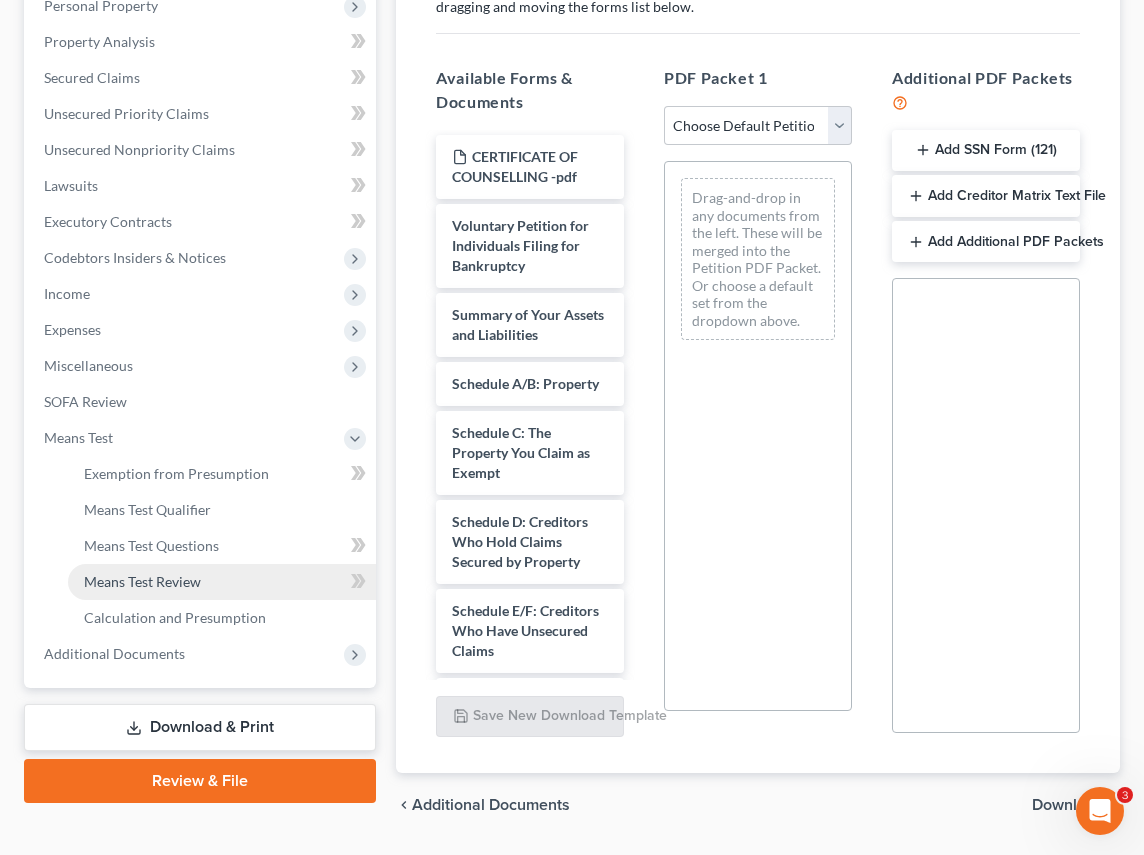 scroll, scrollTop: 457, scrollLeft: 0, axis: vertical 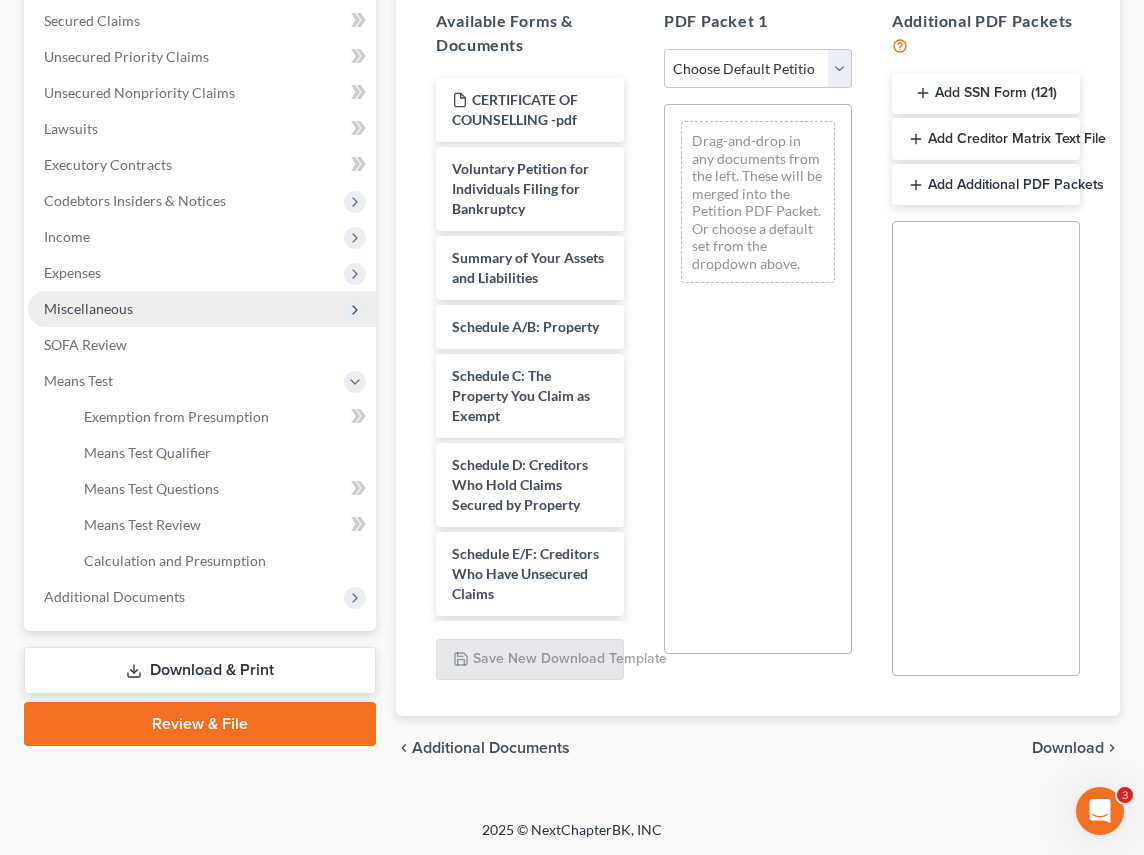 click on "Miscellaneous" at bounding box center (202, 309) 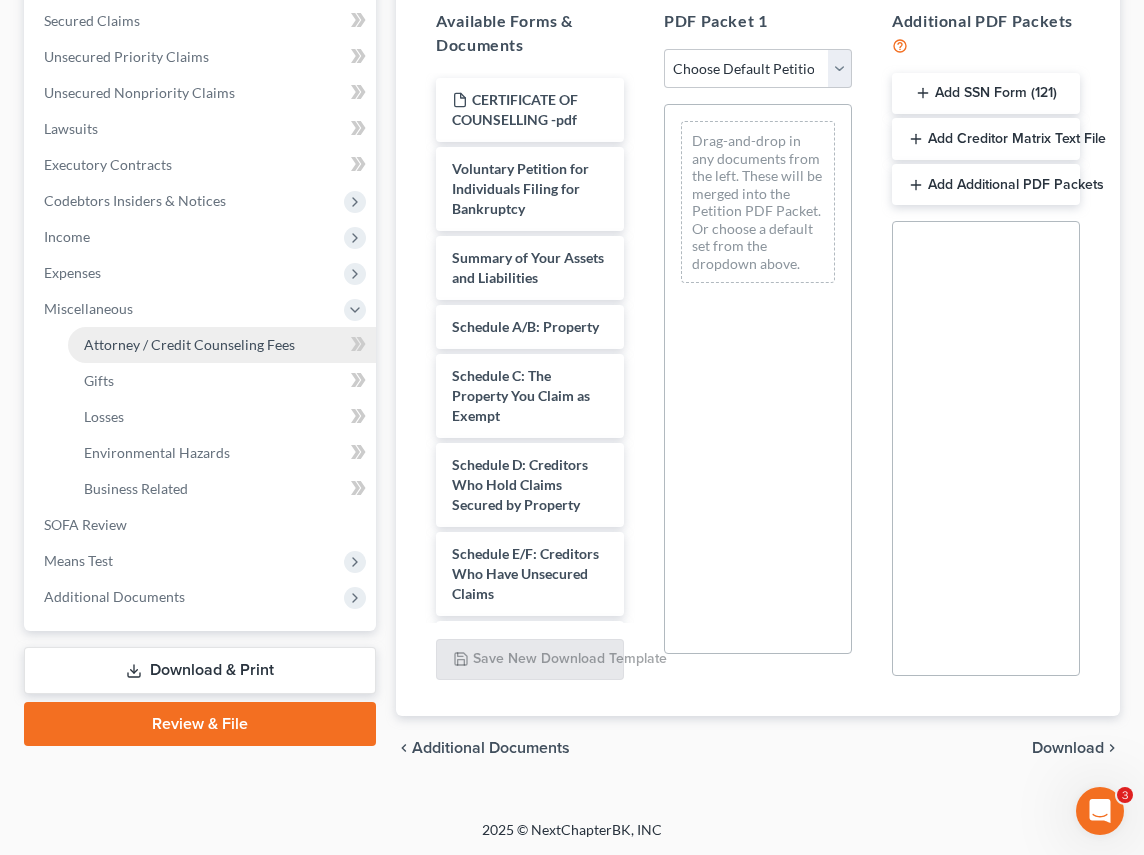 click on "Attorney / Credit Counseling Fees" at bounding box center (189, 344) 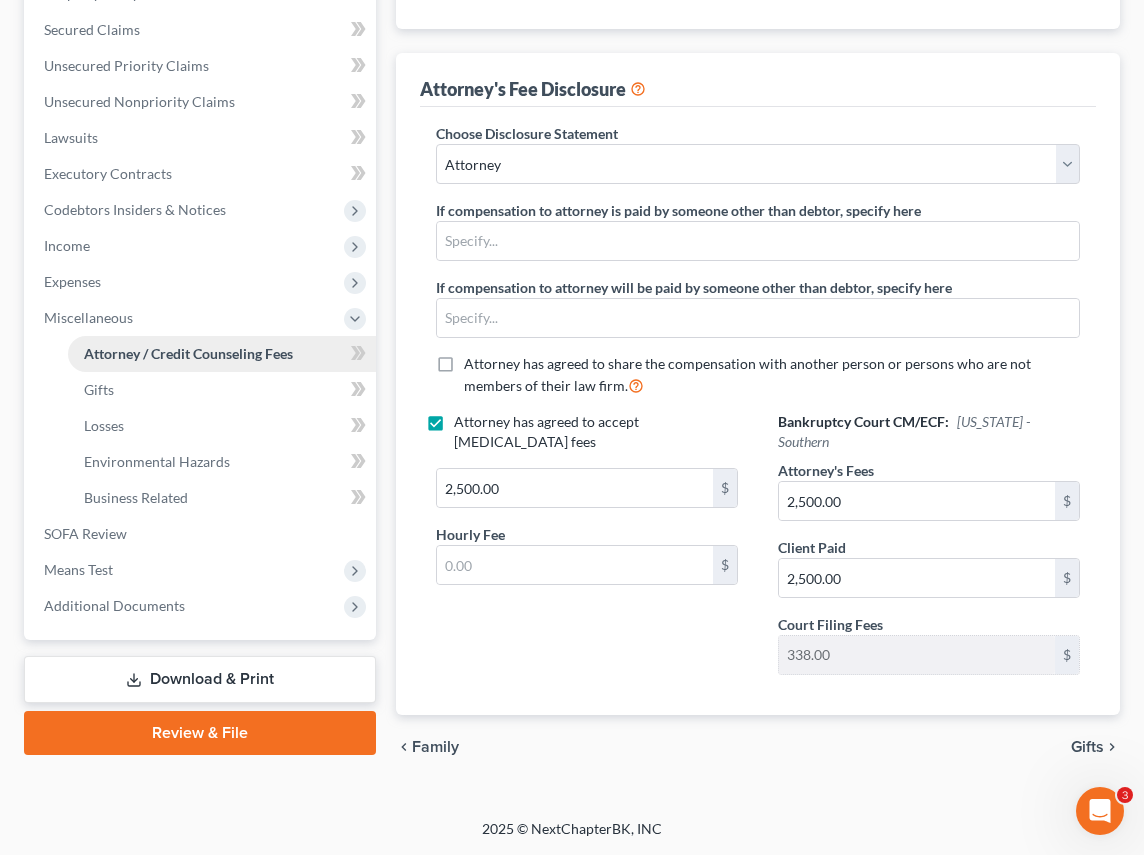scroll, scrollTop: 0, scrollLeft: 0, axis: both 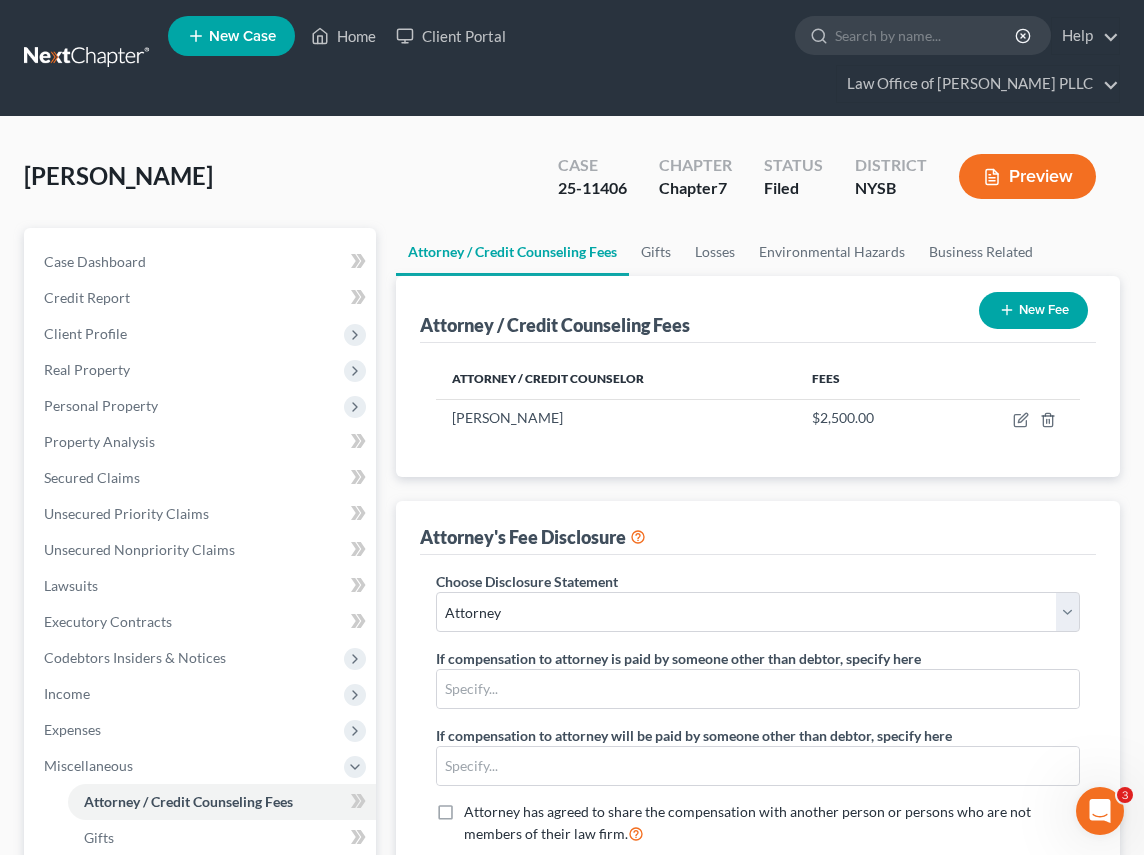 click on "Attorney / Credit Counseling Fees New Fee
Attorney / Credit Counselor
Fees
[PERSON_NAME]
$2,500.00
Attorney's Fee Disclosure
Choose Disclosure Statement Select Attorney If compensation to attorney is paid by someone other than debtor, specify here If compensation to attorney will be paid by someone other than debtor, specify here Attorney has agreed to share the compensation with another person or persons who are not members of their law firm.  Attorney has agreed to accept [MEDICAL_DATA] fees 2,500.00 $ Hourly Fee $ Bankruptcy Court CM/ECF:  [US_STATE] - Southern Attorney's Fees 2,500.00 $ Client Paid 2,500.00 $ 338.00 $" at bounding box center [758, 719] 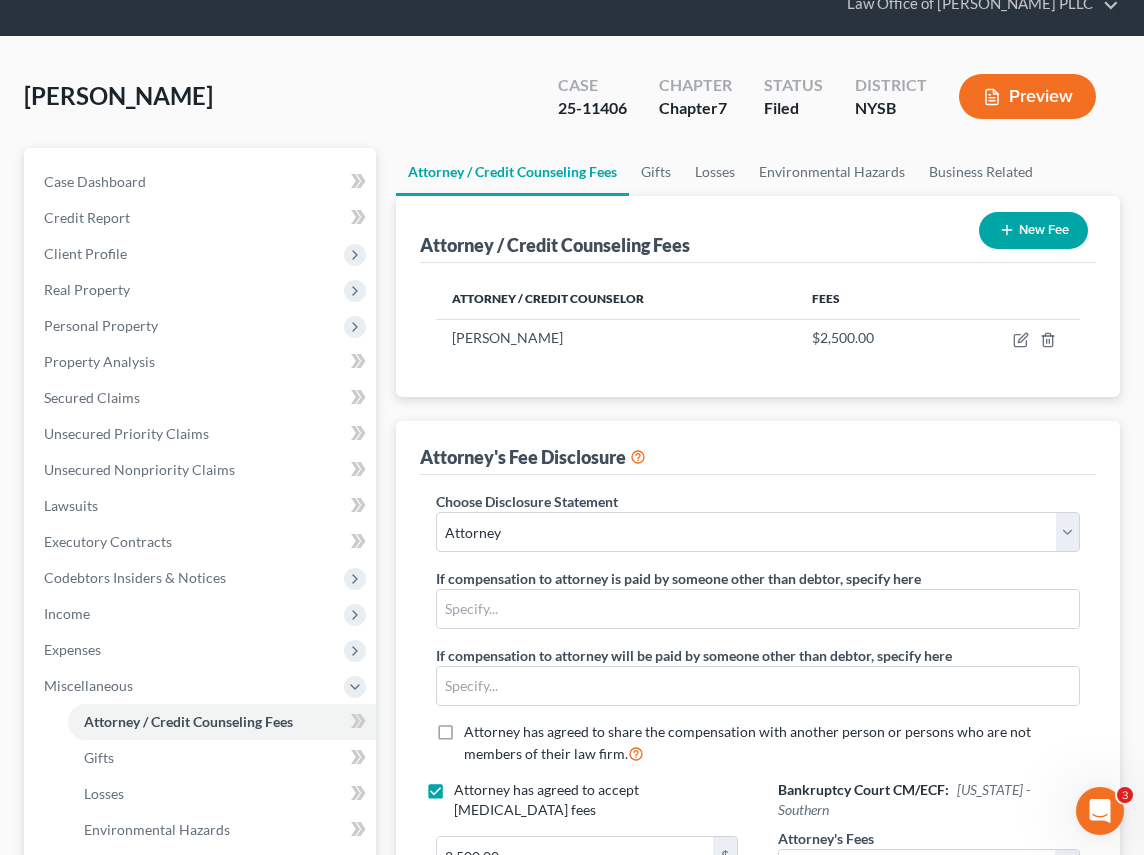scroll, scrollTop: 120, scrollLeft: 0, axis: vertical 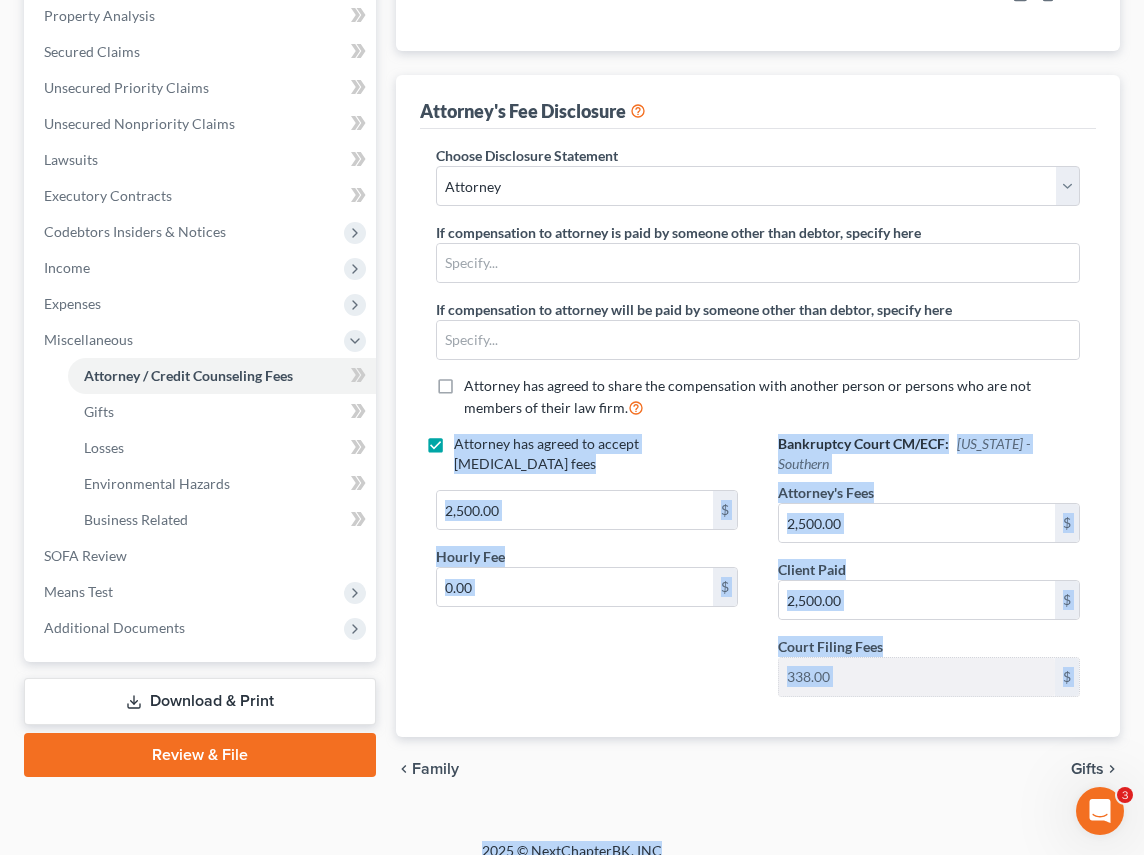 drag, startPoint x: 1101, startPoint y: 709, endPoint x: 1012, endPoint y: 847, distance: 164.21024 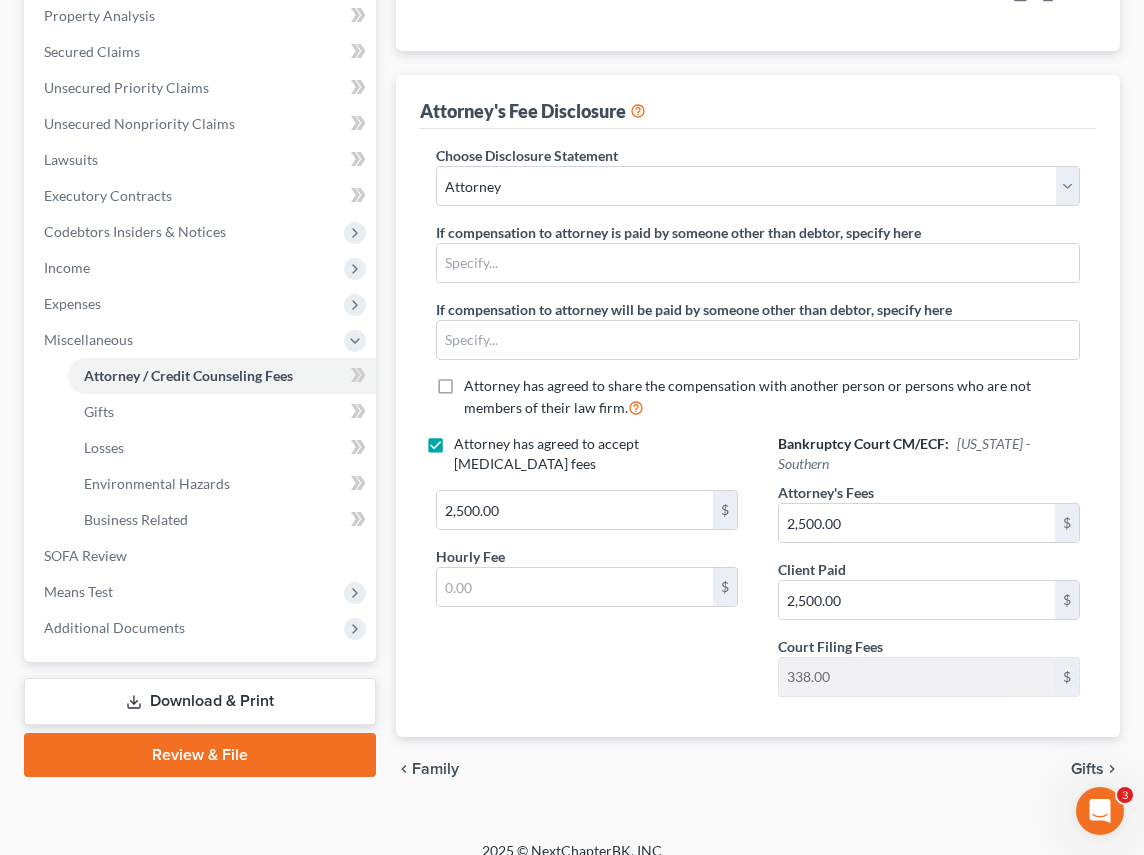 click on "Choose Disclosure Statement Select Attorney If compensation to attorney is paid by someone other than debtor, specify here If compensation to attorney will be paid by someone other than debtor, specify here Attorney has agreed to share the compensation with another person or persons who are not members of their law firm.  Attorney has agreed to accept [MEDICAL_DATA] fees 2,500.00 $ Hourly Fee $ Bankruptcy Court CM/ECF:  [US_STATE] - Southern Attorney's Fees 2,500.00 $ Client Paid 2,500.00 $ Court Filing Fees 338.00 $" at bounding box center (758, 433) 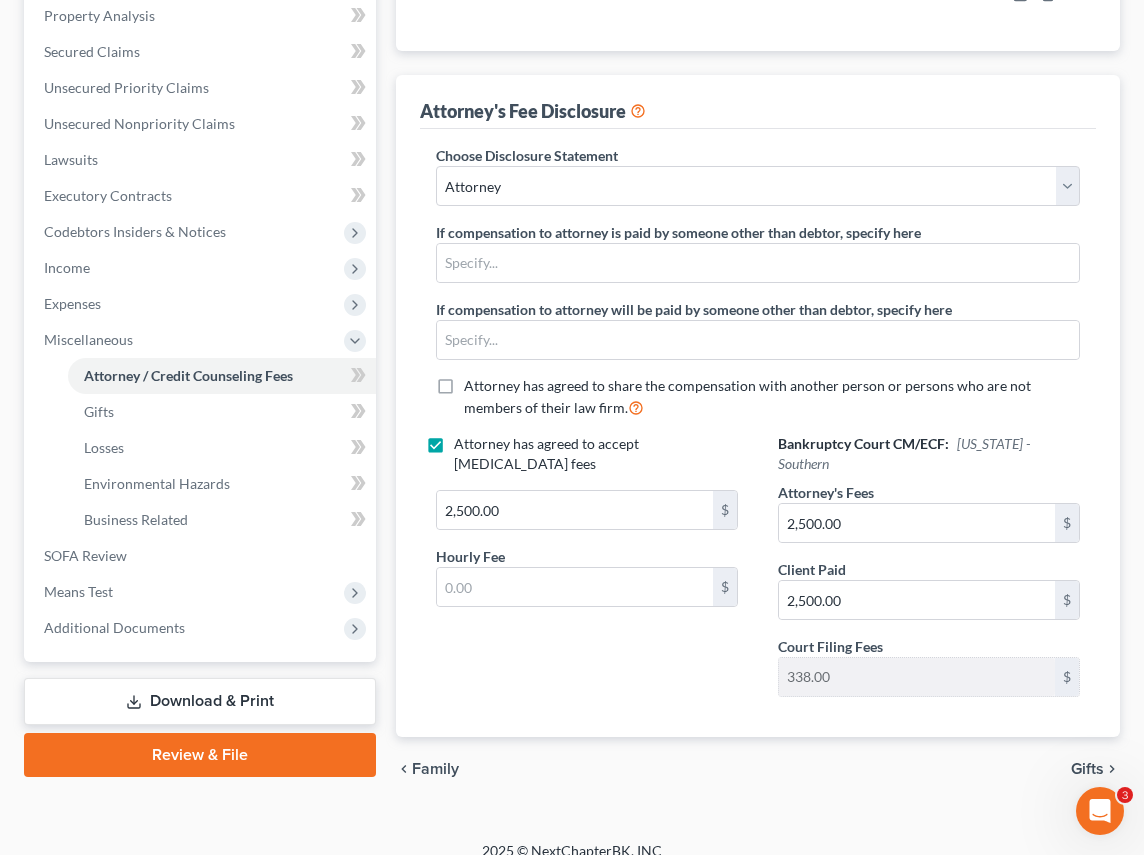 click on "[PERSON_NAME] Upgraded Case 25-11406 Chapter Chapter  7 Status Filed District [GEOGRAPHIC_DATA] Preview Petition Navigation
Case Dashboard
Payments
Invoices
Payments
Payments
Credit Report" at bounding box center (572, 266) 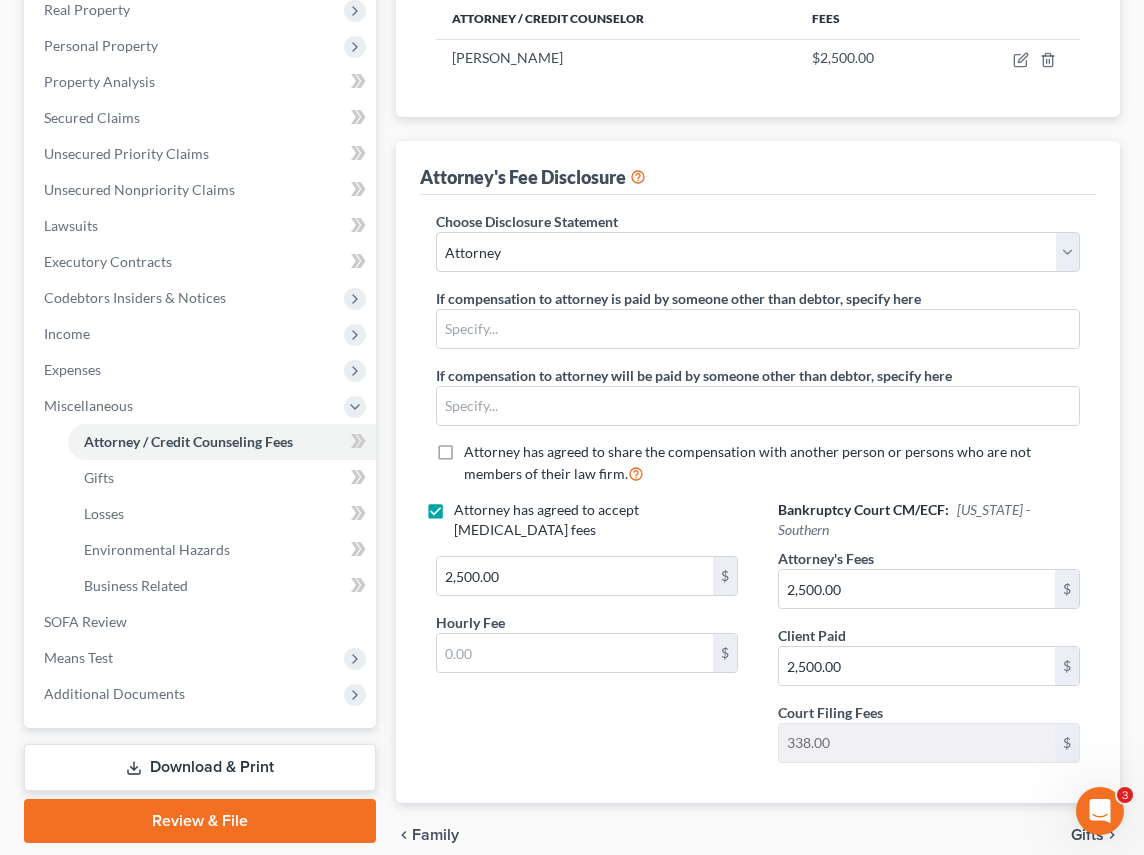 scroll, scrollTop: 426, scrollLeft: 0, axis: vertical 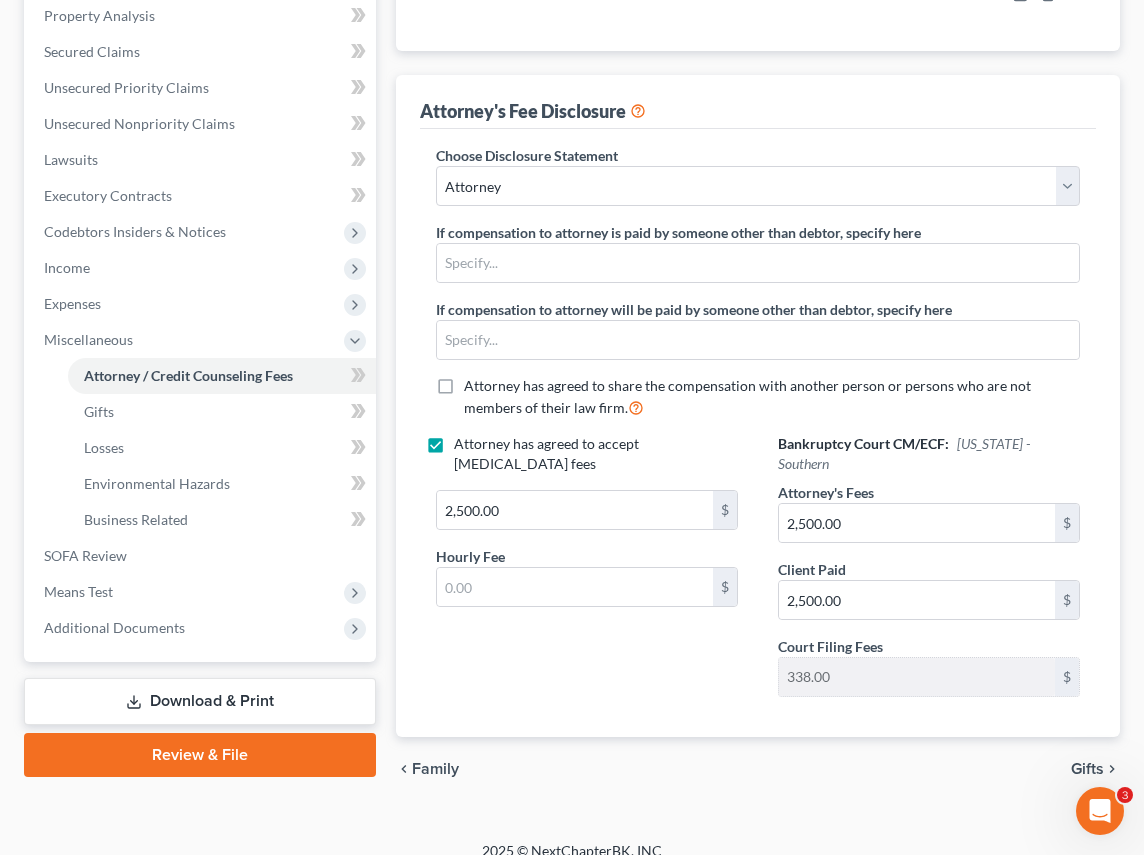 click on "Gifts" at bounding box center [1087, 769] 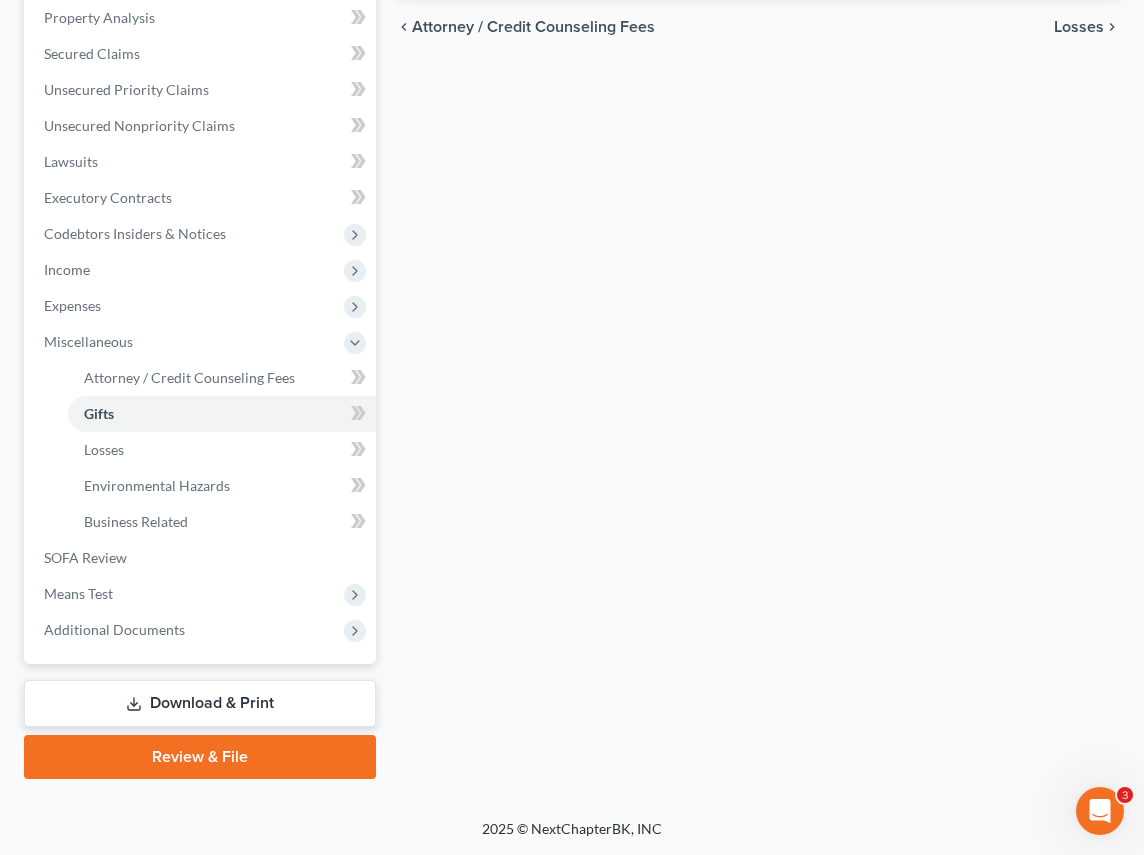 scroll, scrollTop: 0, scrollLeft: 0, axis: both 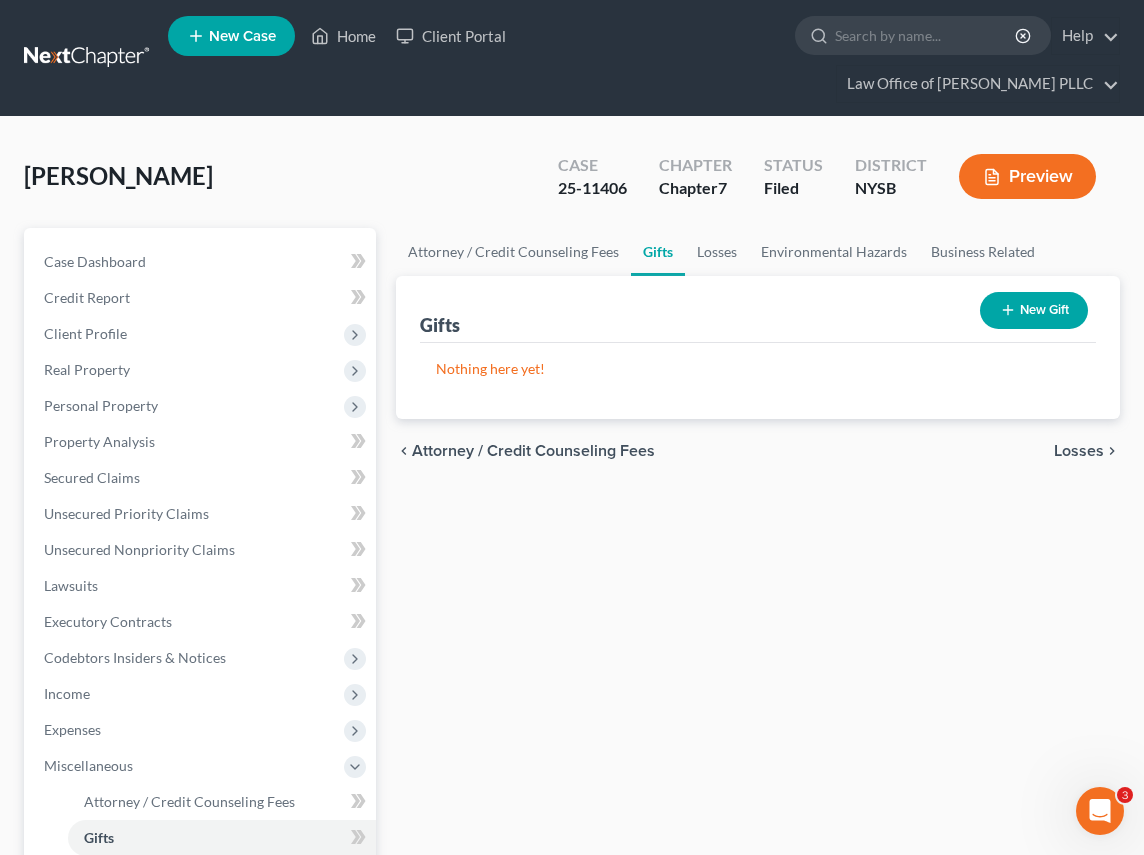 click on "Losses" at bounding box center (1079, 451) 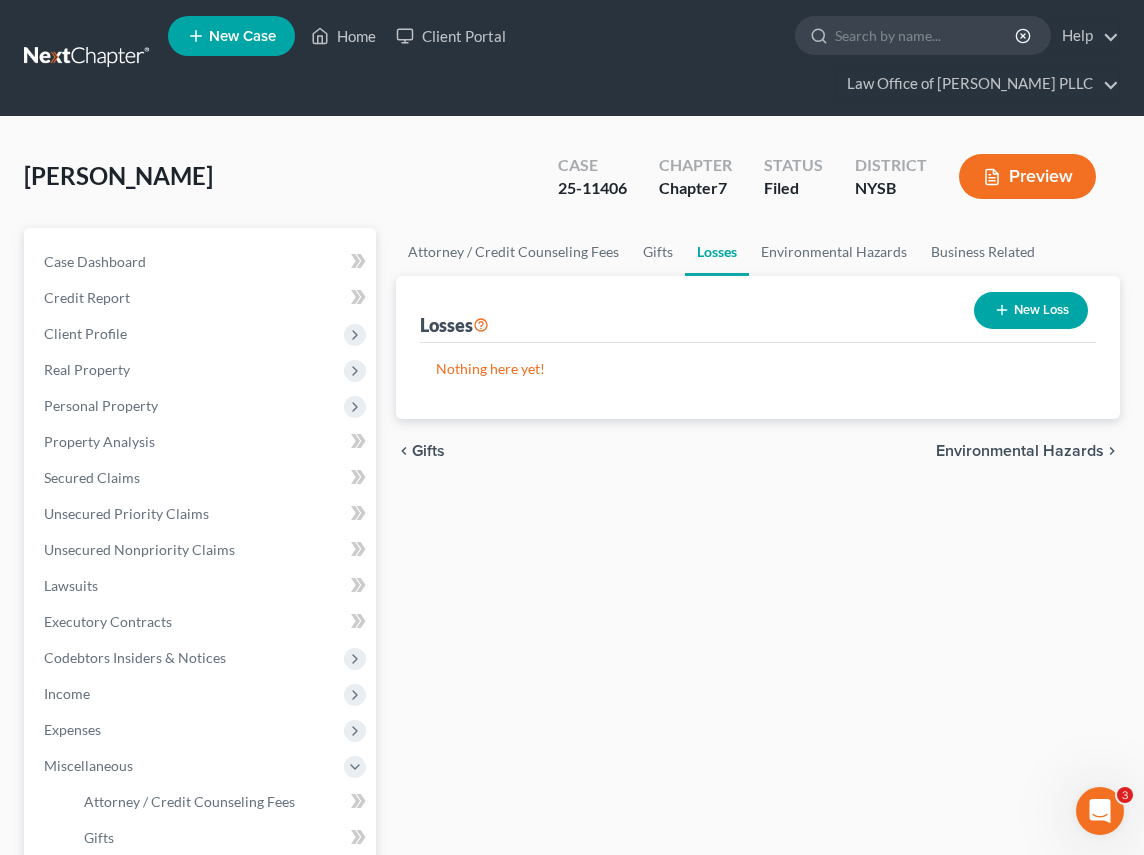 click on "Environmental Hazards" at bounding box center [1020, 451] 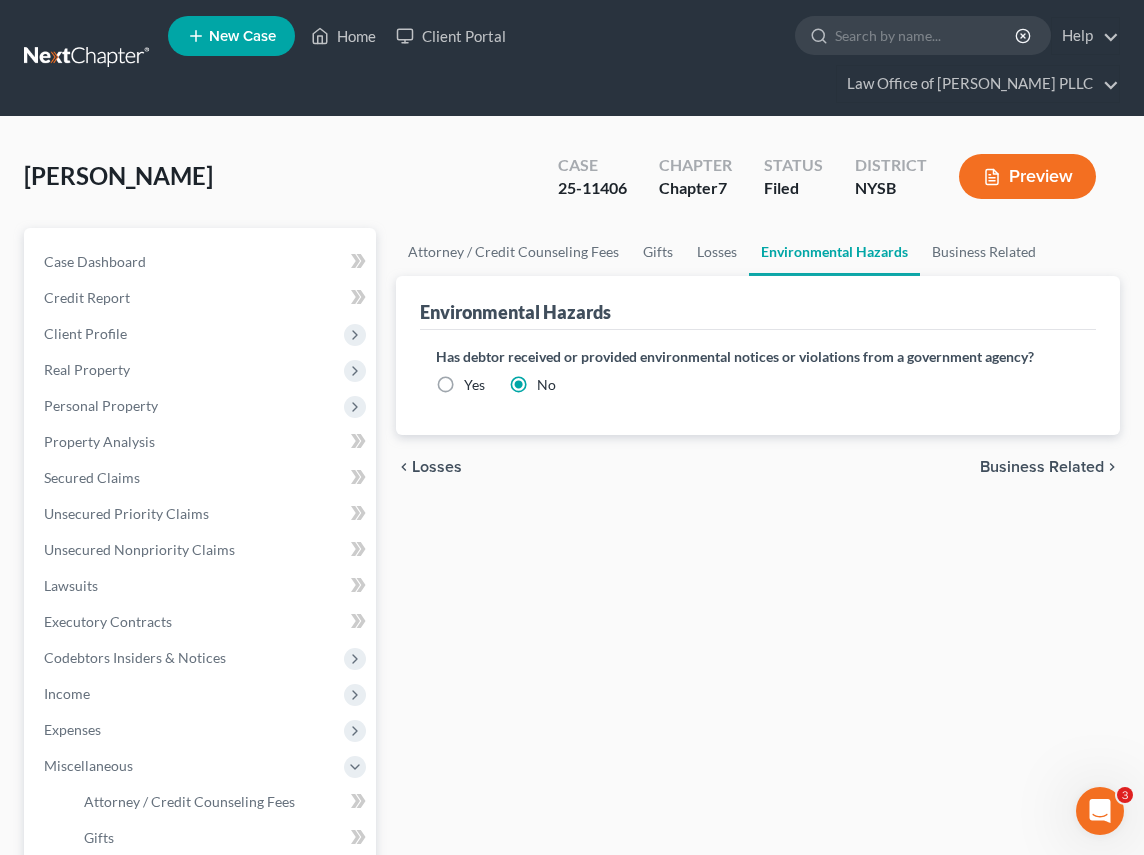 click on "Business Related" at bounding box center (1042, 467) 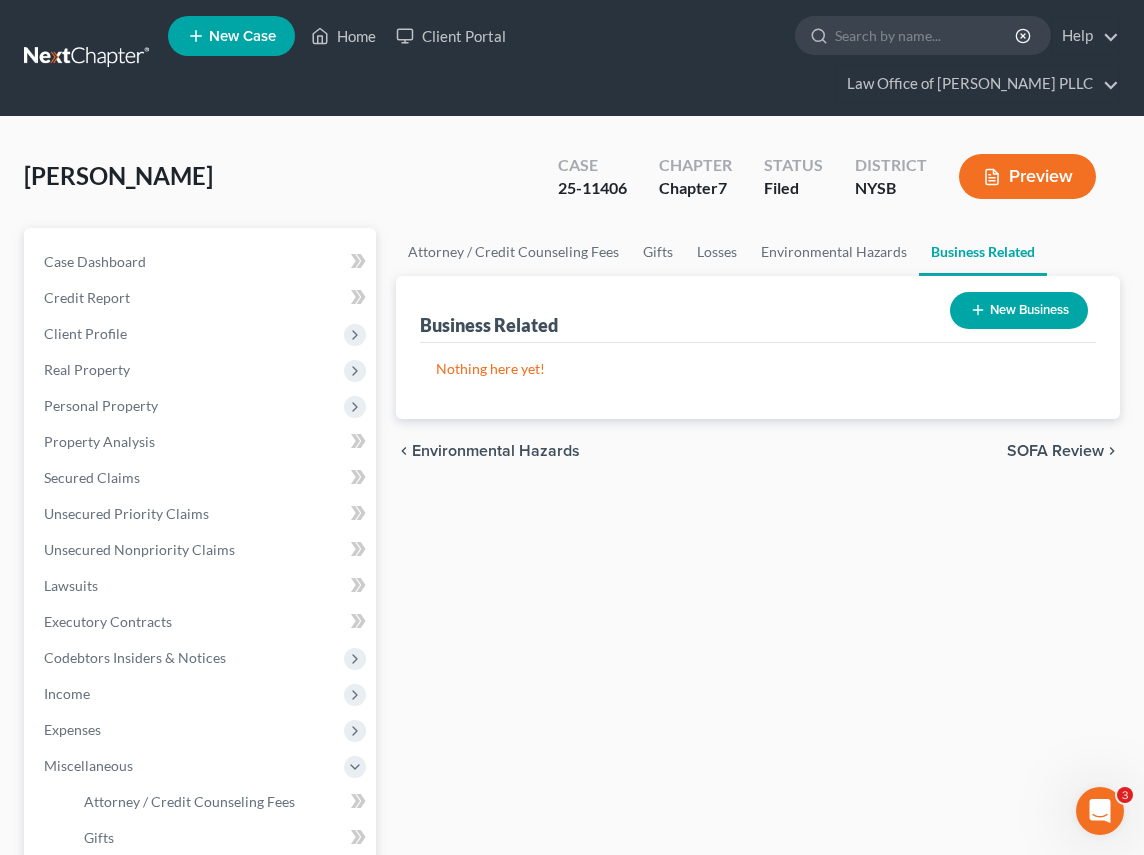 click on "SOFA Review" at bounding box center (1055, 451) 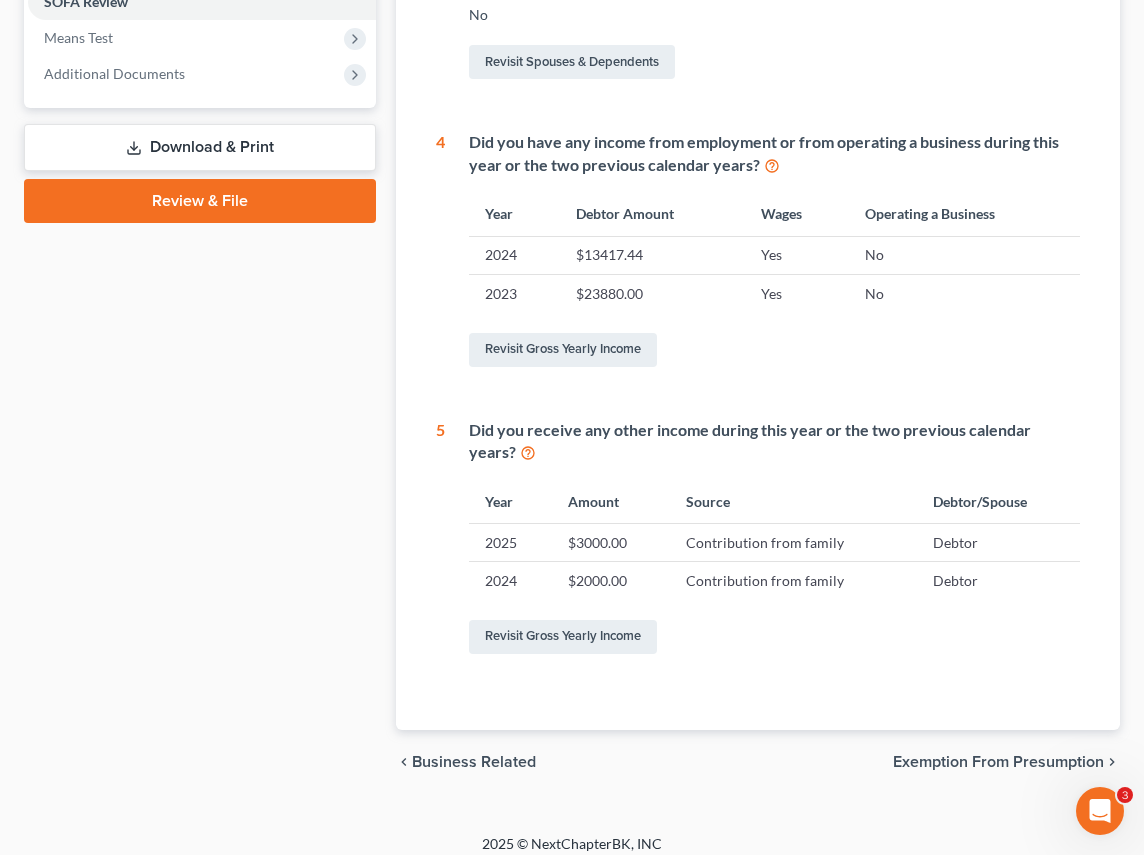 scroll, scrollTop: 807, scrollLeft: 0, axis: vertical 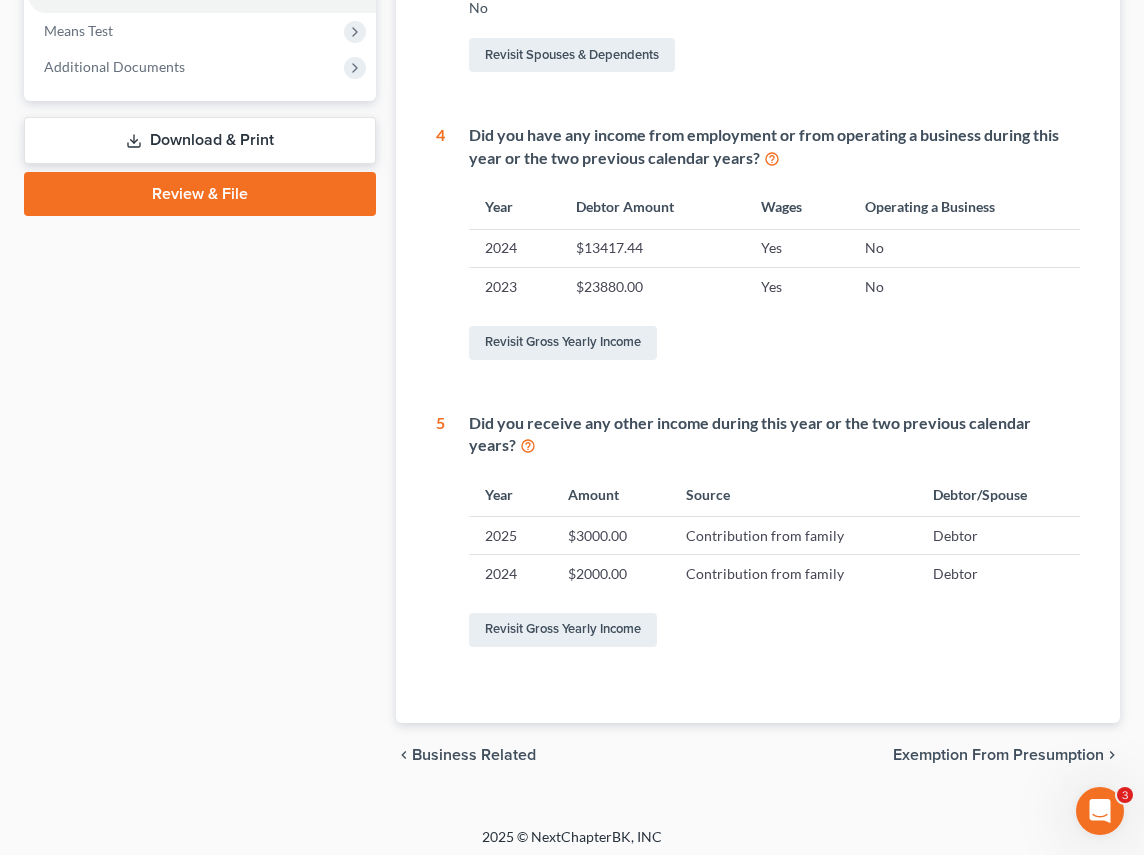 click on "Exemption from Presumption" at bounding box center (998, 755) 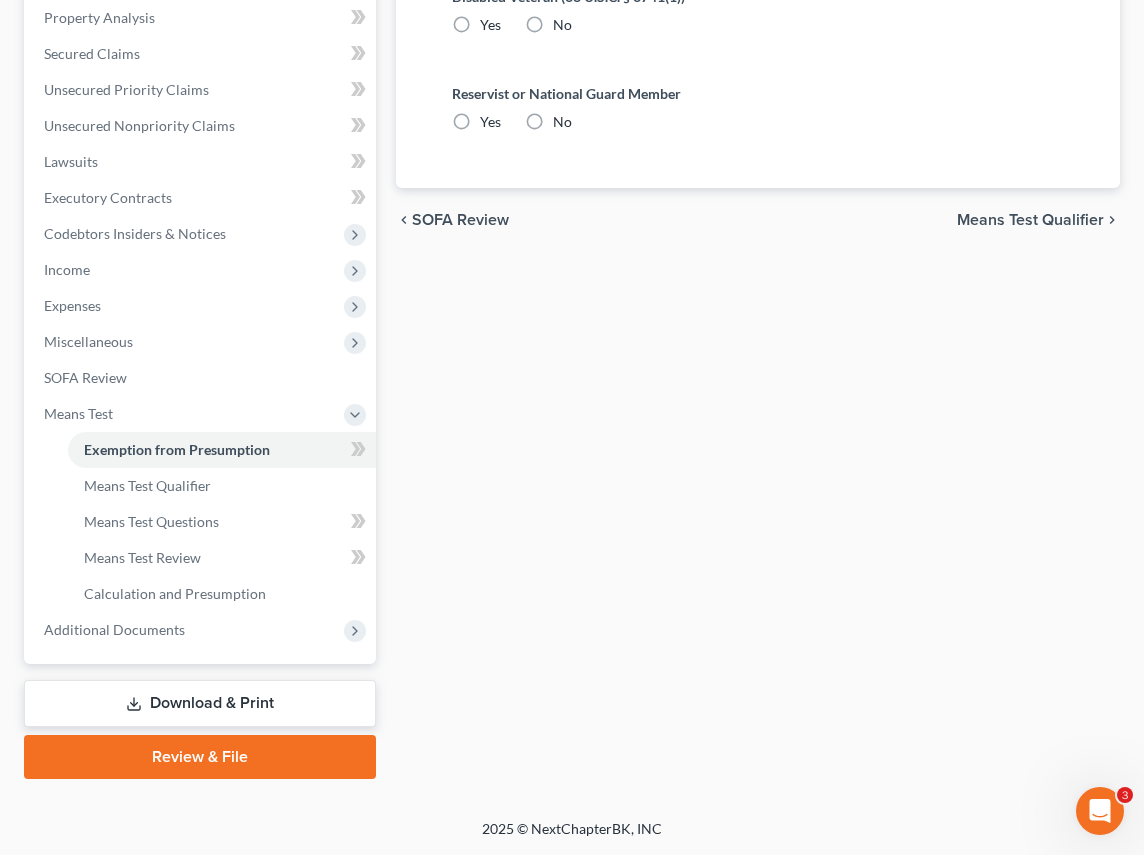 radio on "true" 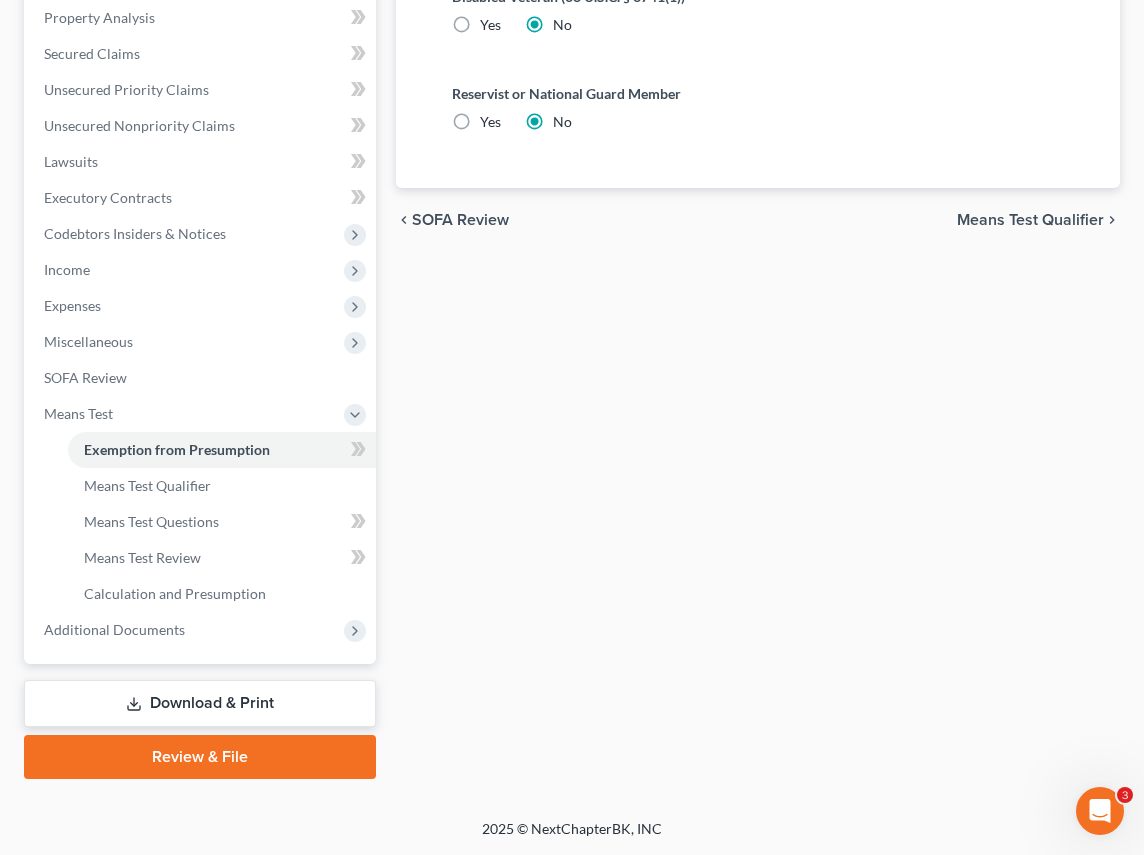 scroll, scrollTop: 0, scrollLeft: 0, axis: both 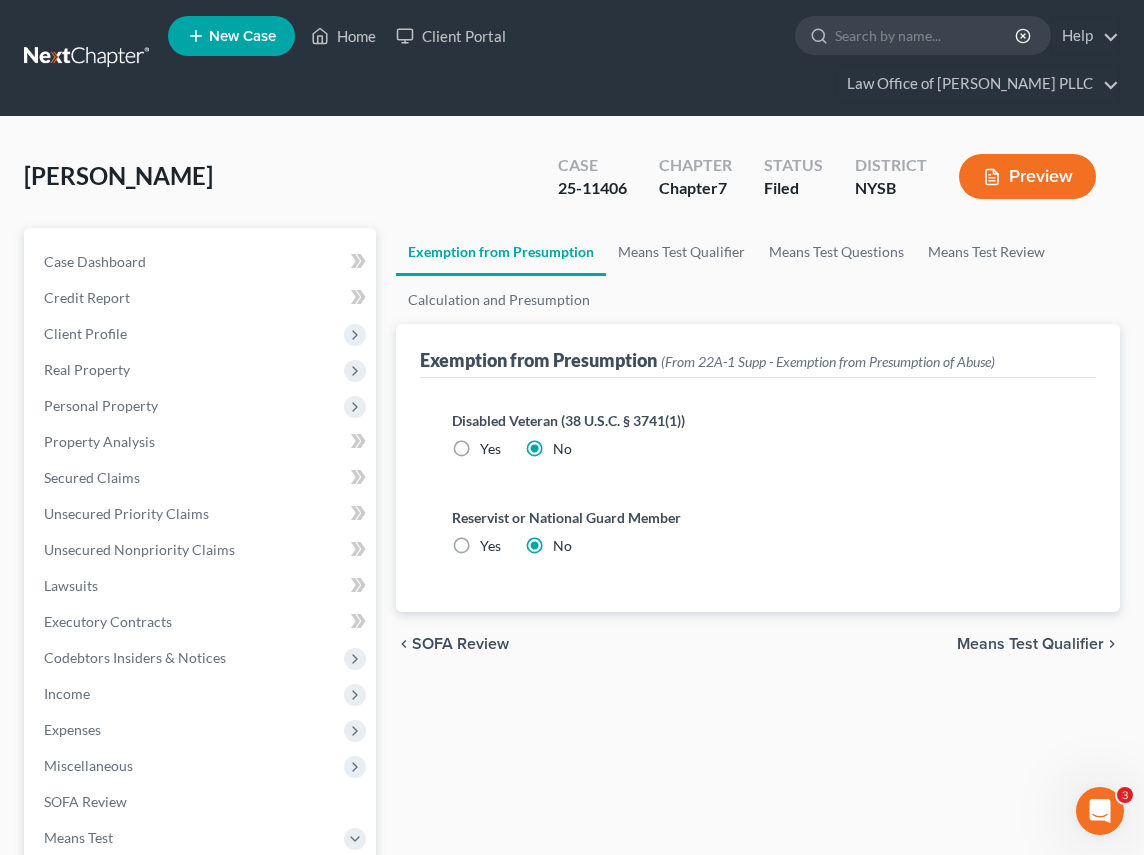 click on "Means Test Qualifier" at bounding box center (1030, 644) 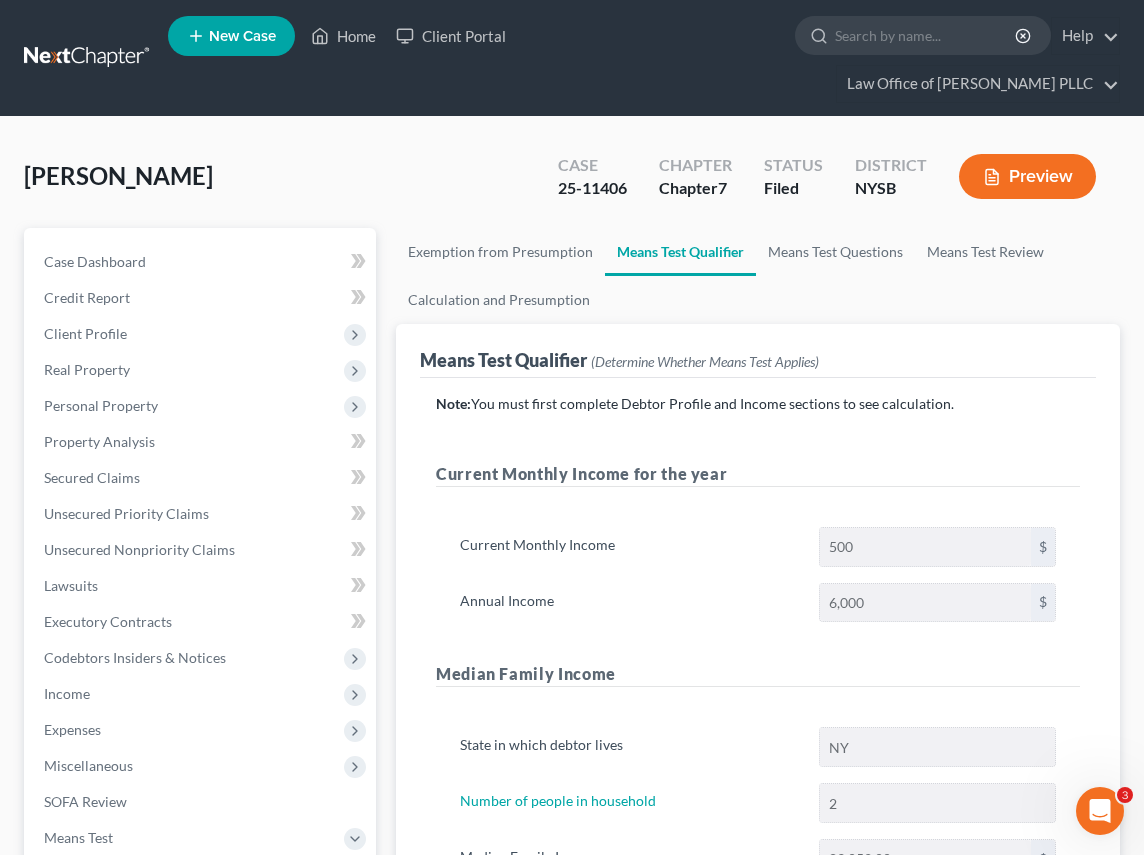 click on "Means Test Qualifier (Determine Whether Means Test Applies)
Note:  You must first complete Debtor Profile and Income sections to see calculation. Current Monthly Income for the year Current Monthly Income 500 $ Annual Income 6,000 $ Median Family Income State in which debtor lives NY Number of people in household 2 Median Family Income 89,052.00 $ No Presumption of Abuse thumb_up No need to complete means test" at bounding box center [758, 731] 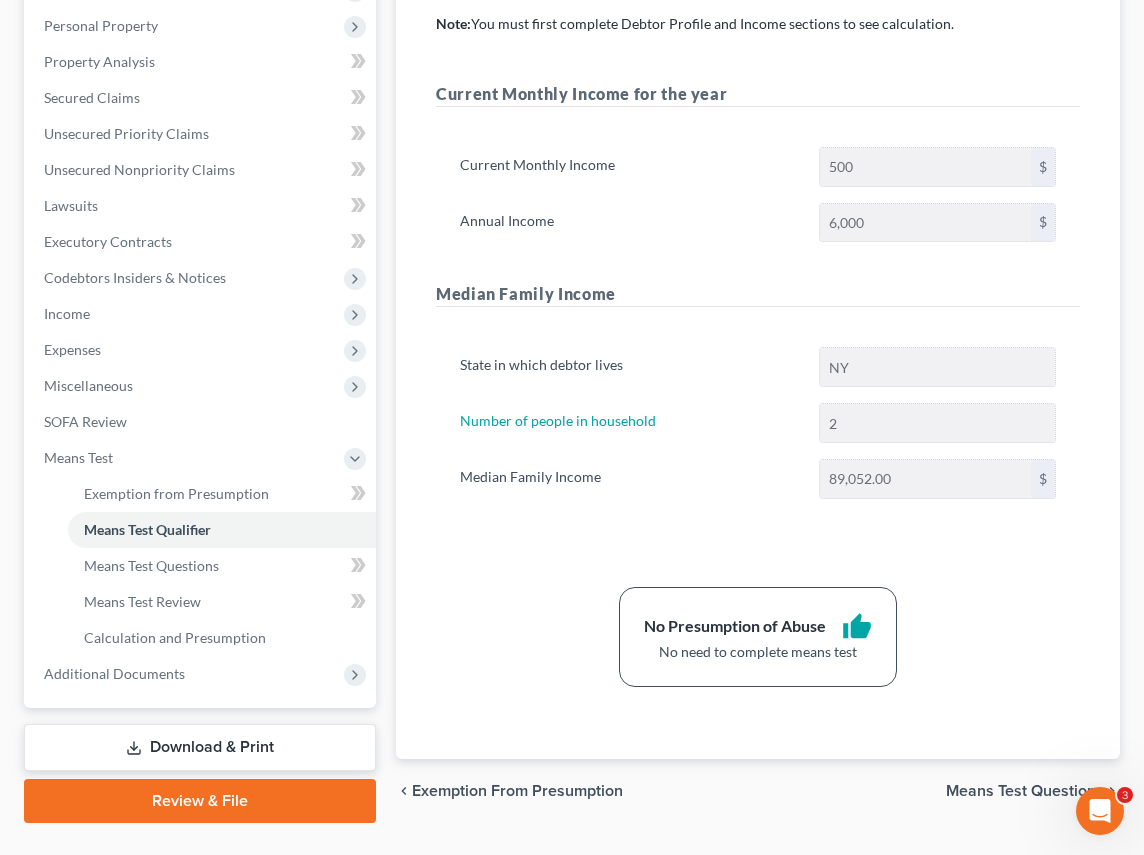 scroll, scrollTop: 423, scrollLeft: 0, axis: vertical 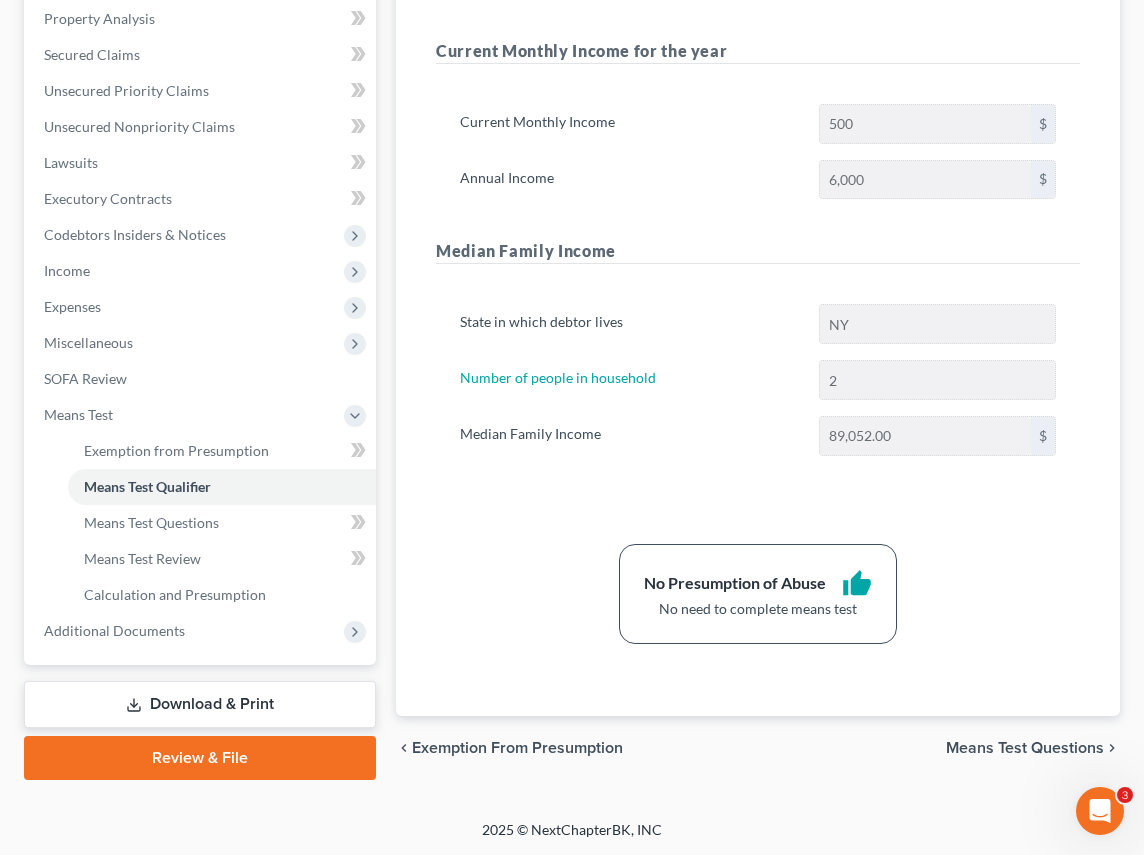 click on "Means Test Questions" at bounding box center (1025, 748) 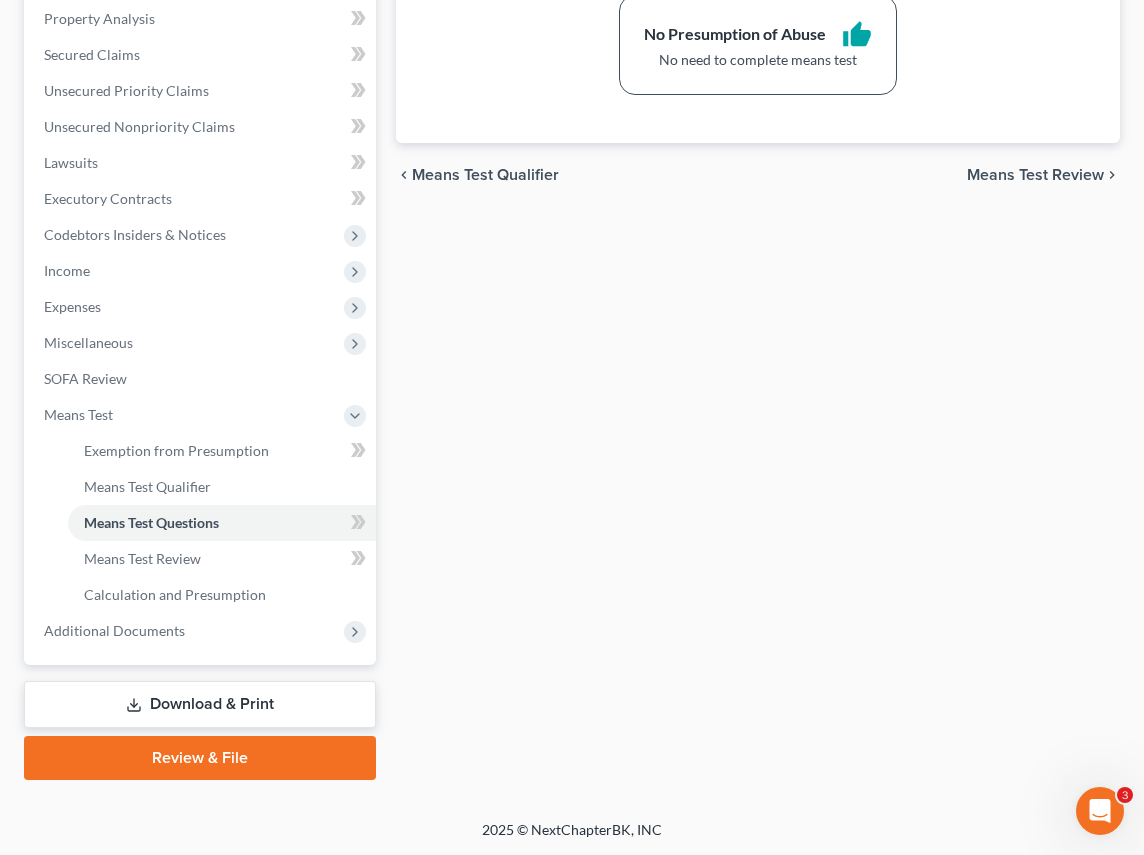 scroll, scrollTop: 0, scrollLeft: 0, axis: both 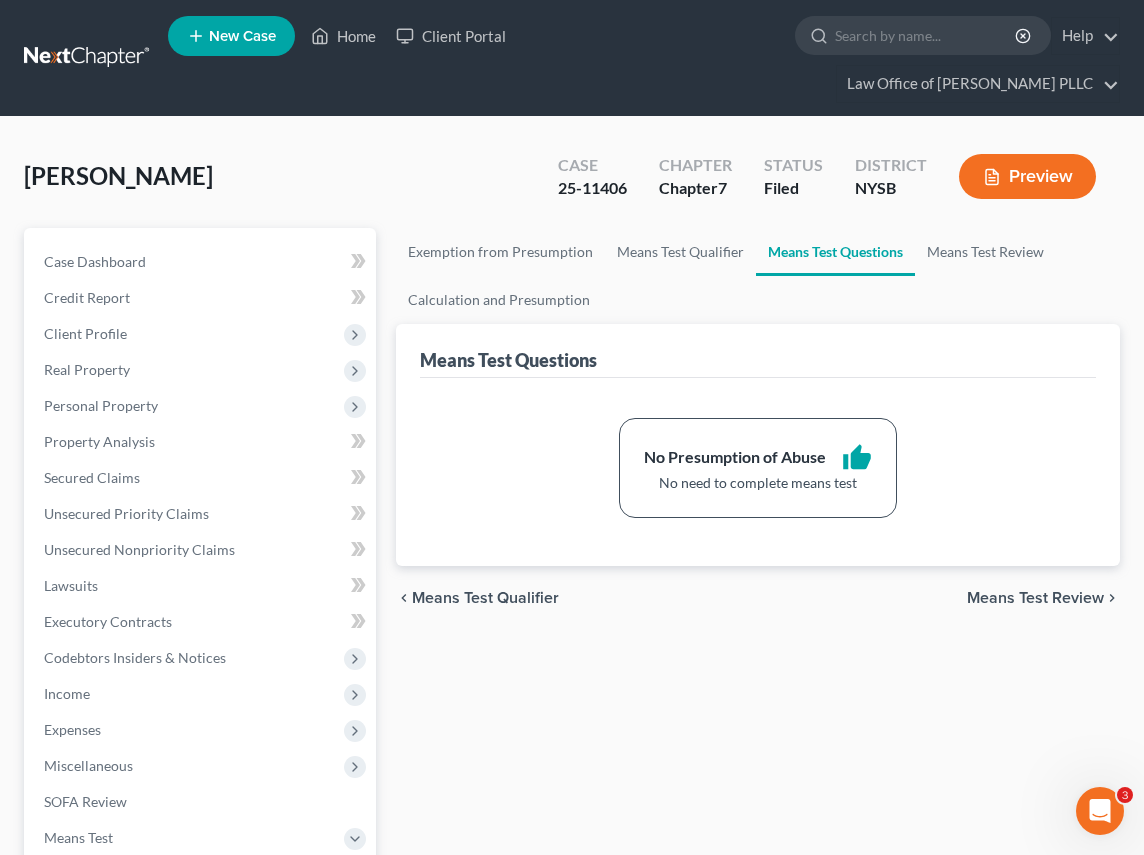 click on "Means Test Review" at bounding box center (1035, 598) 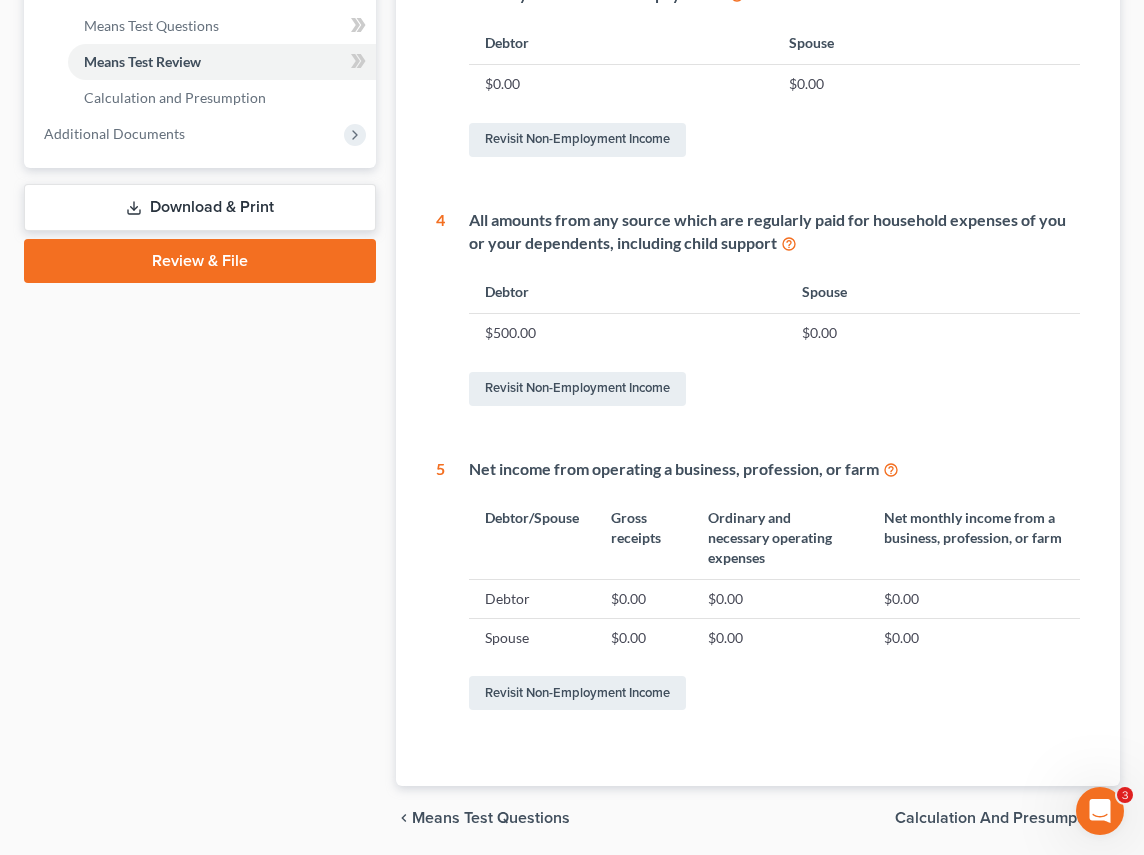 scroll, scrollTop: 985, scrollLeft: 0, axis: vertical 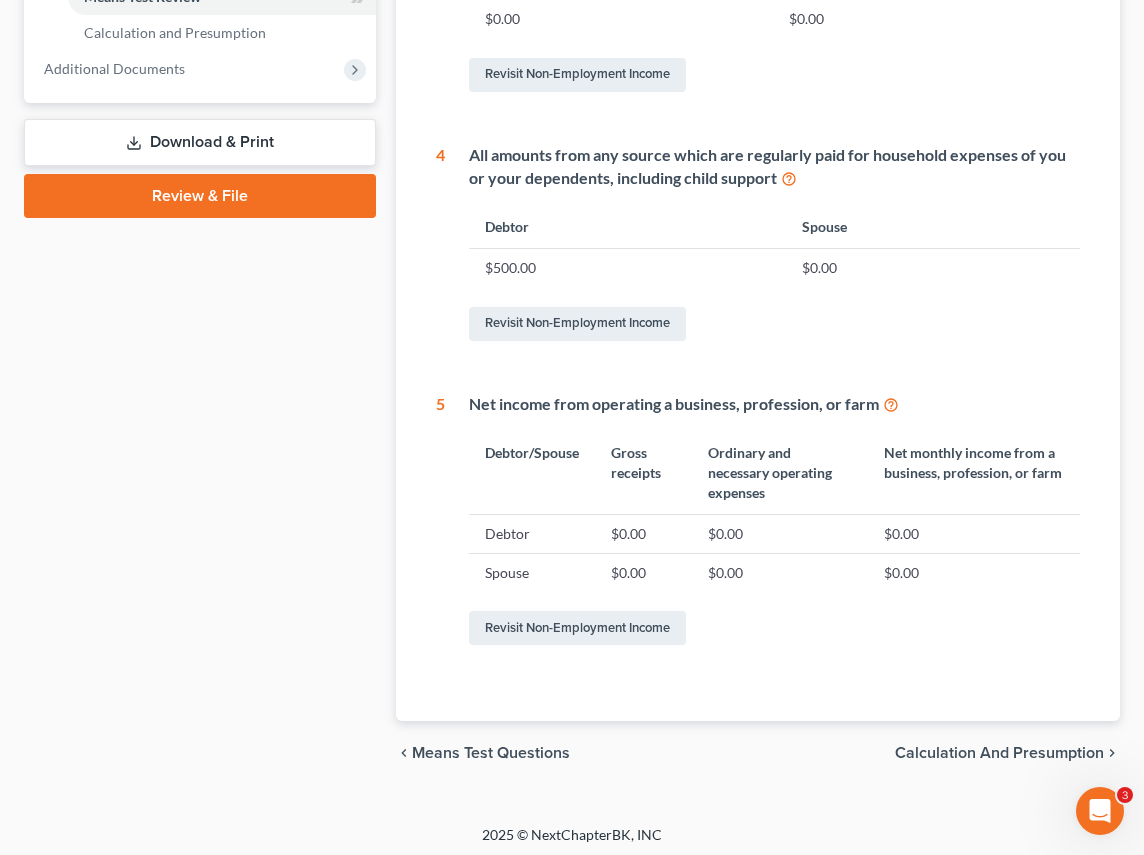 click on "Calculation and Presumption" at bounding box center (999, 753) 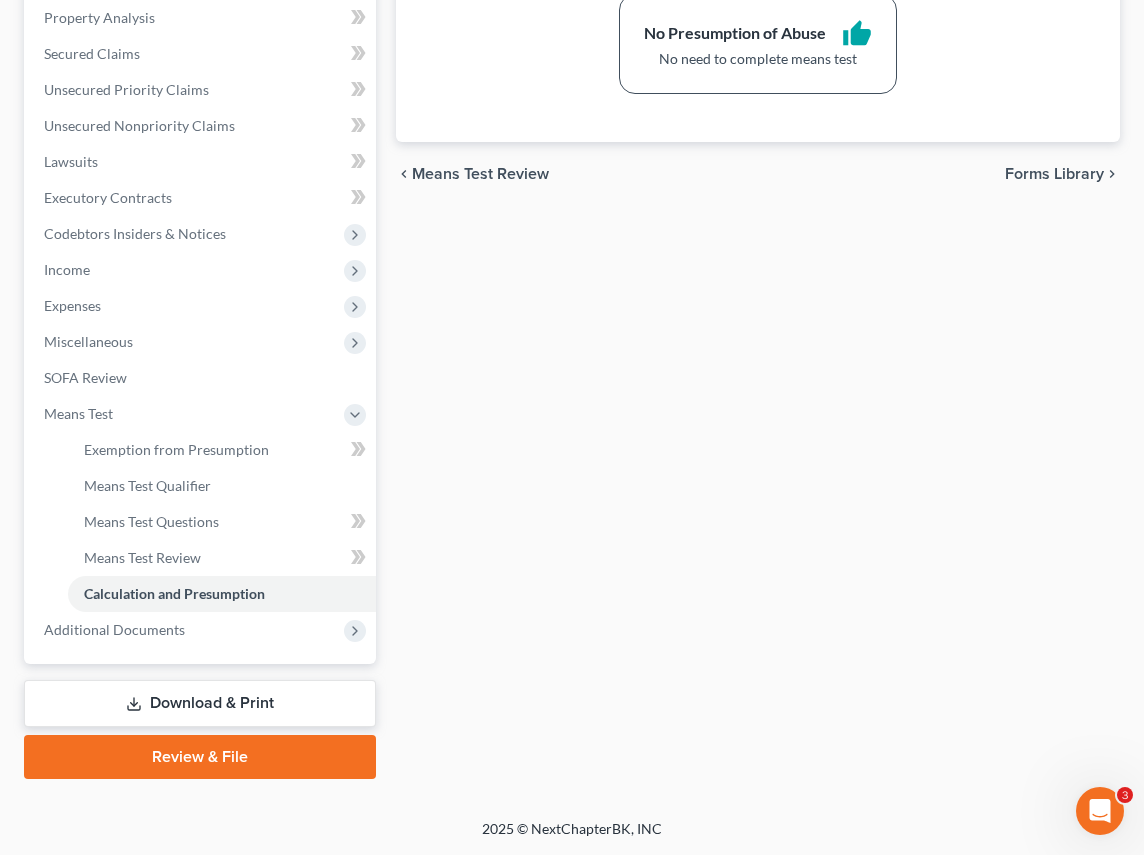scroll, scrollTop: 0, scrollLeft: 0, axis: both 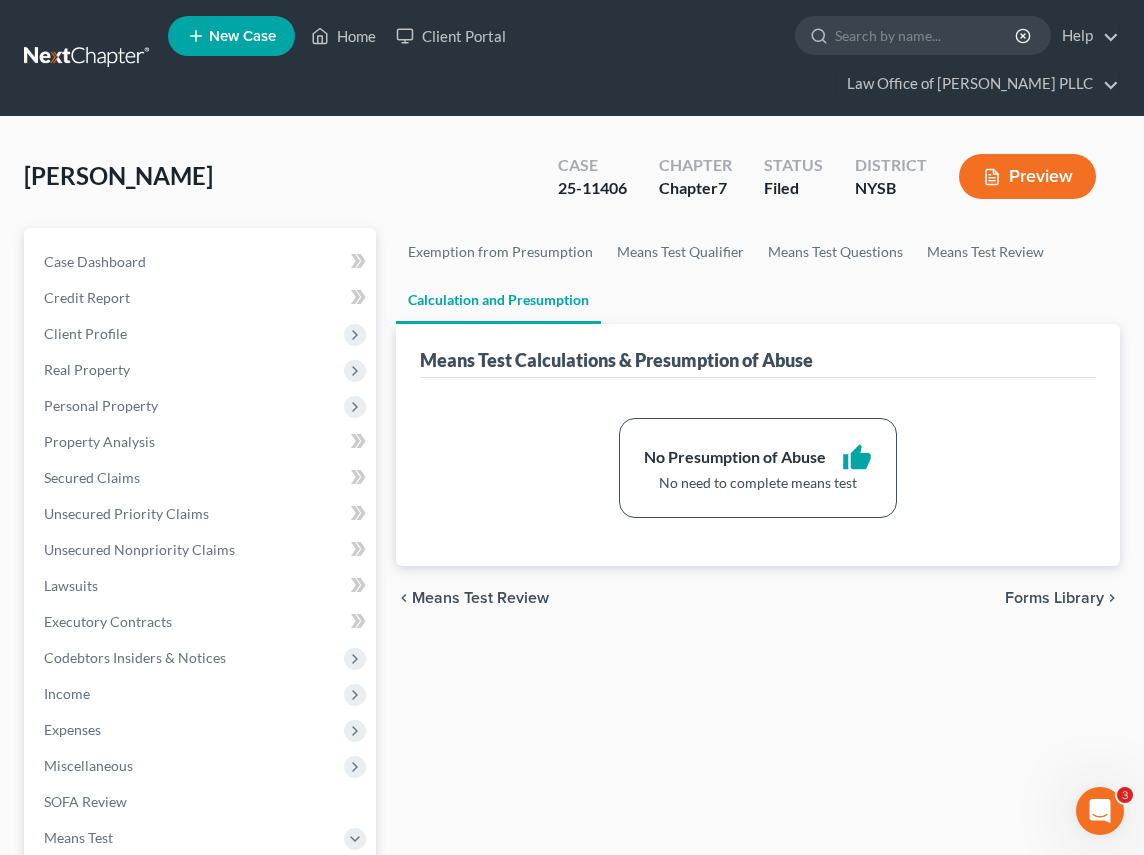 click on "Forms Library" at bounding box center [1054, 598] 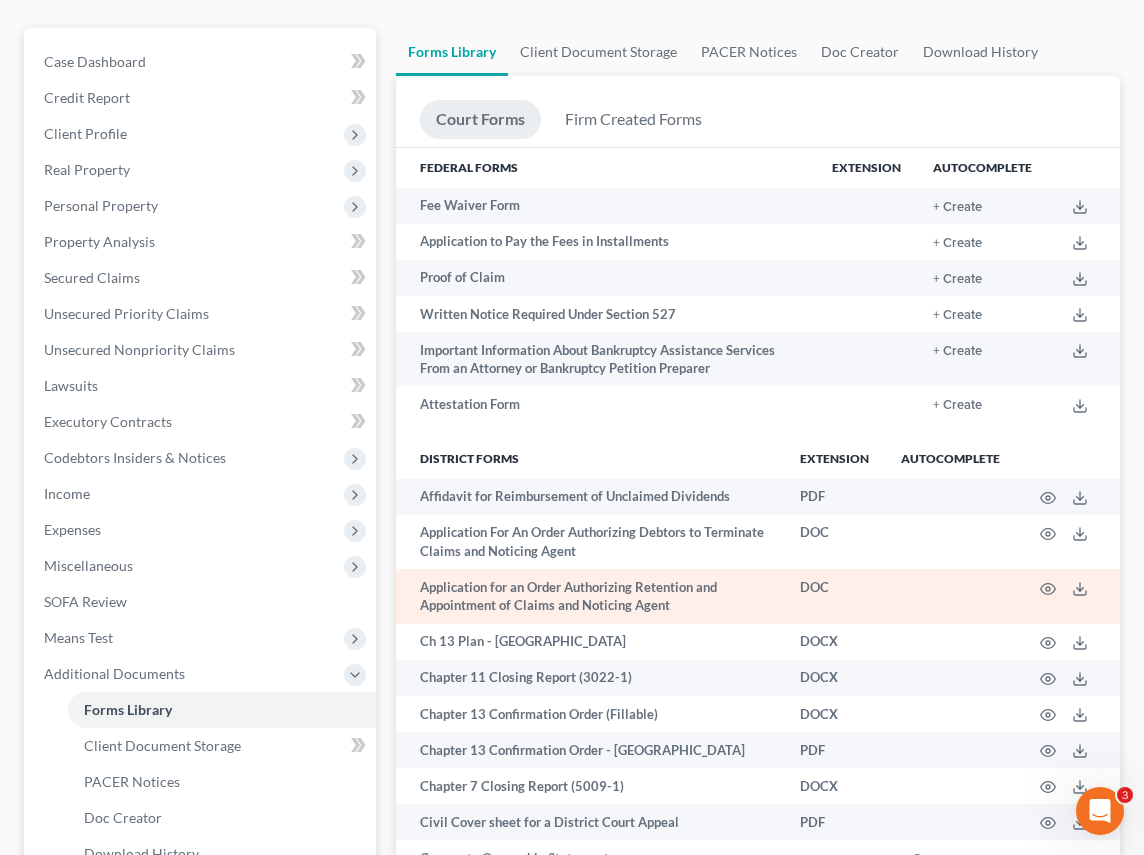 scroll, scrollTop: 160, scrollLeft: 0, axis: vertical 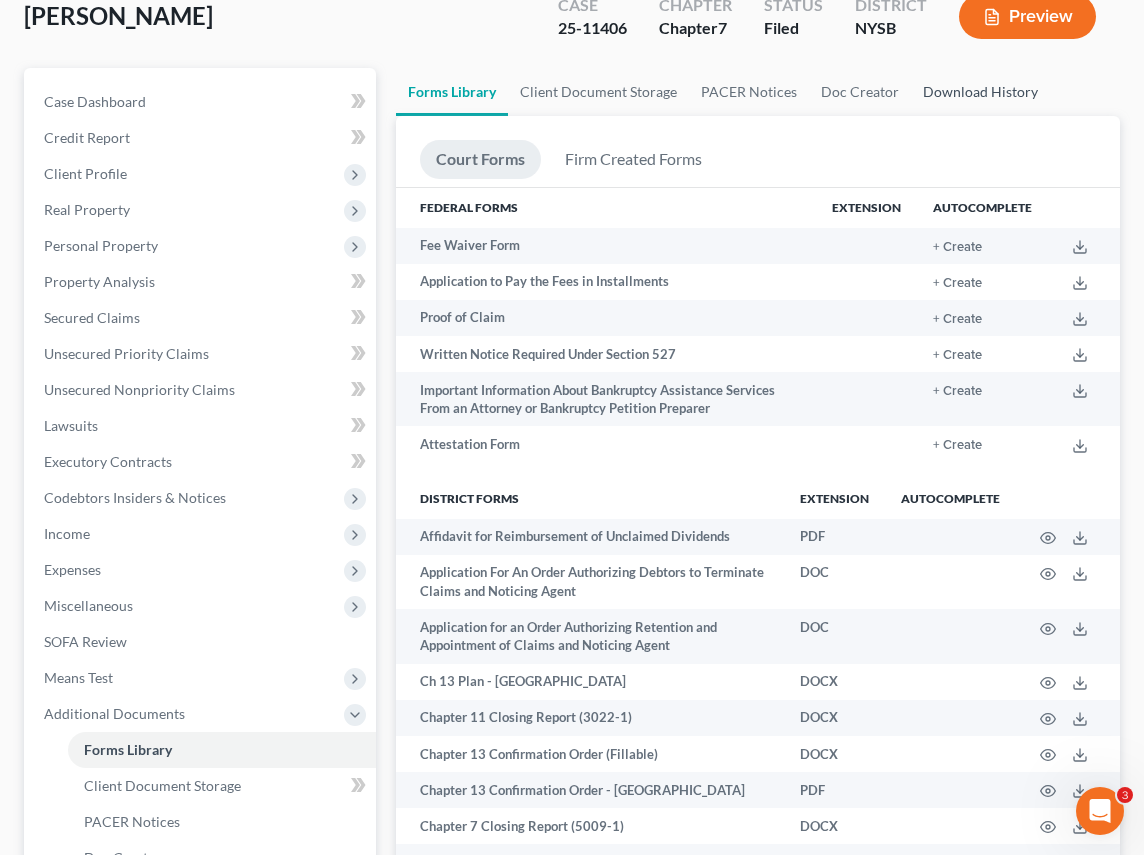 click on "Download History" at bounding box center [980, 92] 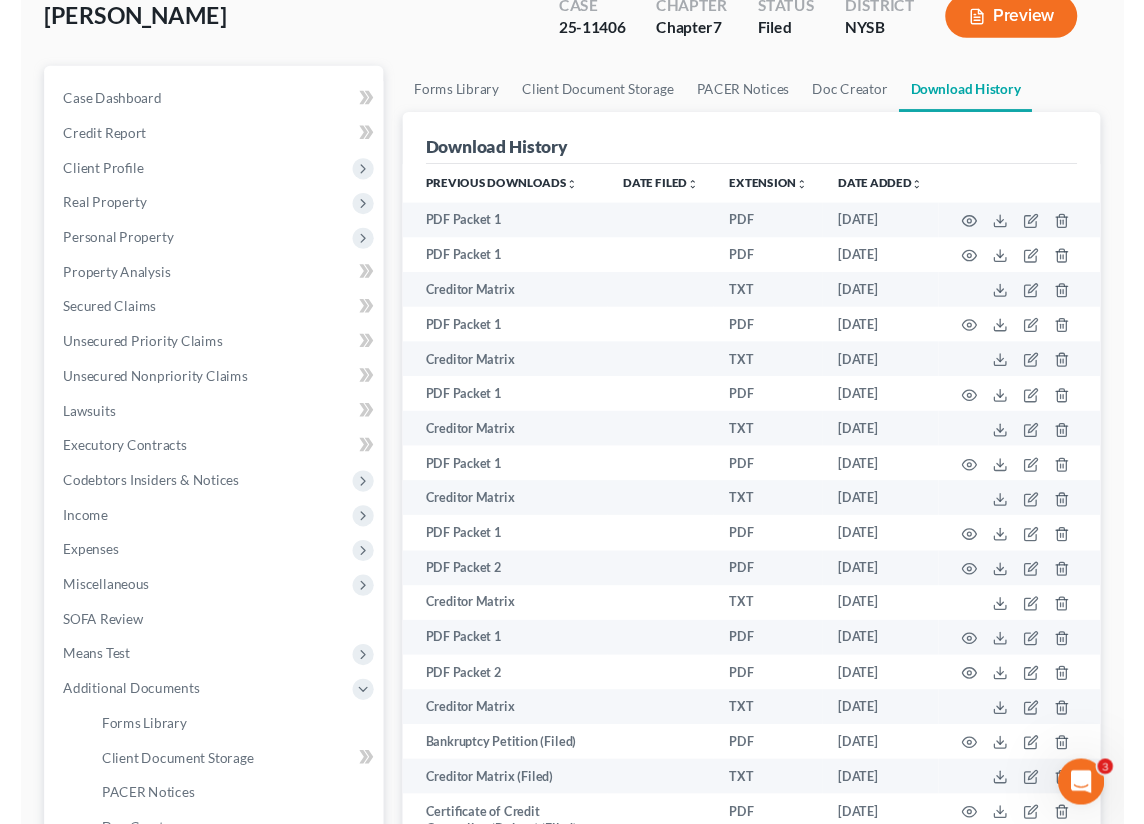 scroll, scrollTop: 0, scrollLeft: 0, axis: both 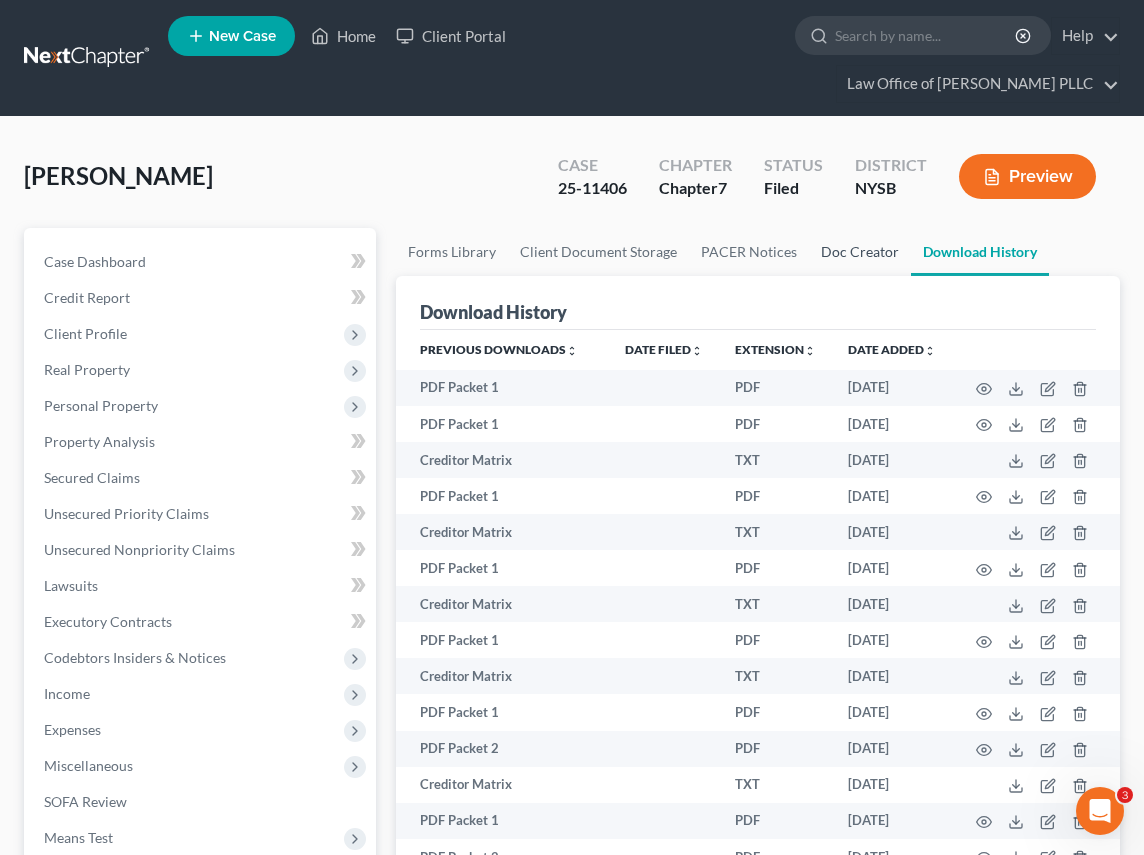 click on "Doc Creator" at bounding box center (860, 252) 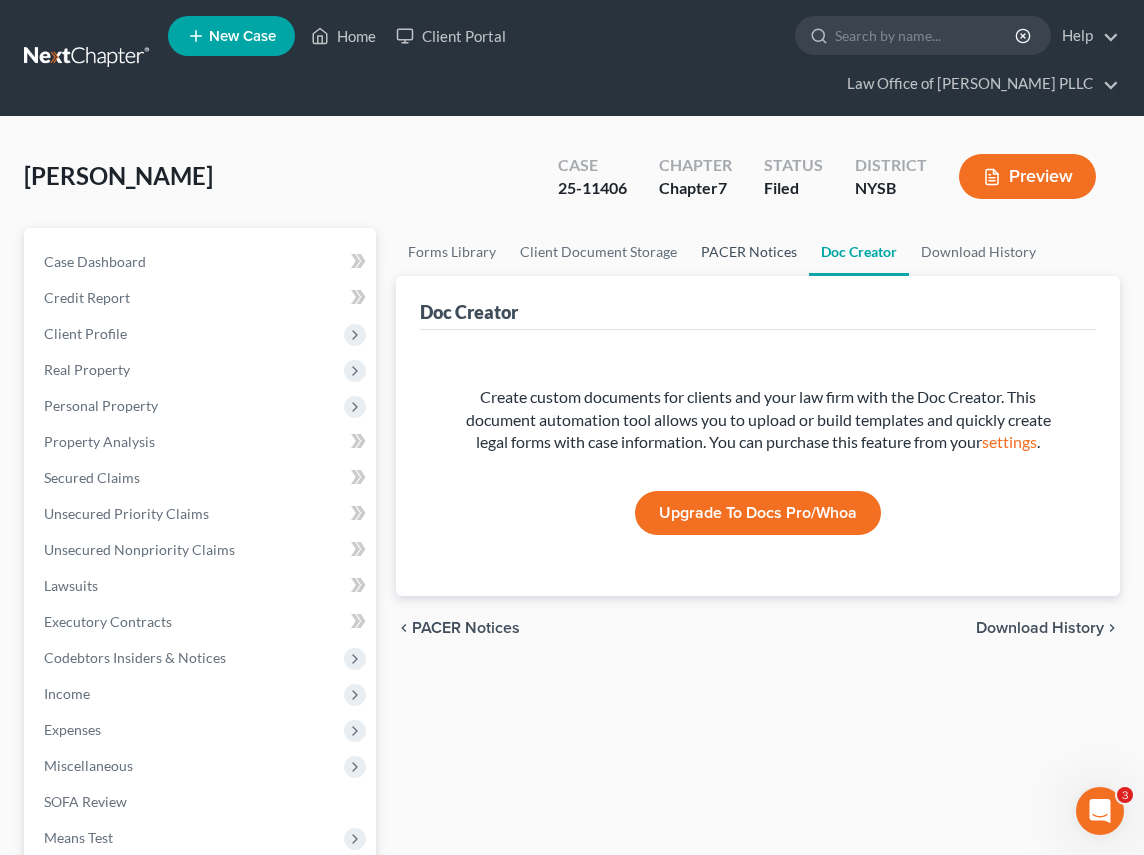 click on "PACER Notices" at bounding box center [749, 252] 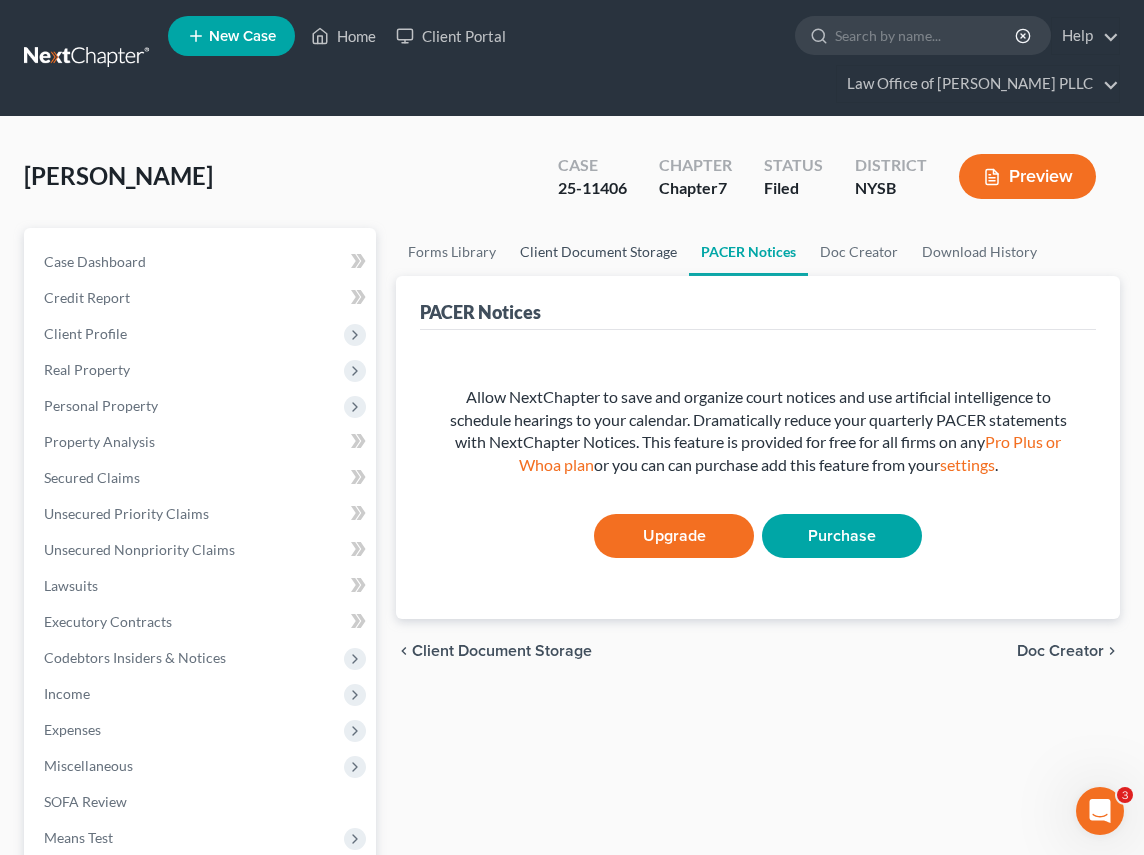 click on "Client Document Storage" at bounding box center [598, 252] 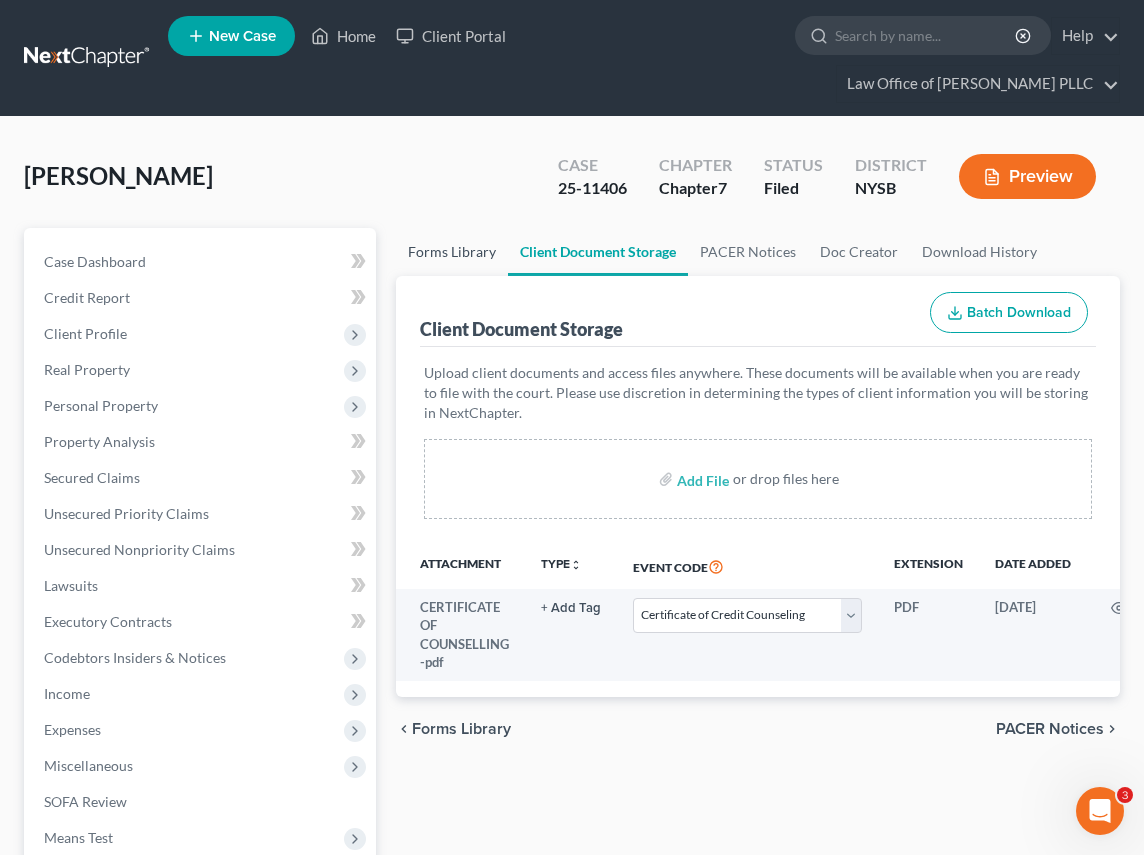 click on "Forms Library" at bounding box center [452, 252] 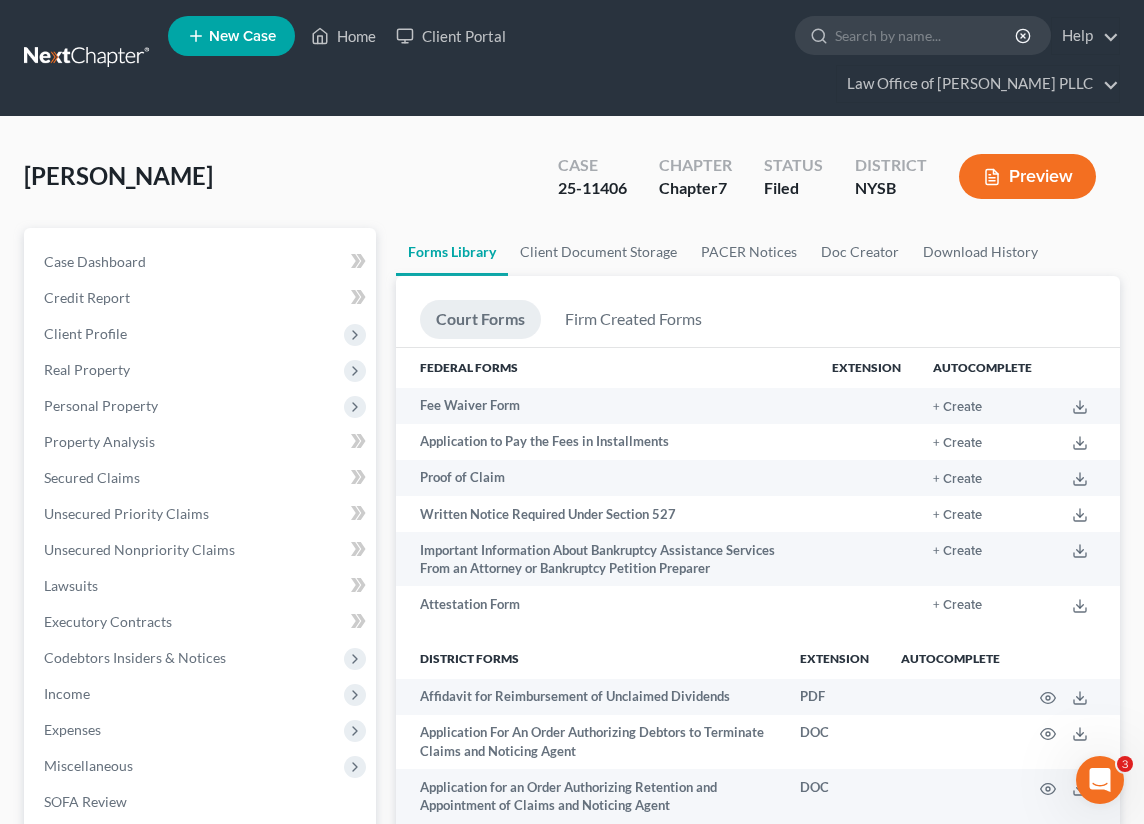 click on "Court Forms
Firm Created Forms" at bounding box center (758, 323) 